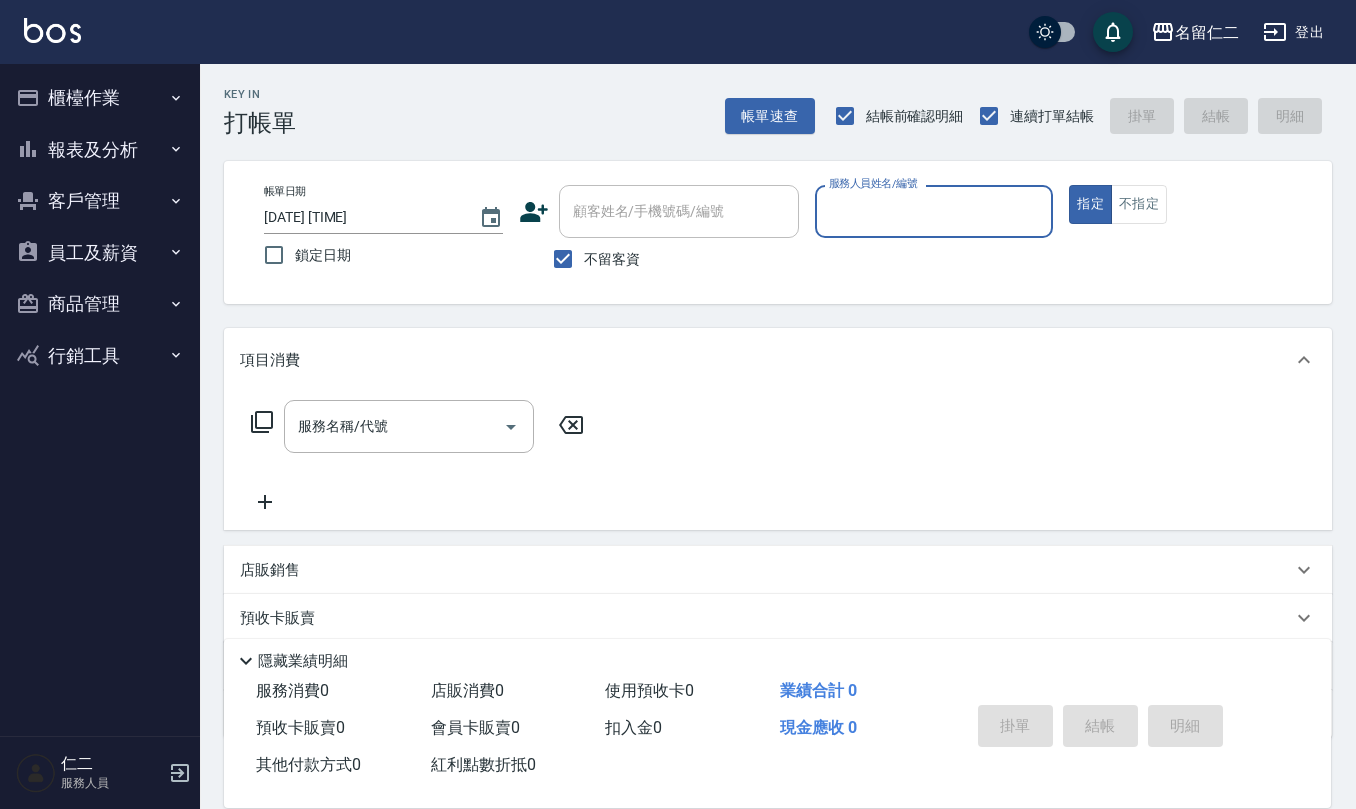 scroll, scrollTop: 0, scrollLeft: 0, axis: both 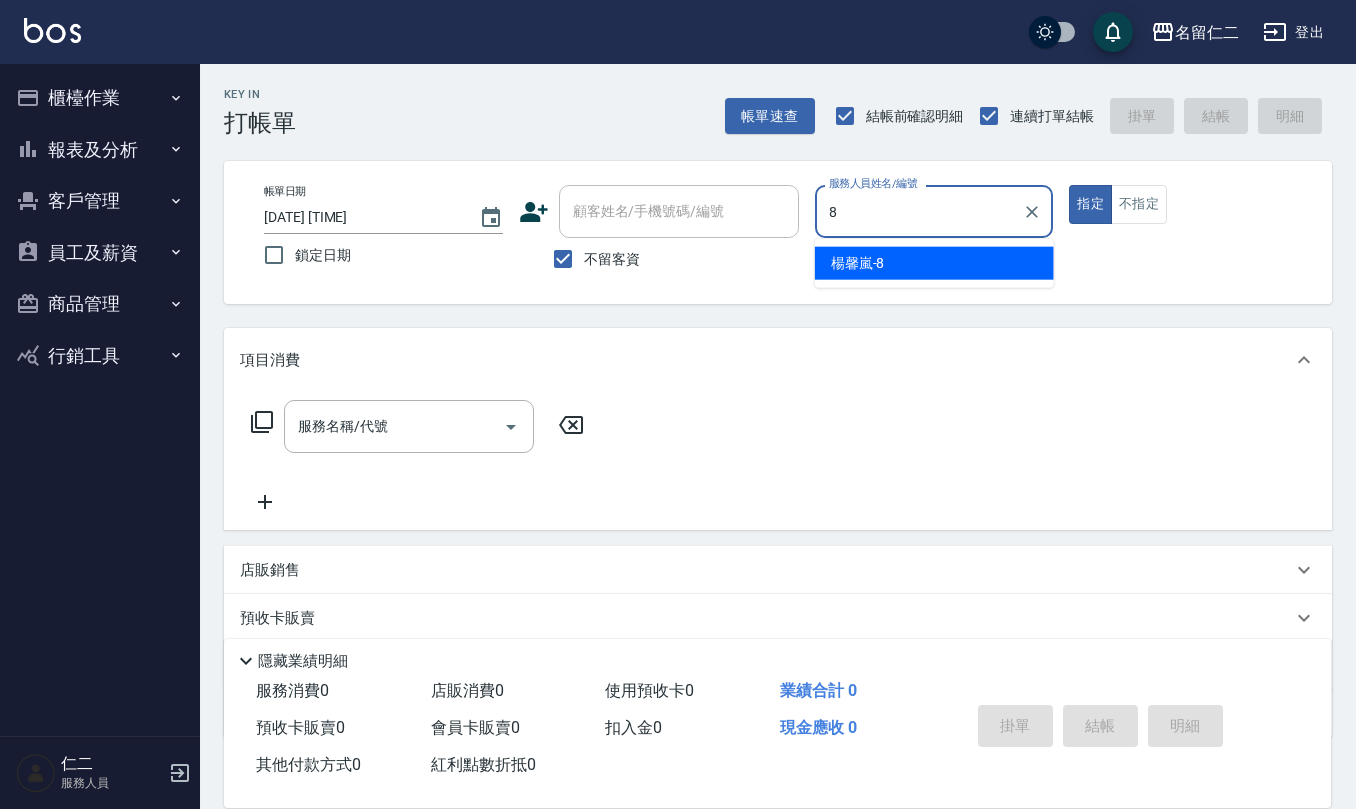 type on "楊馨嵐-8" 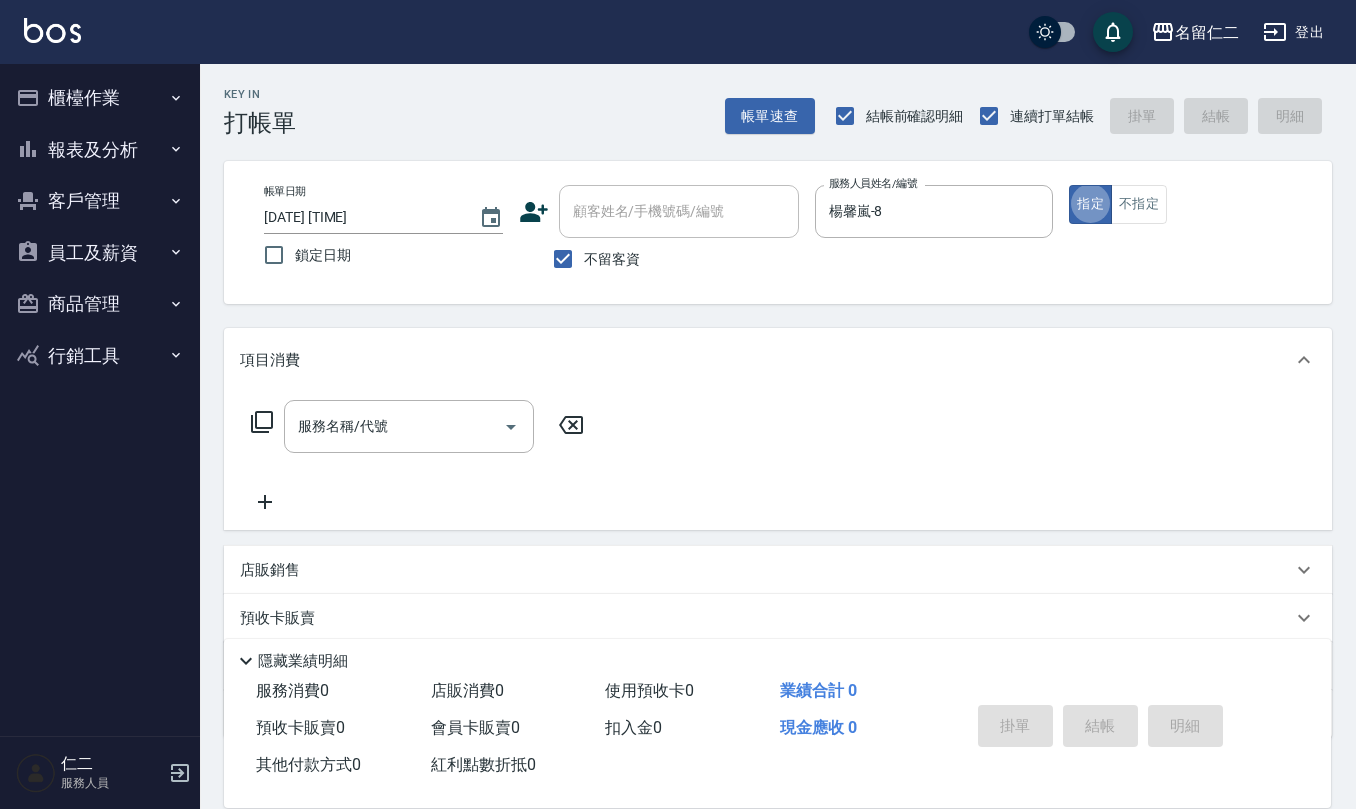 type on "true" 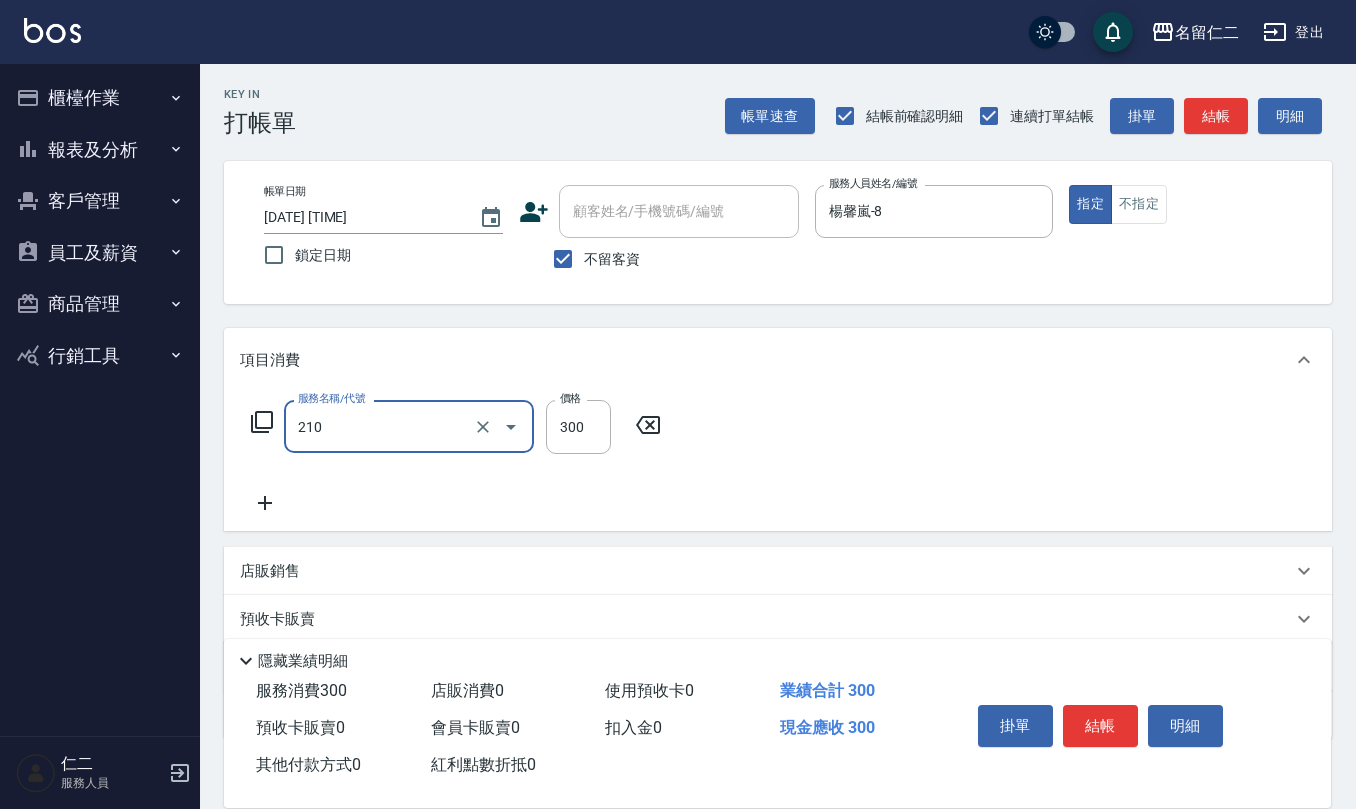 type on "歐娜洗髮精(210)" 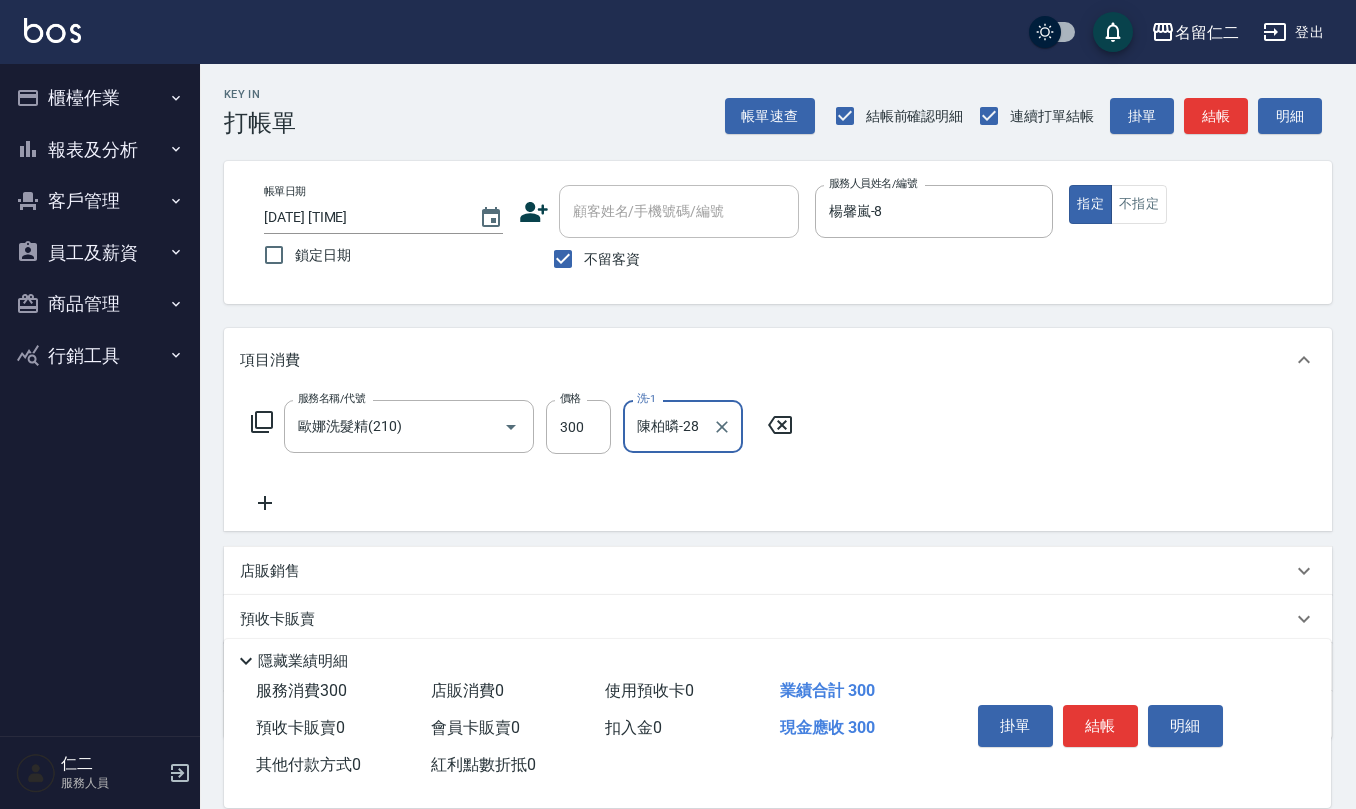 type on "陳柏暽-28" 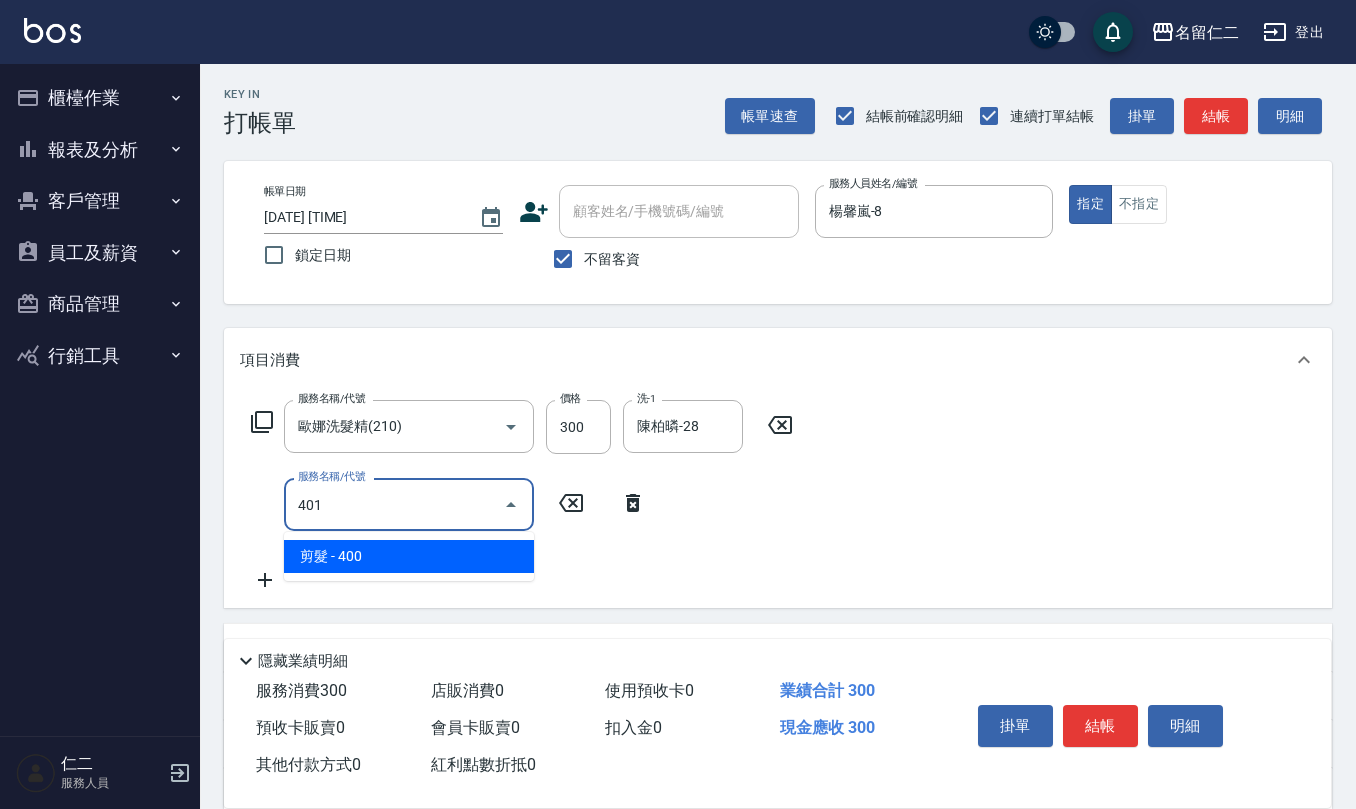 type on "剪髮(401)" 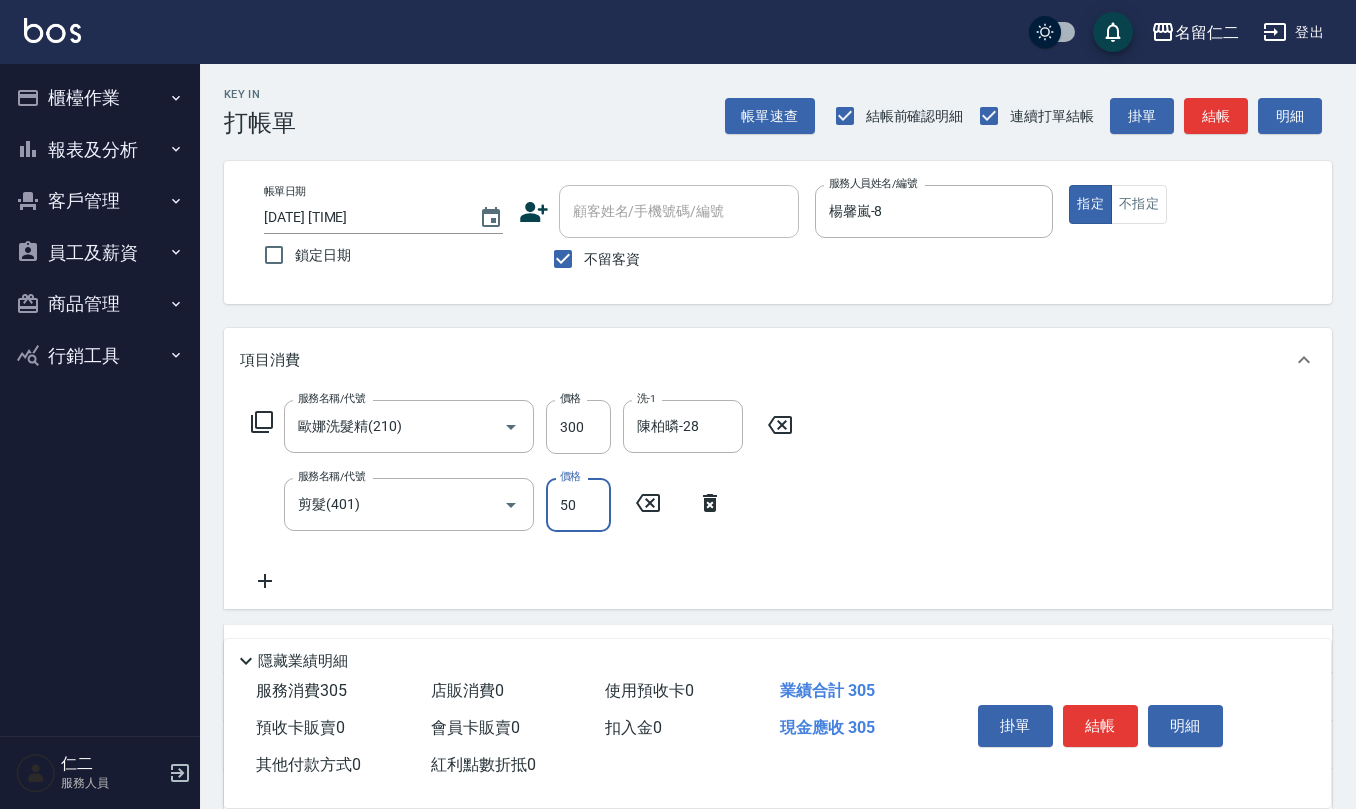 type on "50" 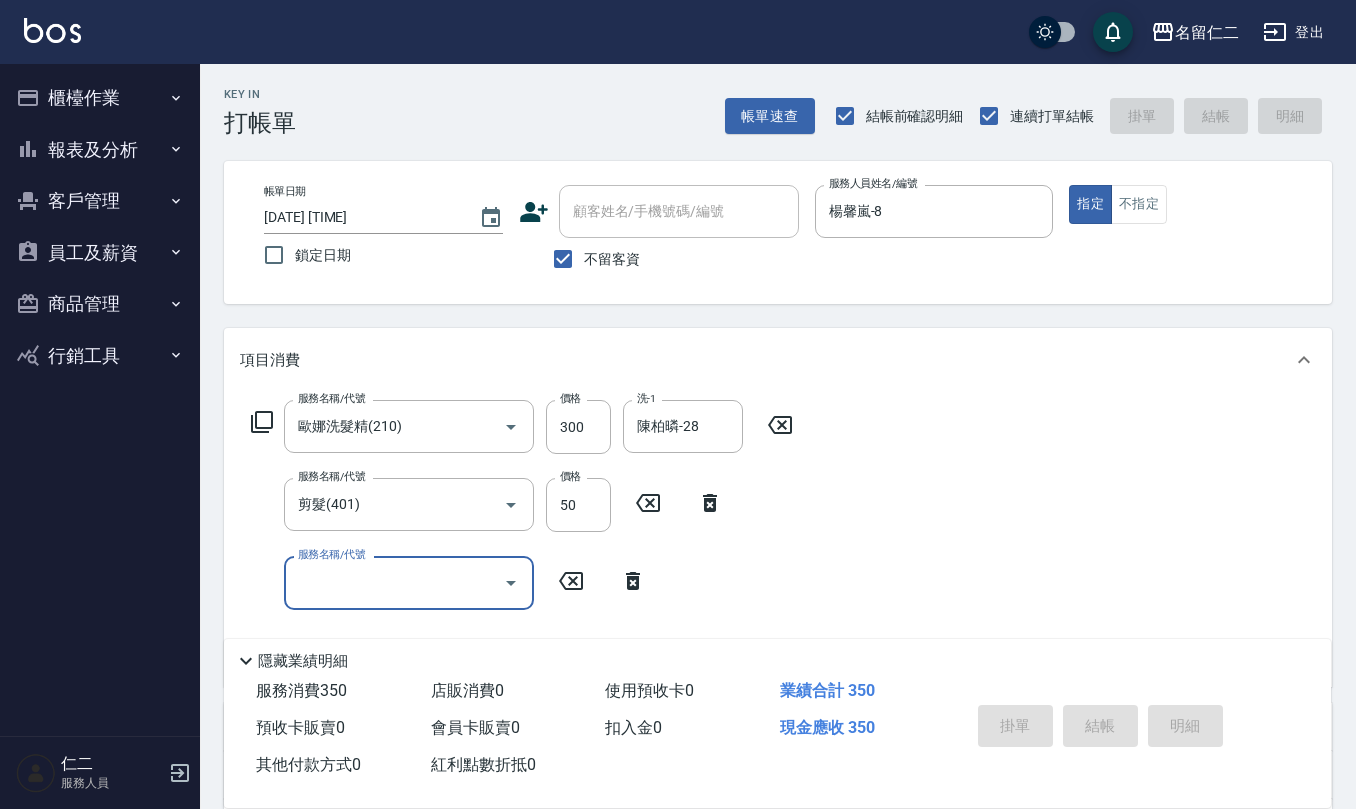 type on "[DATE] [TIME]" 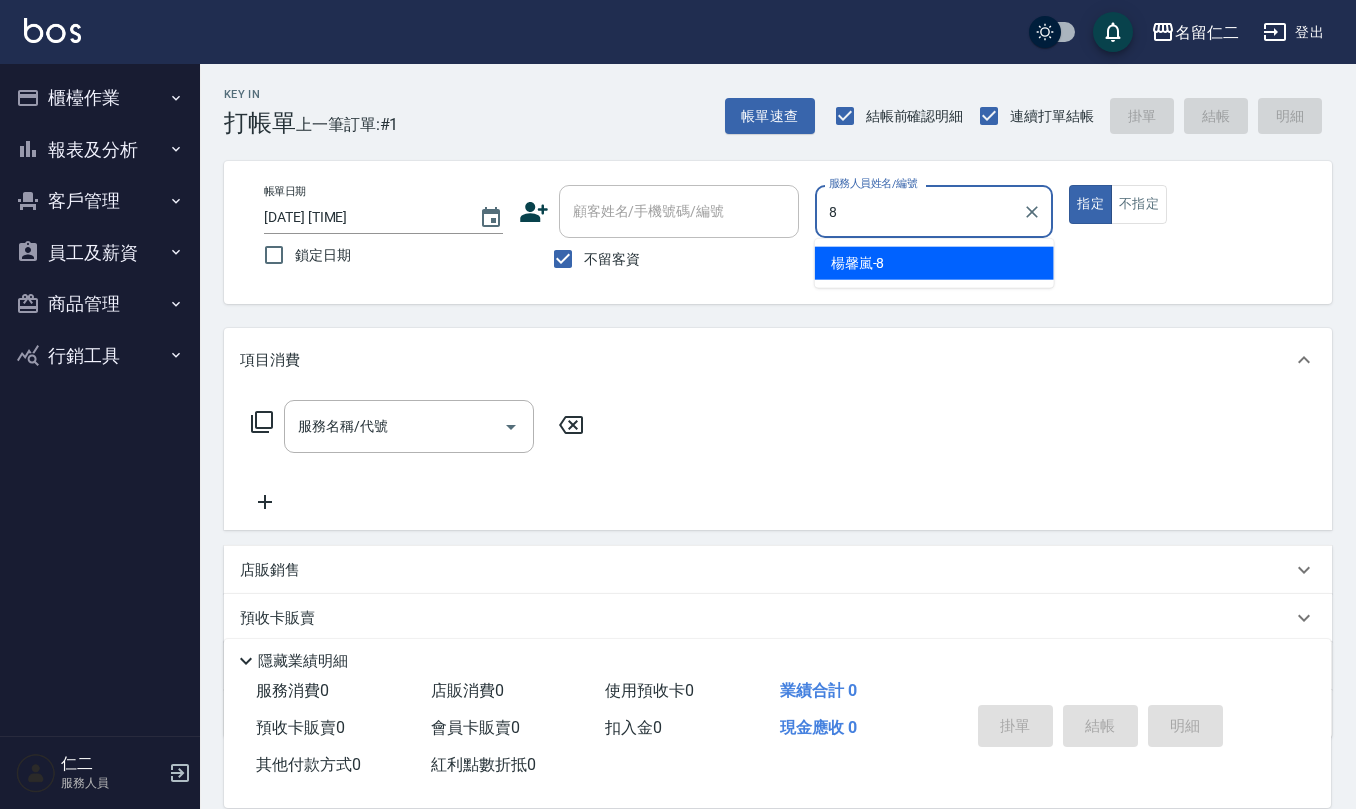 type on "楊馨嵐-8" 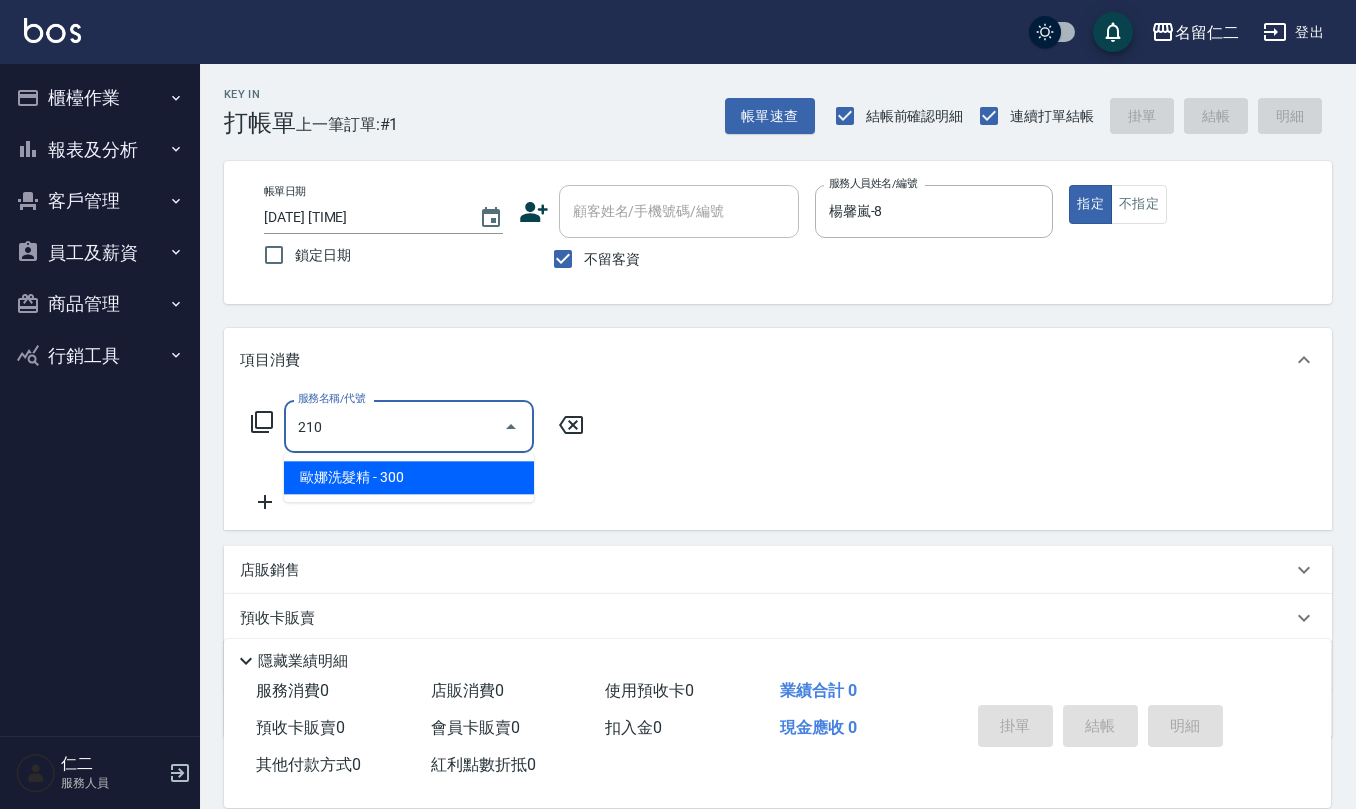 type on "歐娜洗髮精(210)" 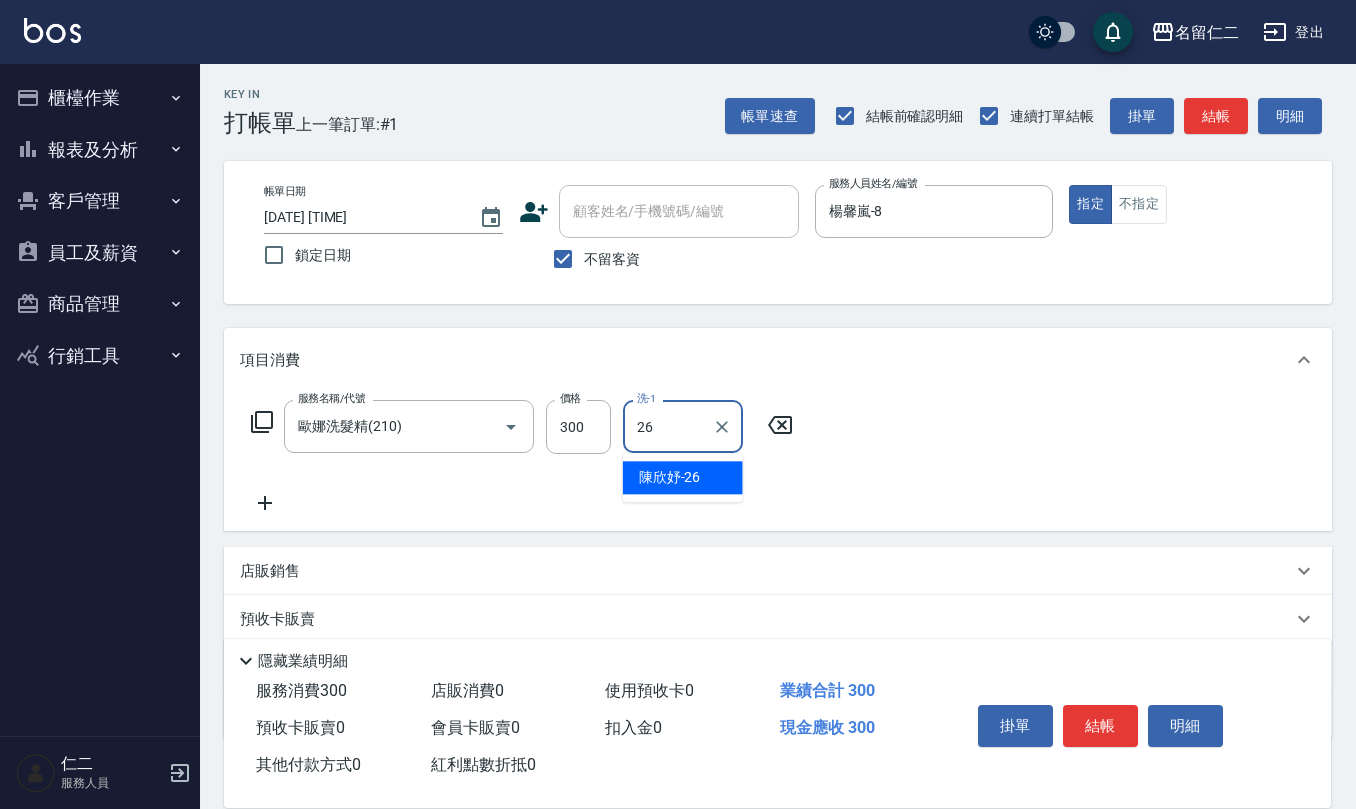 type on "陳欣妤-26" 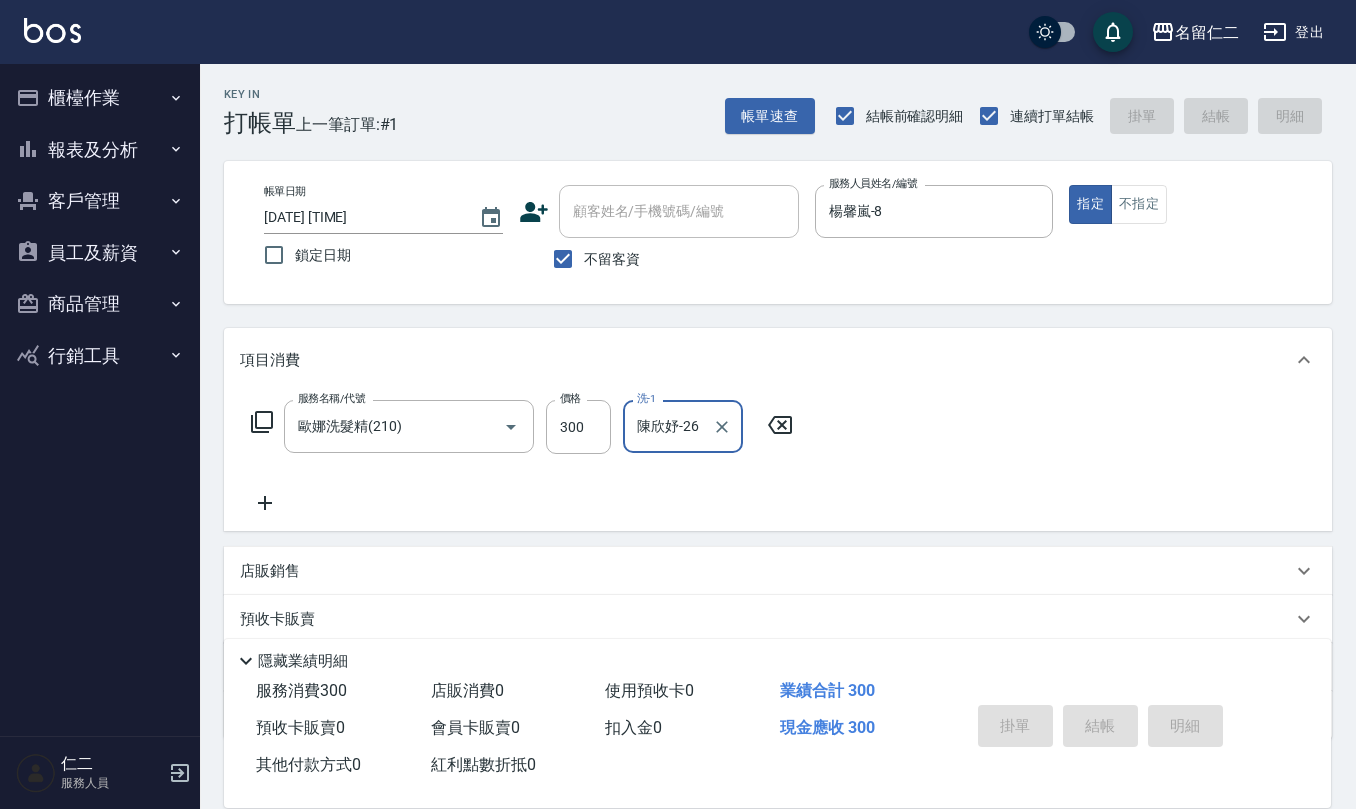 type 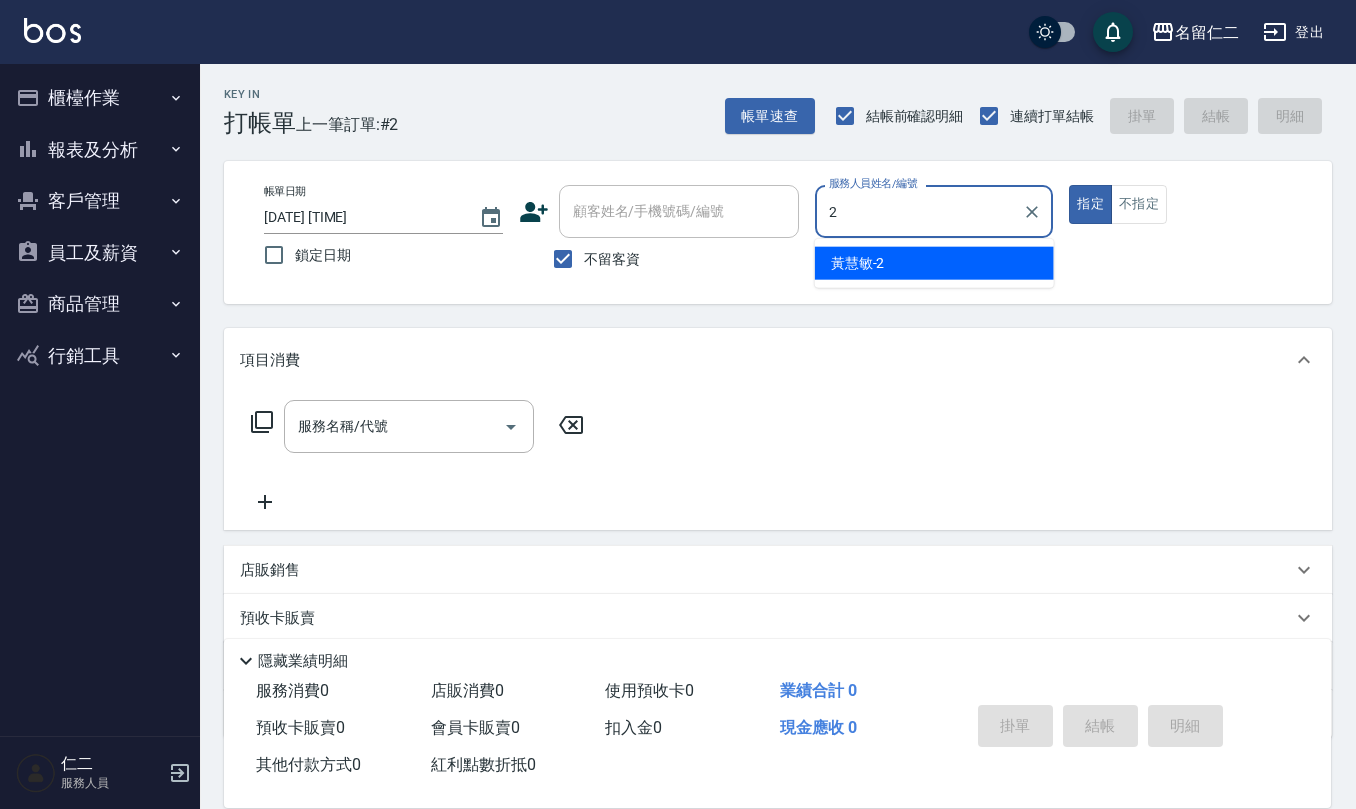 type on "黃慧敏-2" 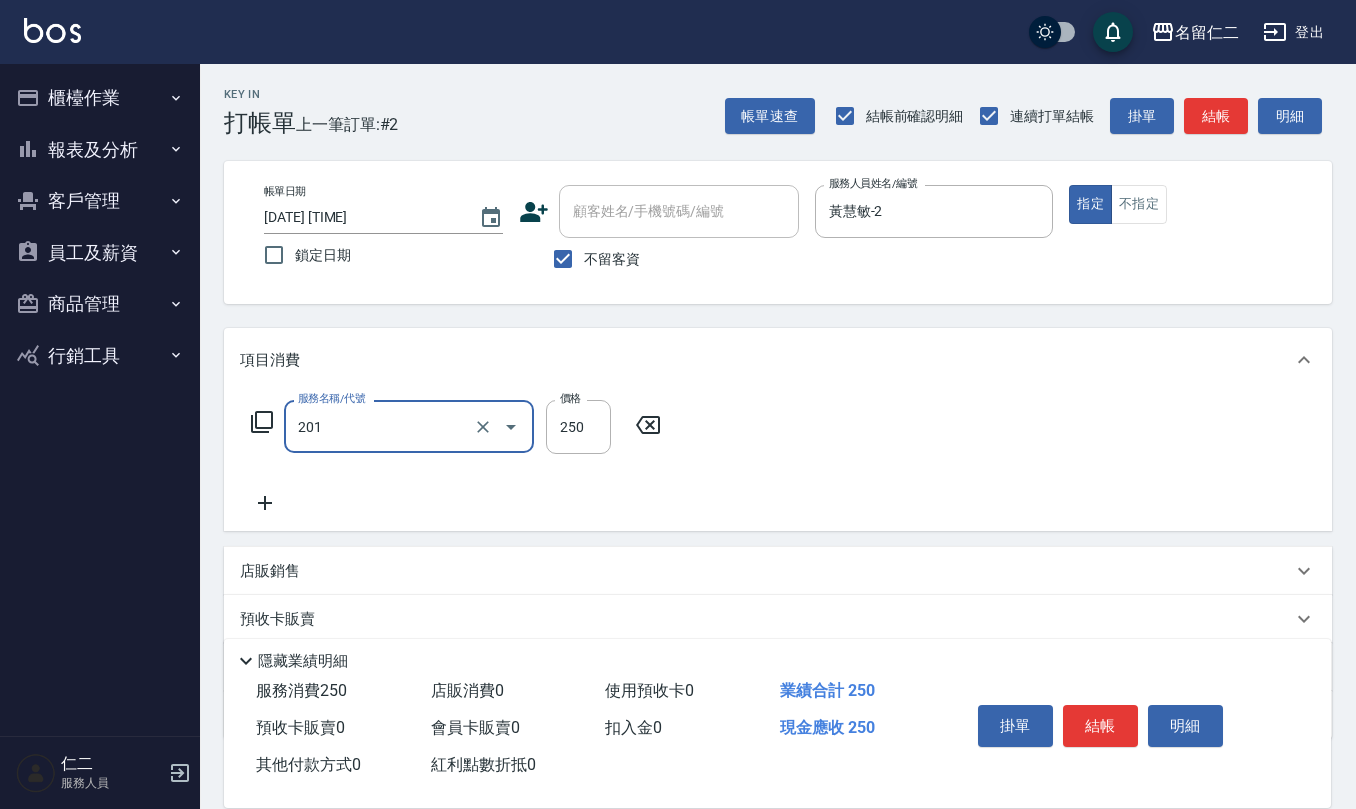 type on "洗髮(201)" 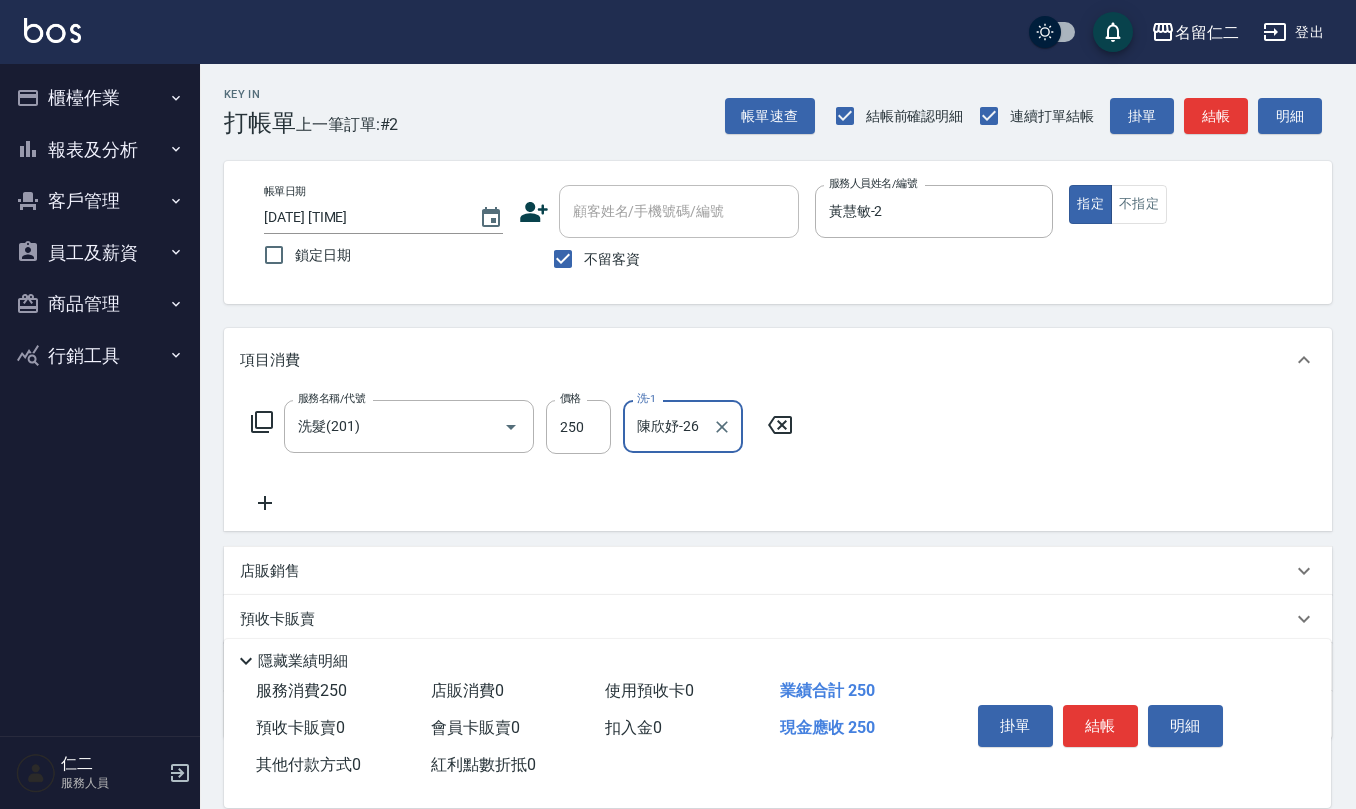 type on "陳欣妤-26" 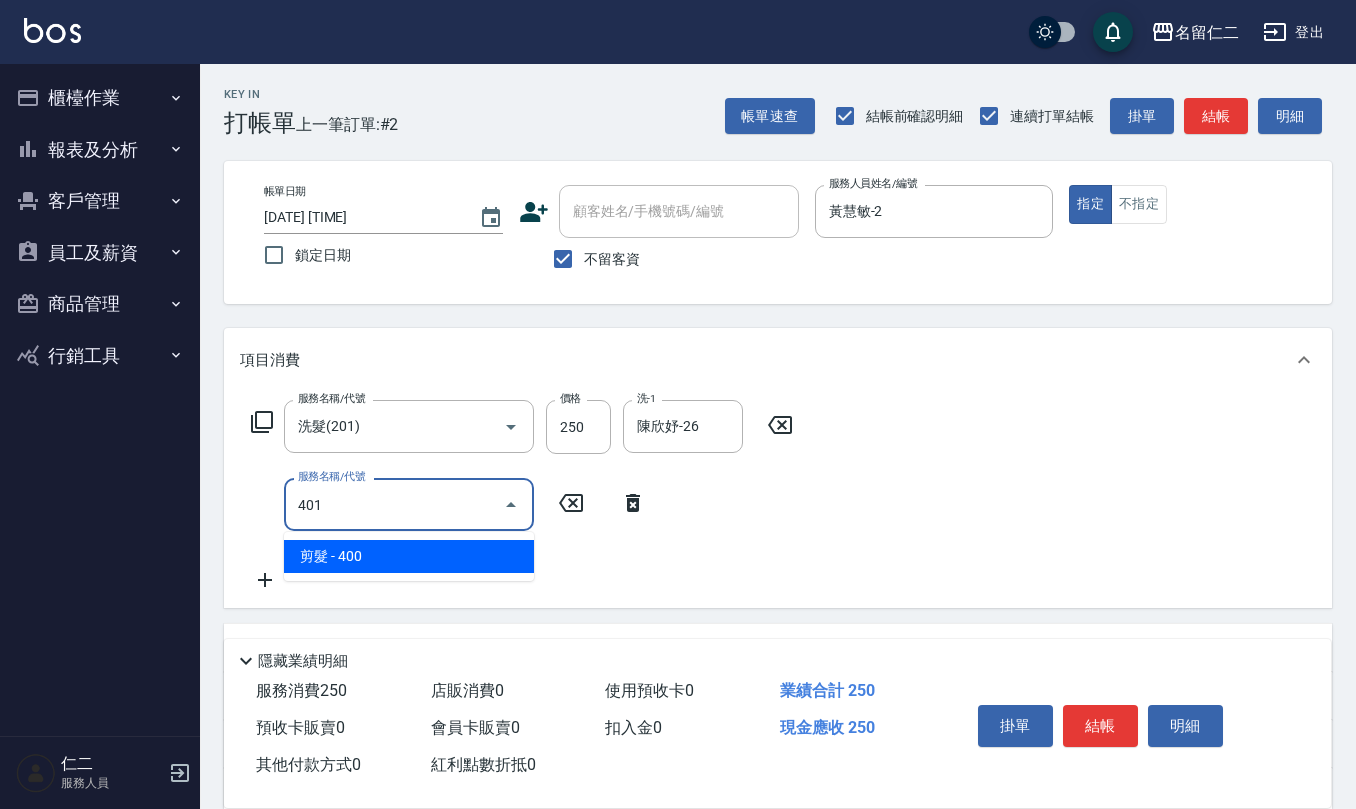 type on "剪髮(401)" 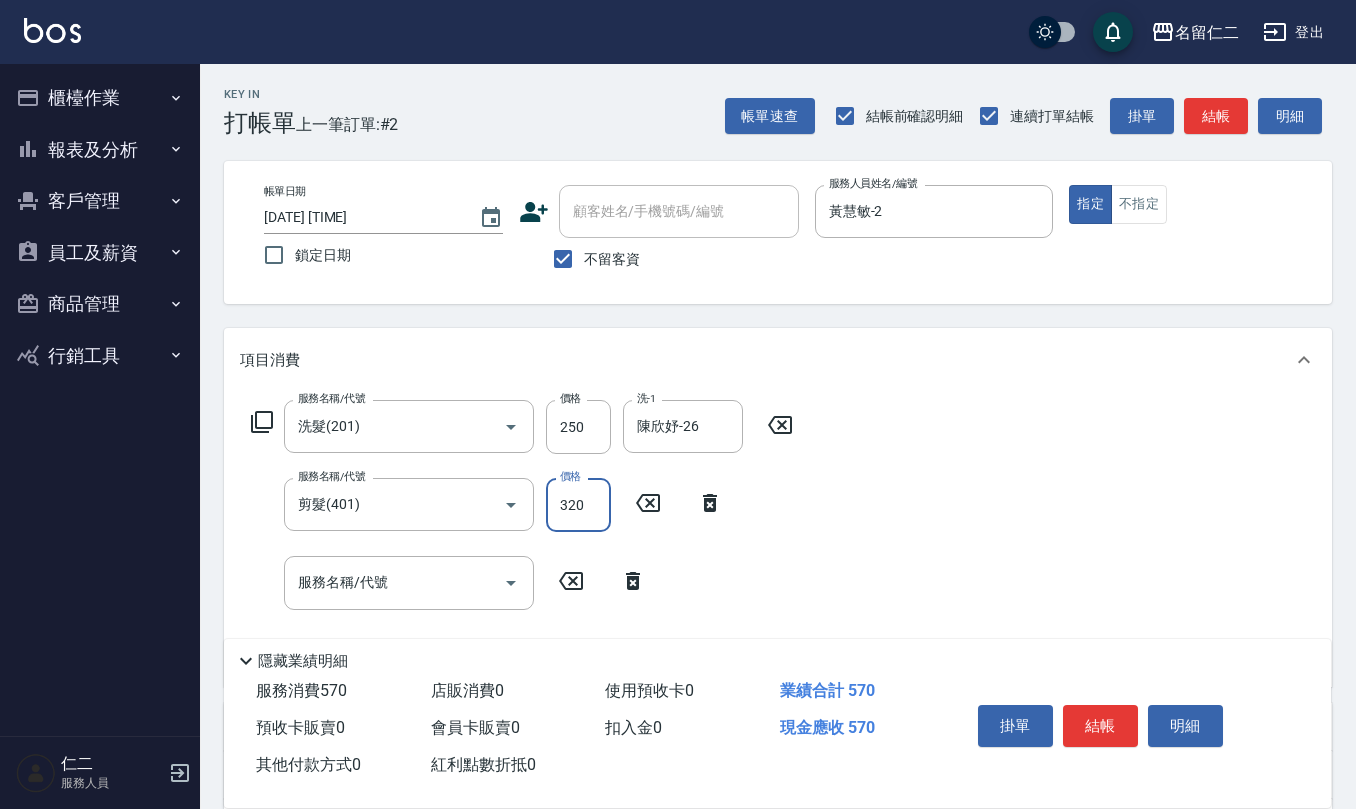 click on "320" at bounding box center [578, 505] 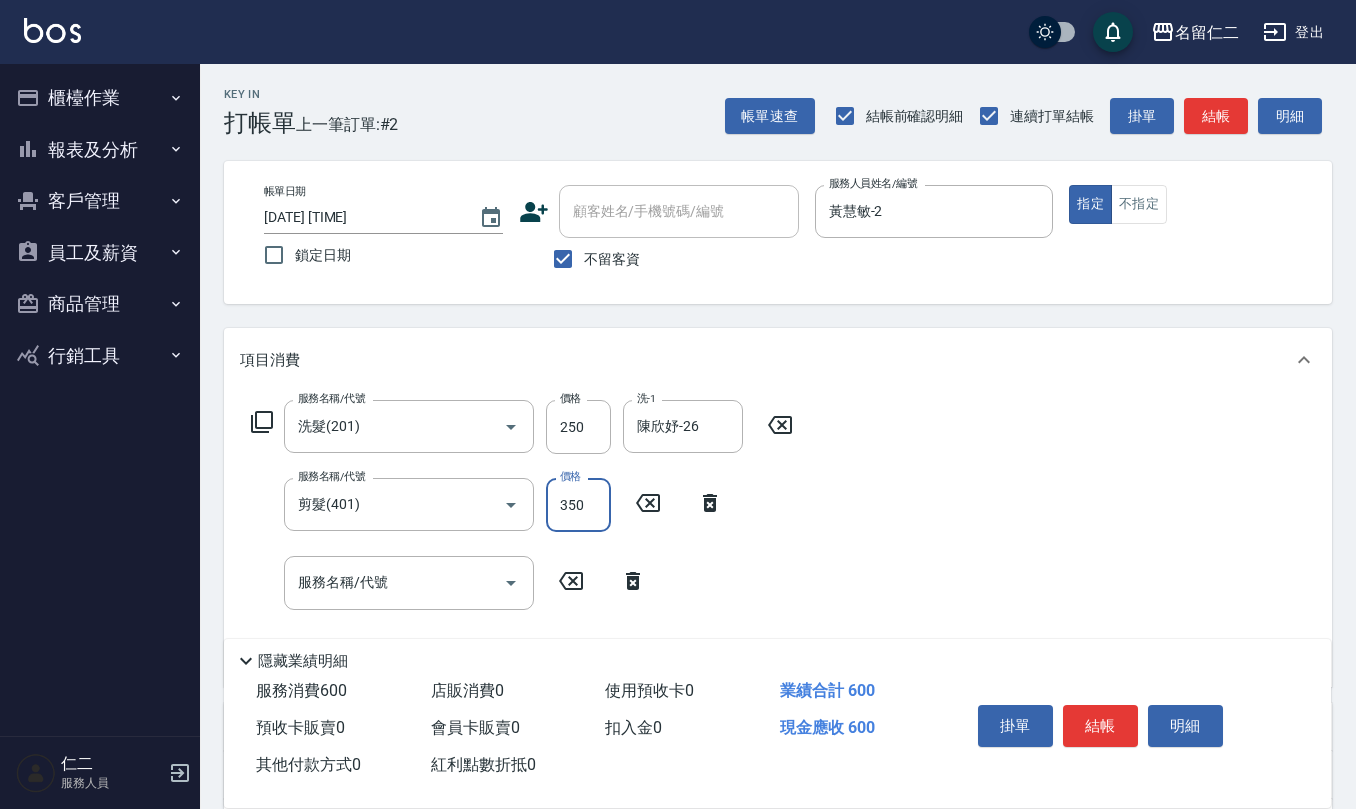 type on "350" 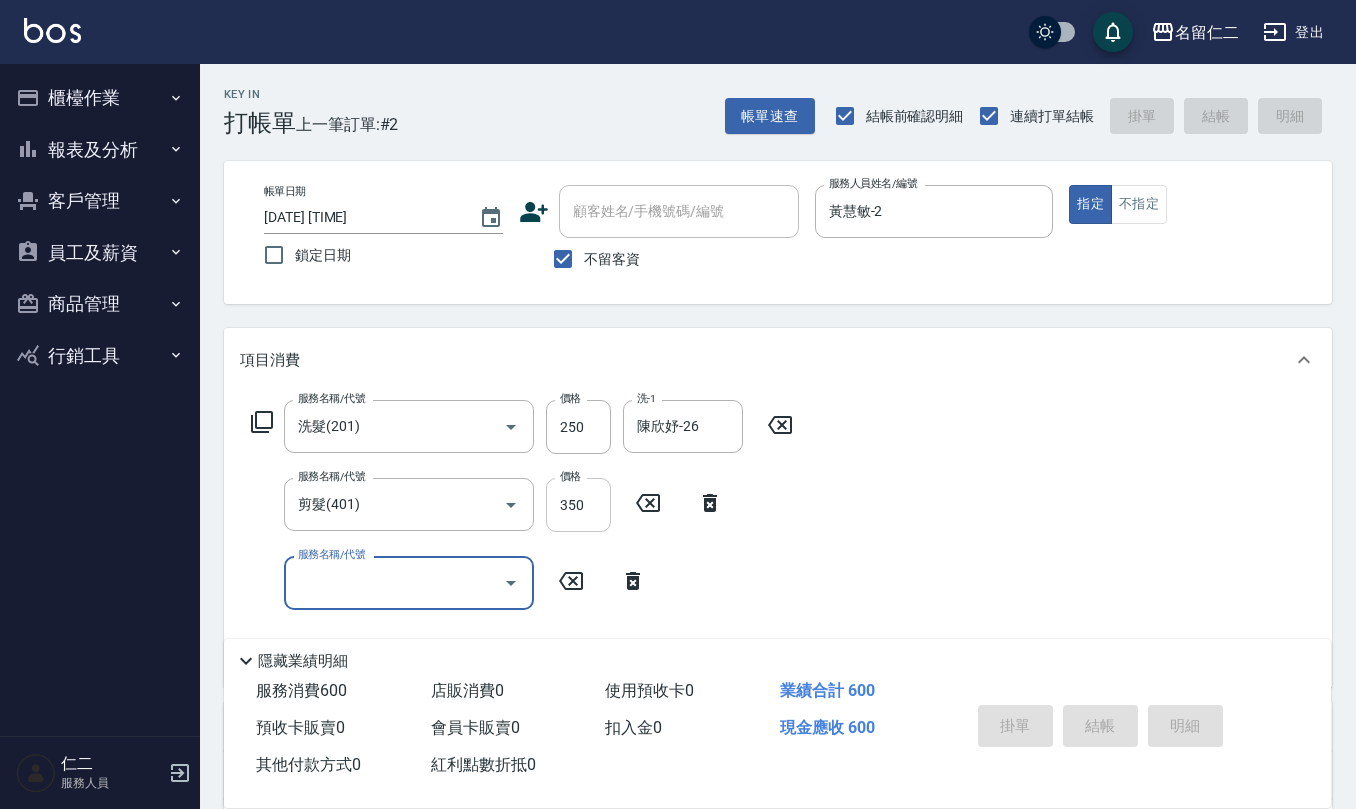 type on "[DATE] [TIME]" 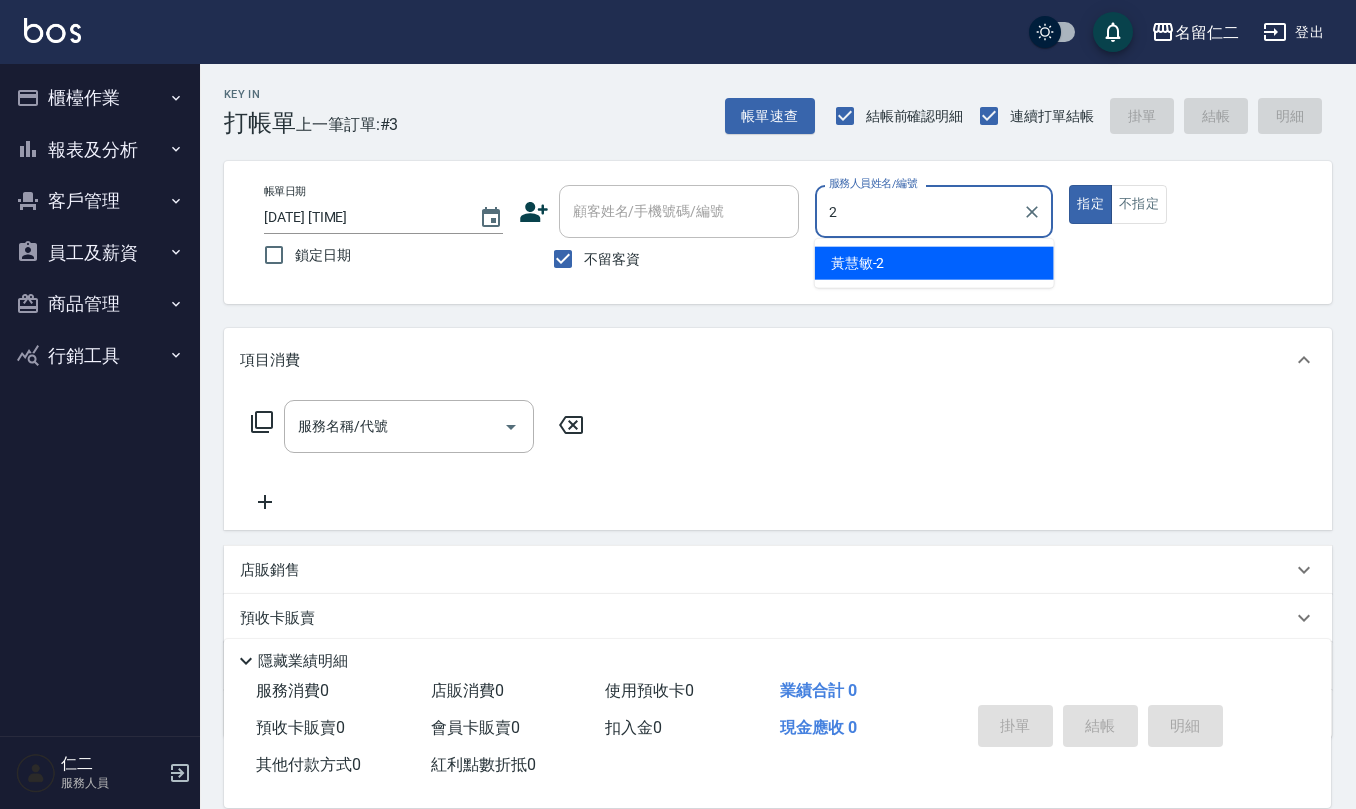 type on "黃慧敏-2" 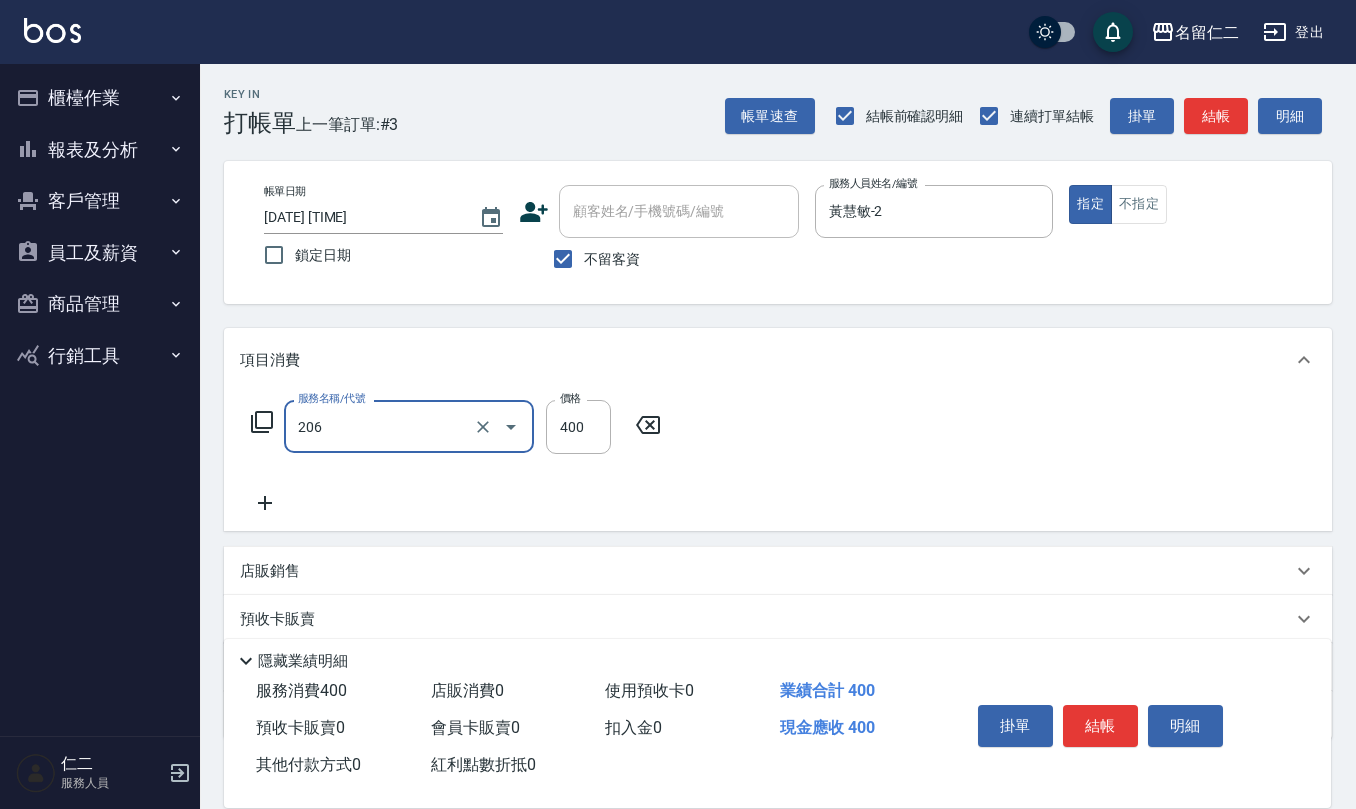 type on "健康洗(206)" 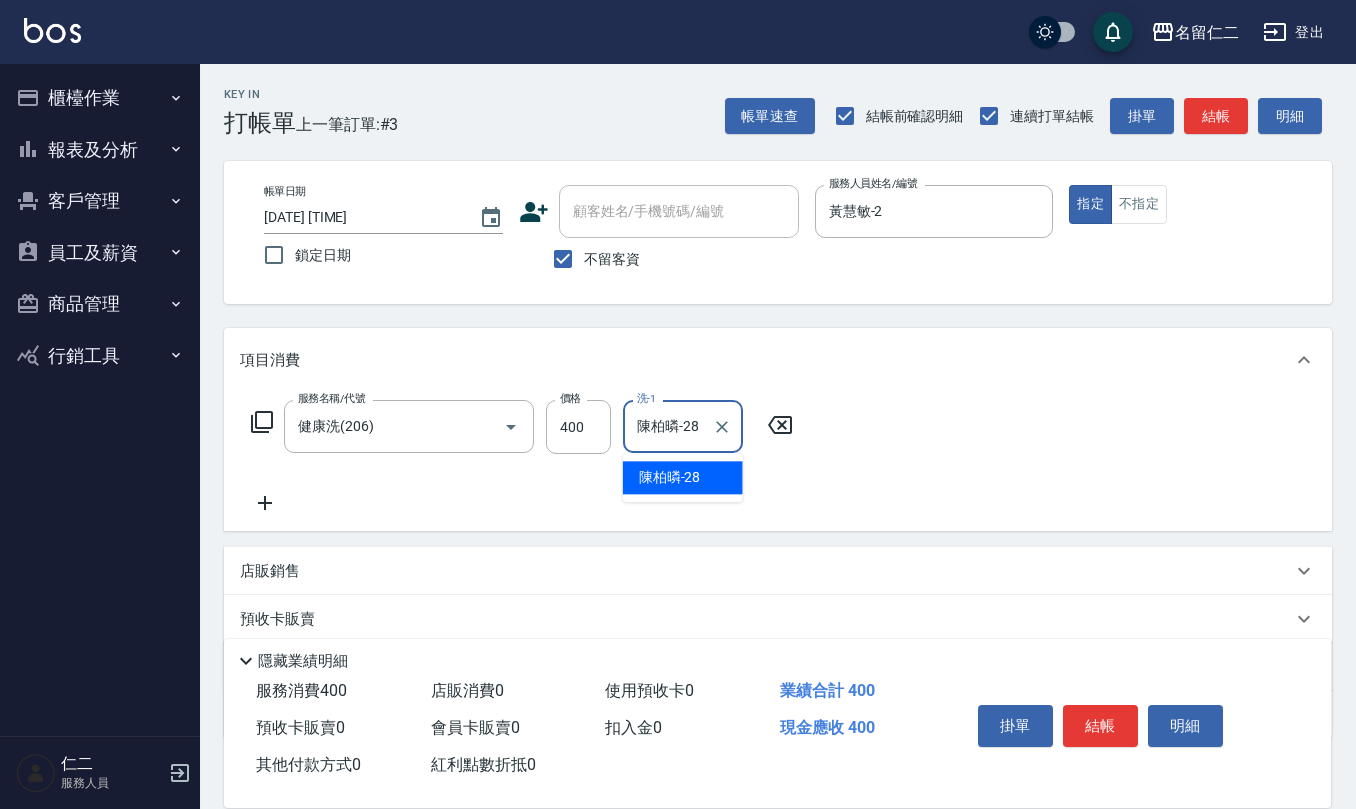 type on "陳柏暽-28" 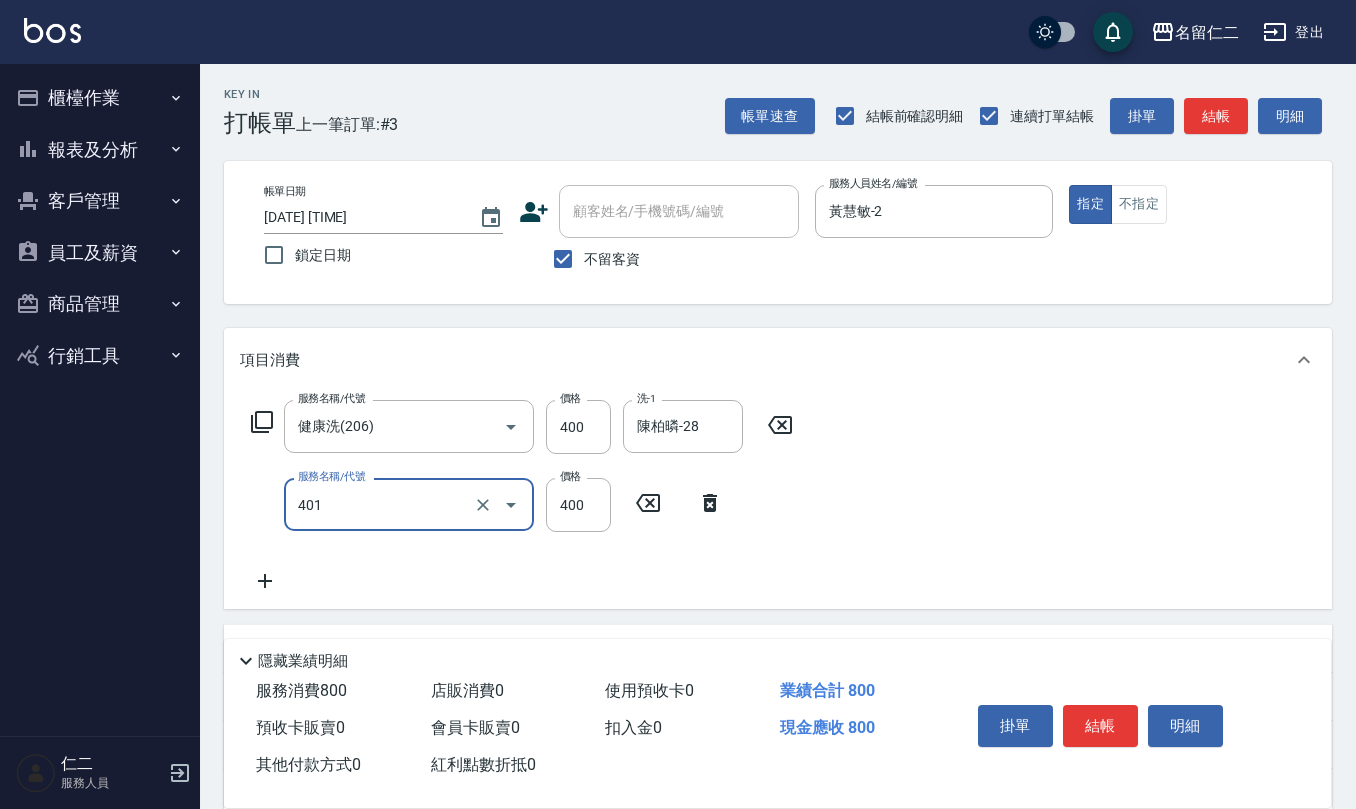 type on "剪髮(401)" 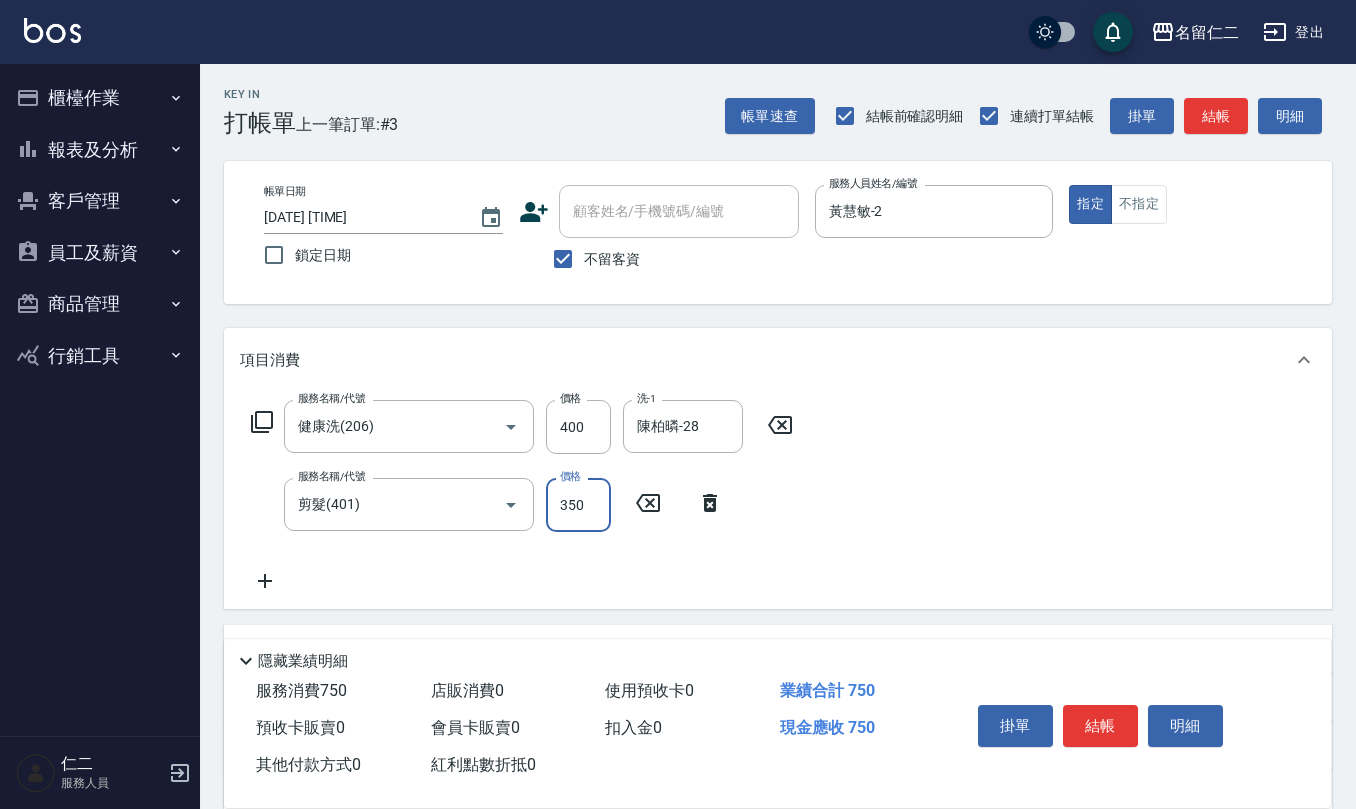 type on "350" 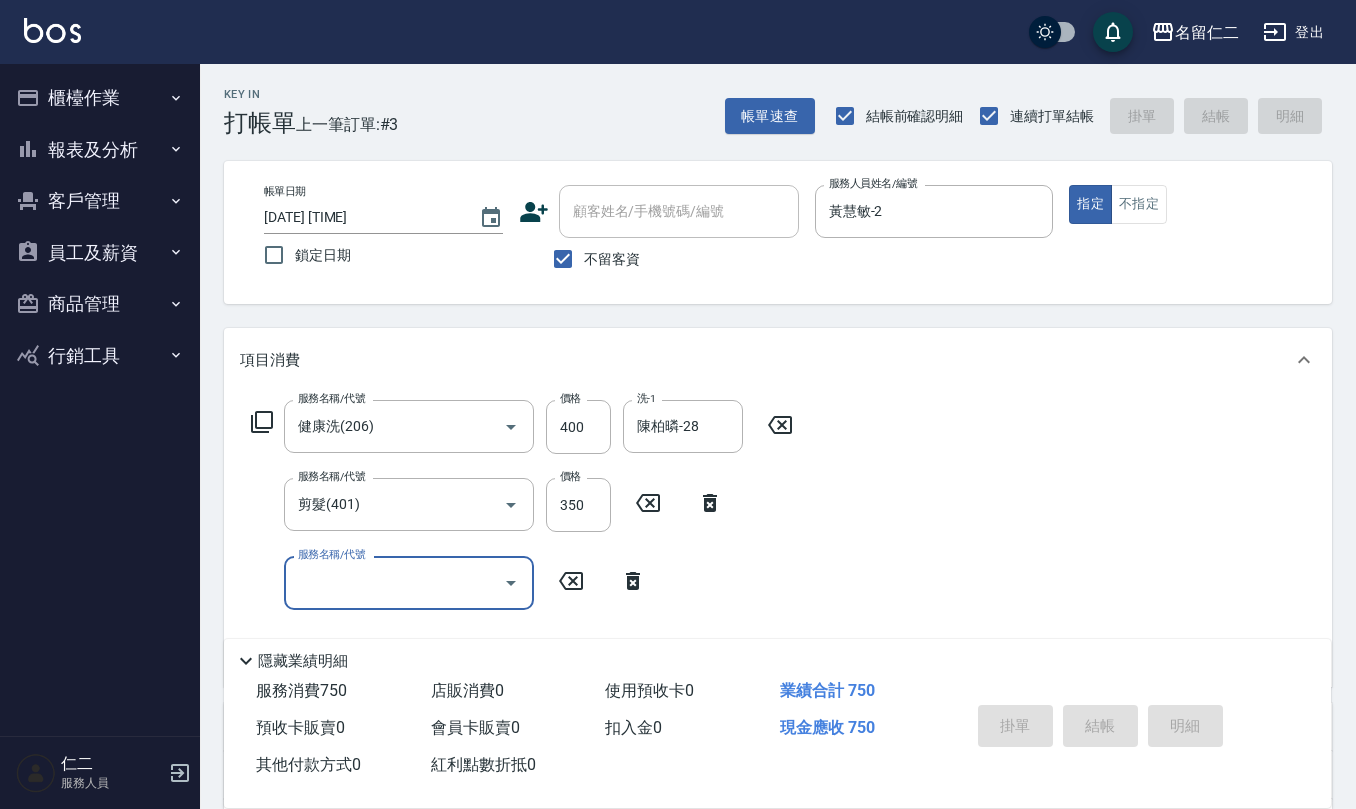 type 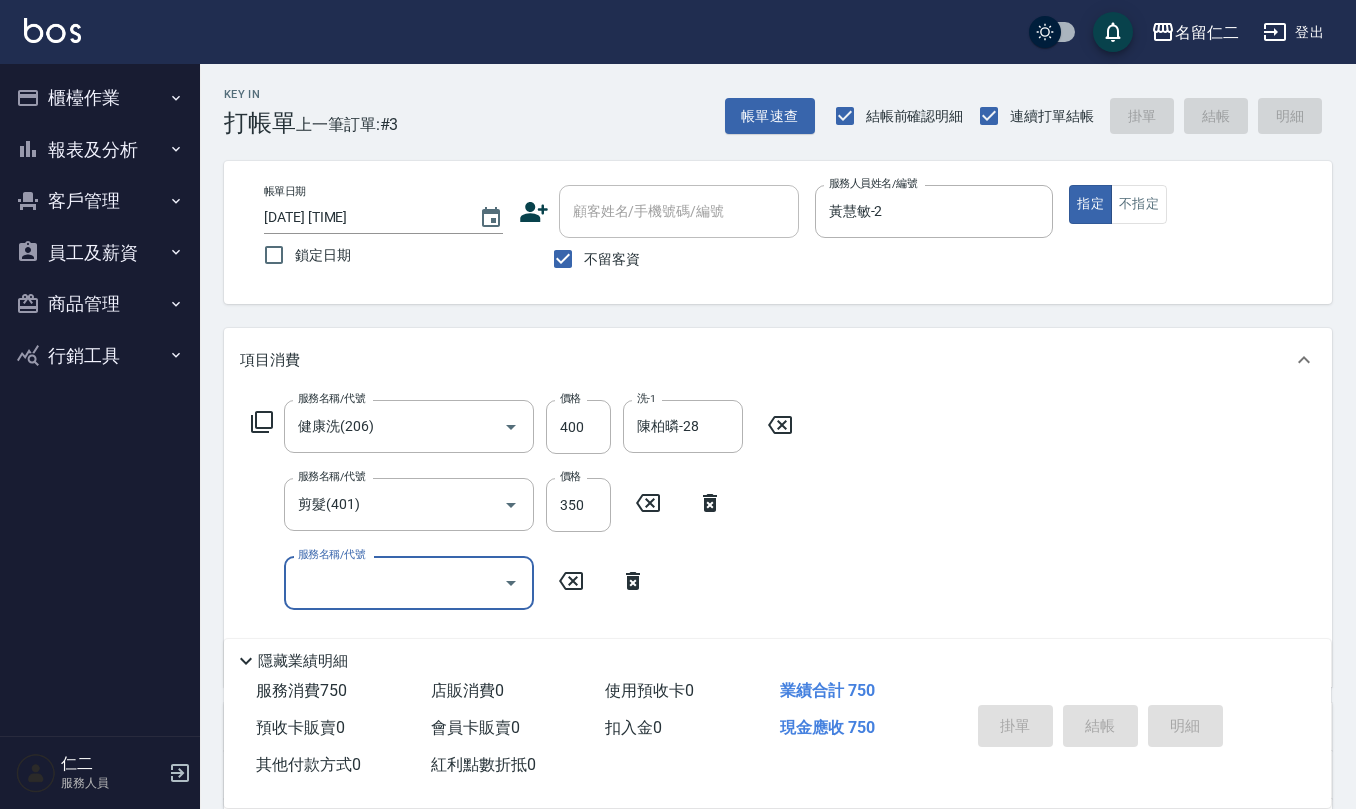 type 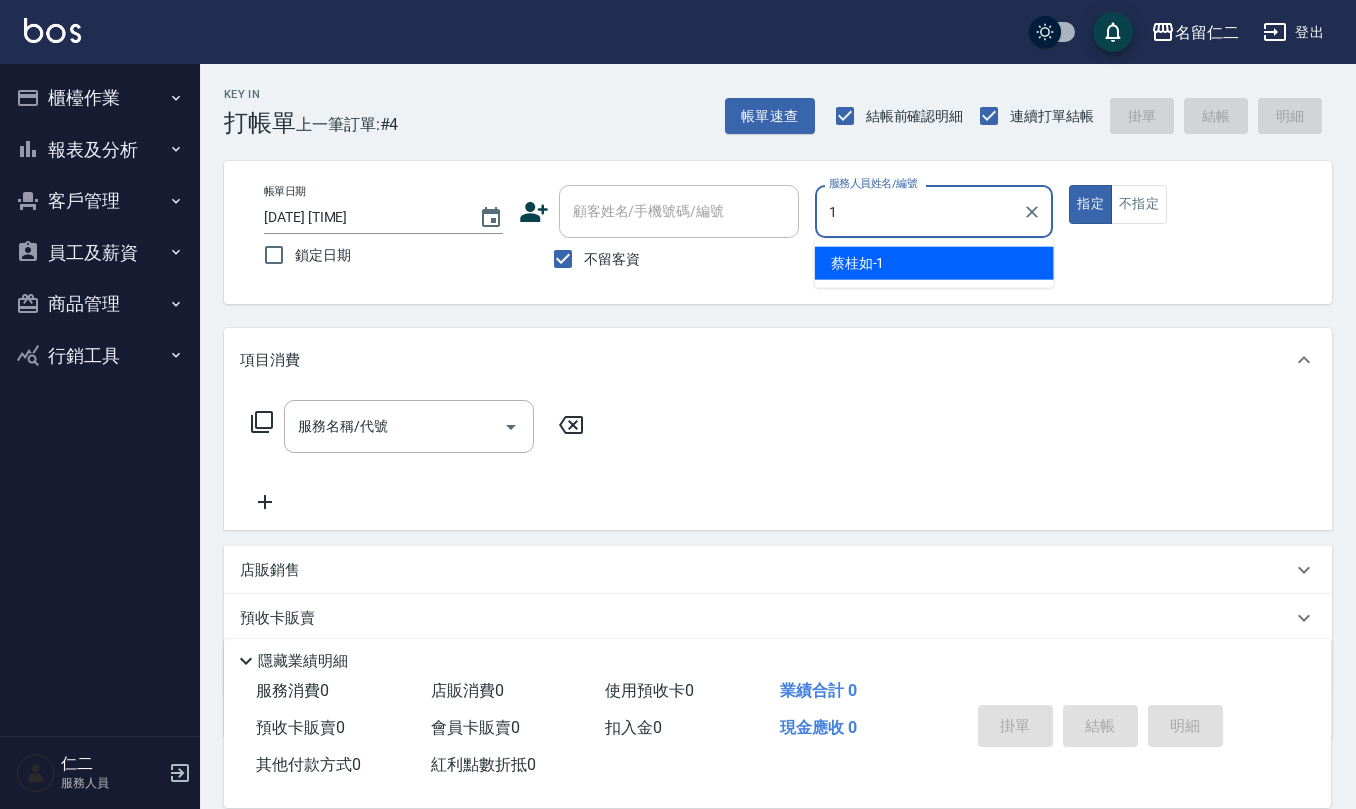 type on "蔡桂如-1" 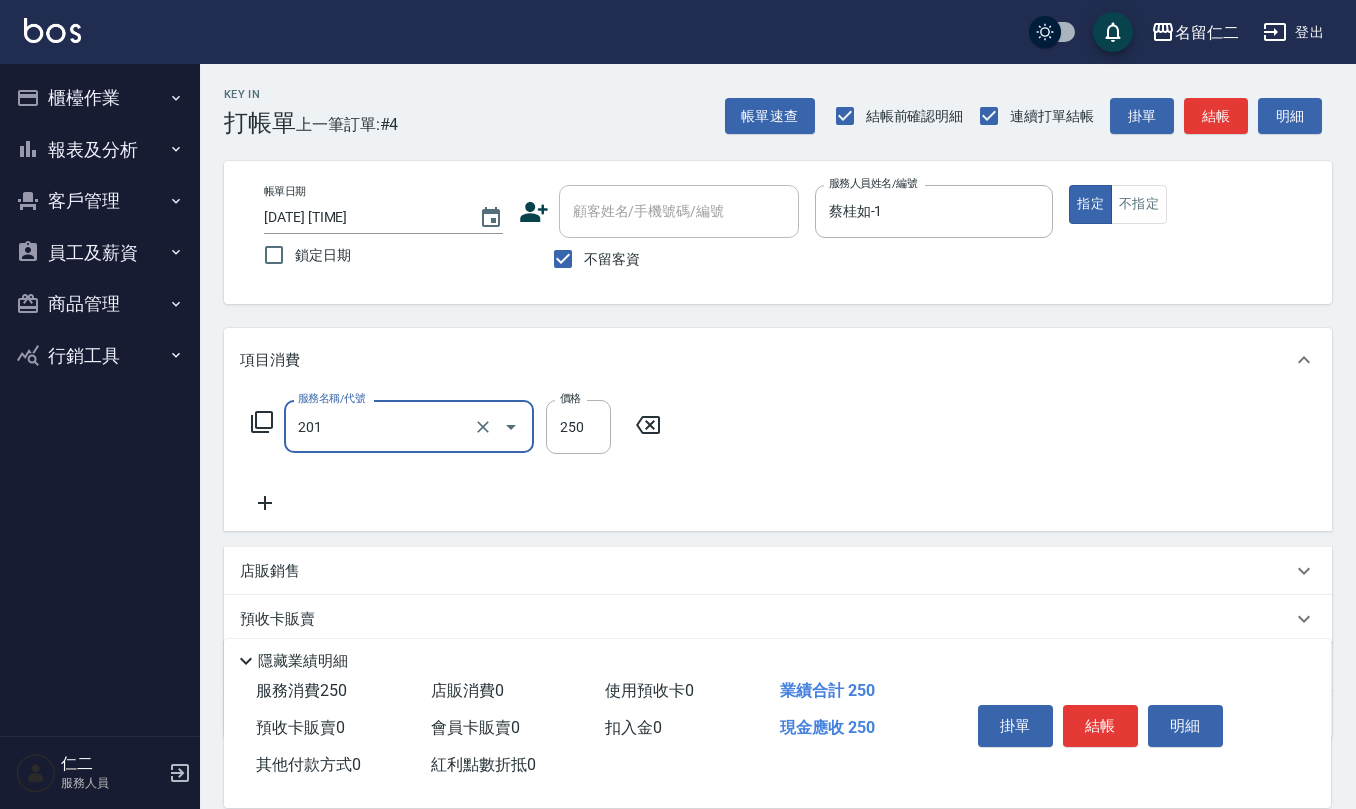 type on "洗髮(201)" 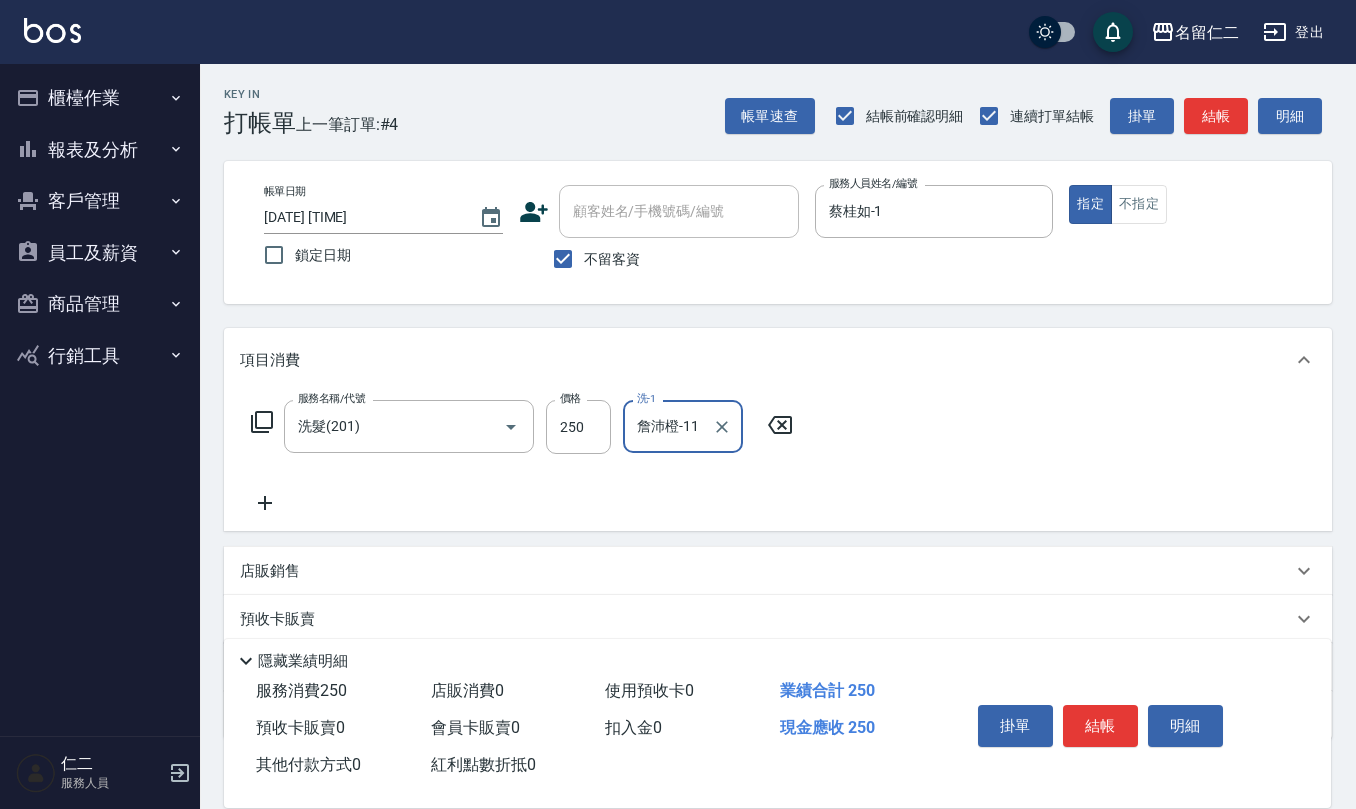type on "詹沛橙-11" 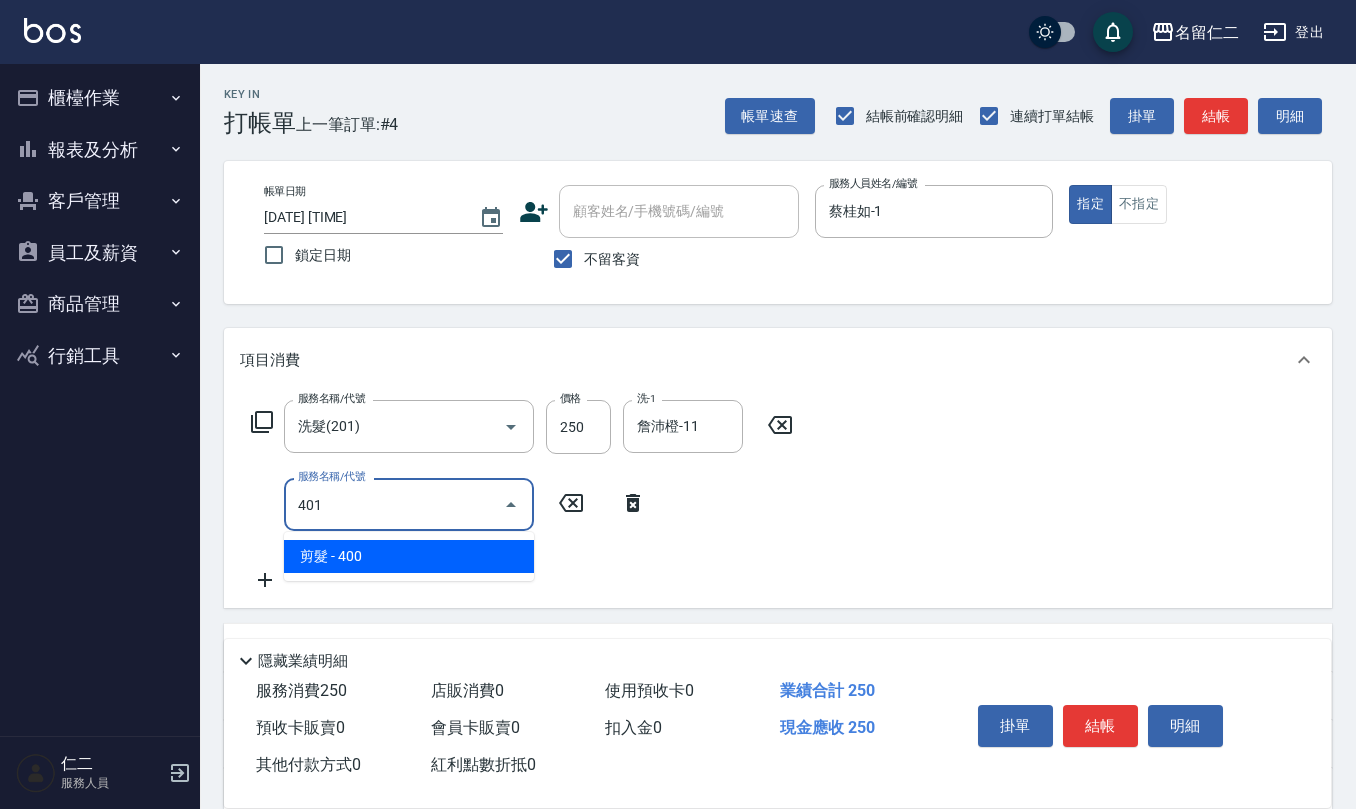 type on "剪髮(401)" 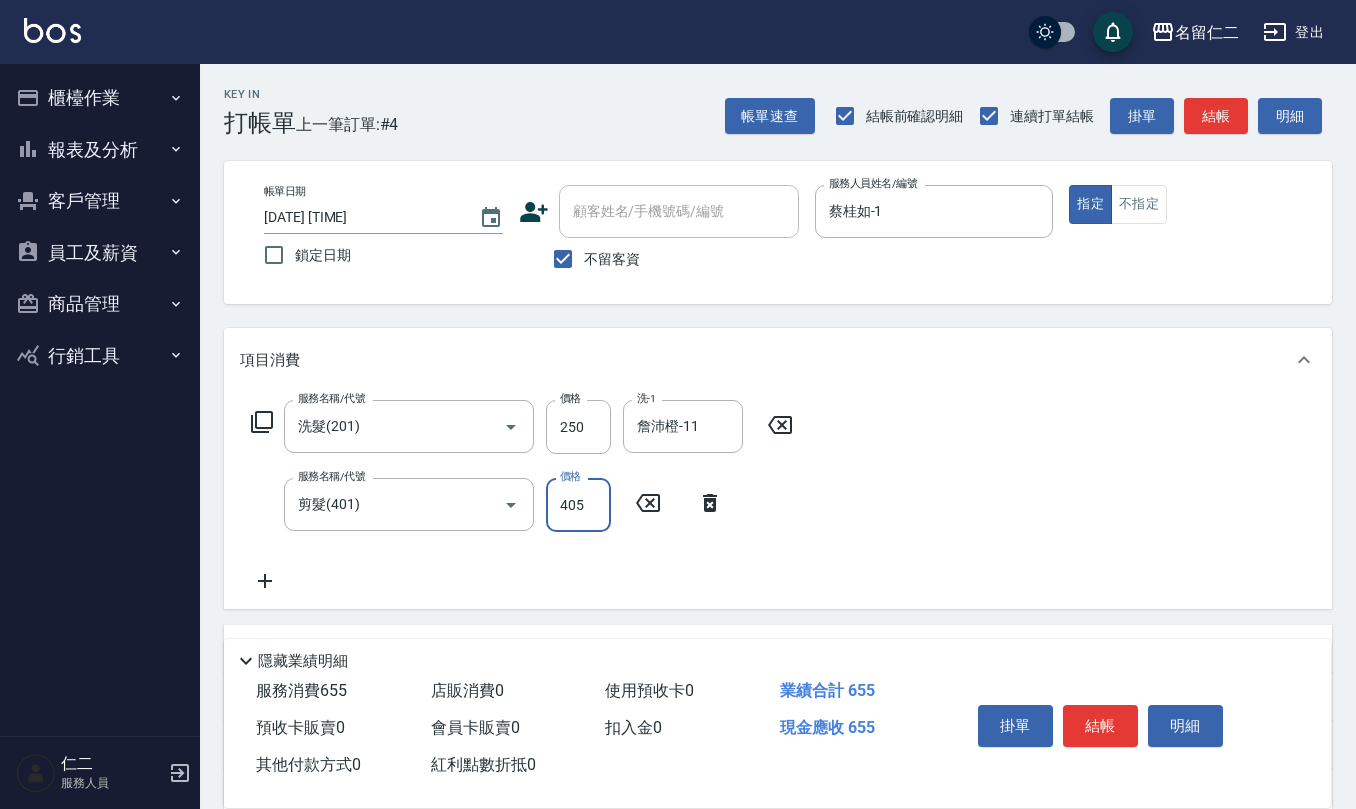type on "405" 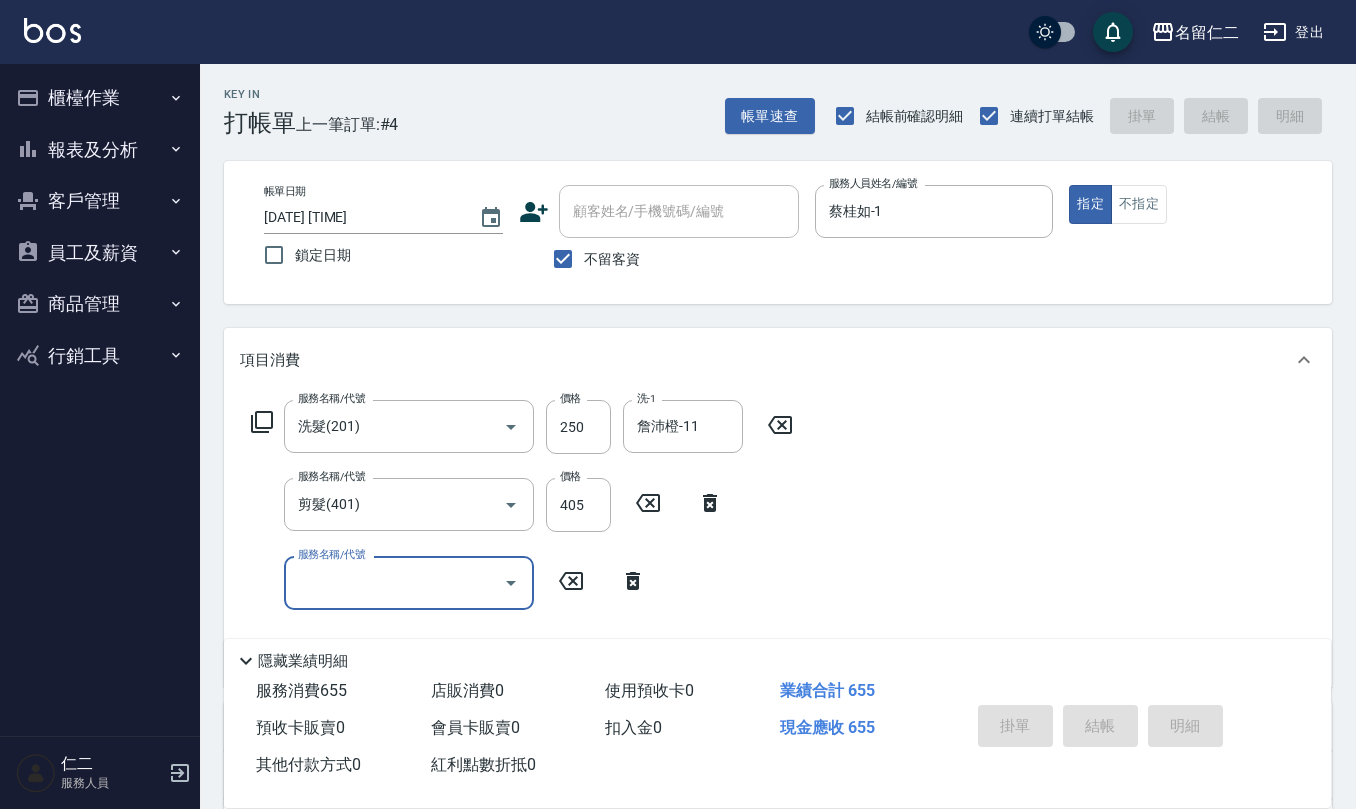 type 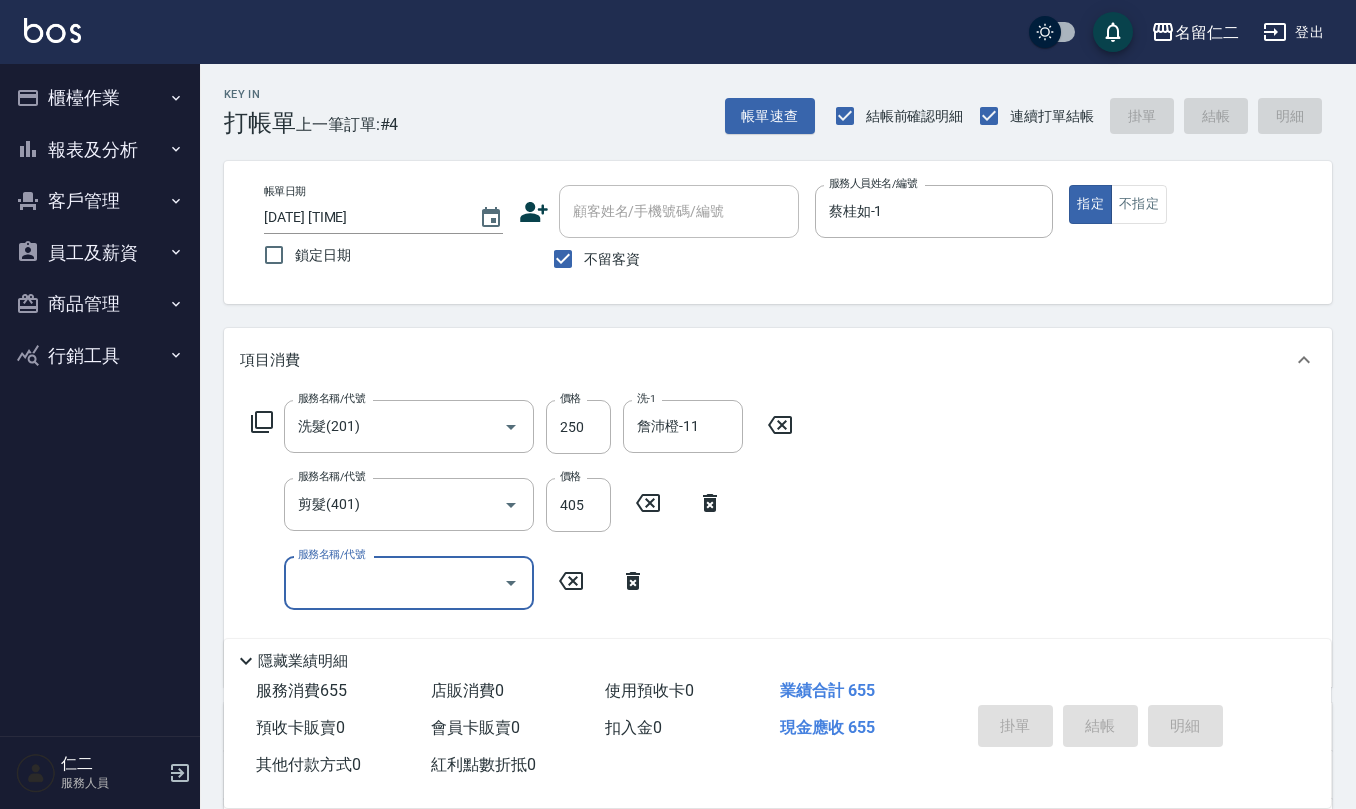 type 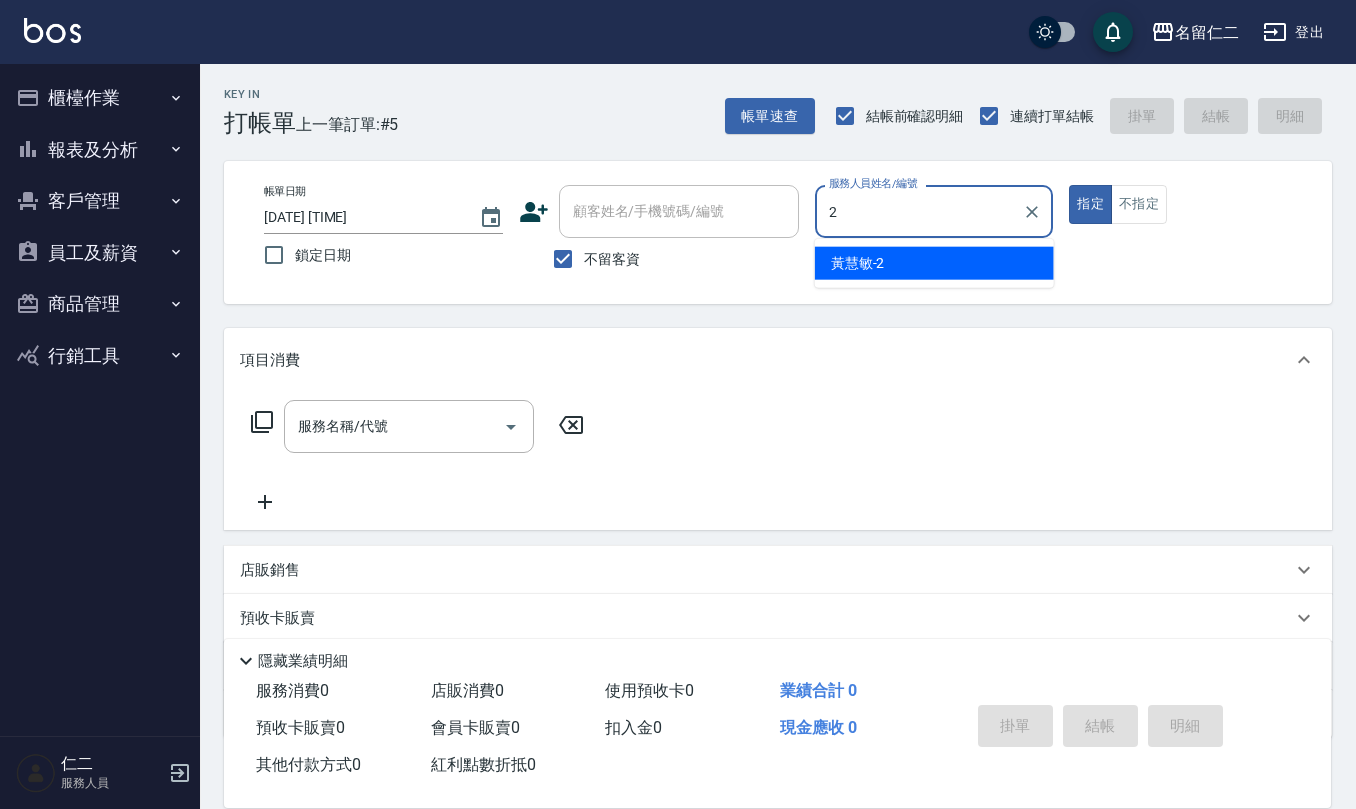 type on "黃慧敏-2" 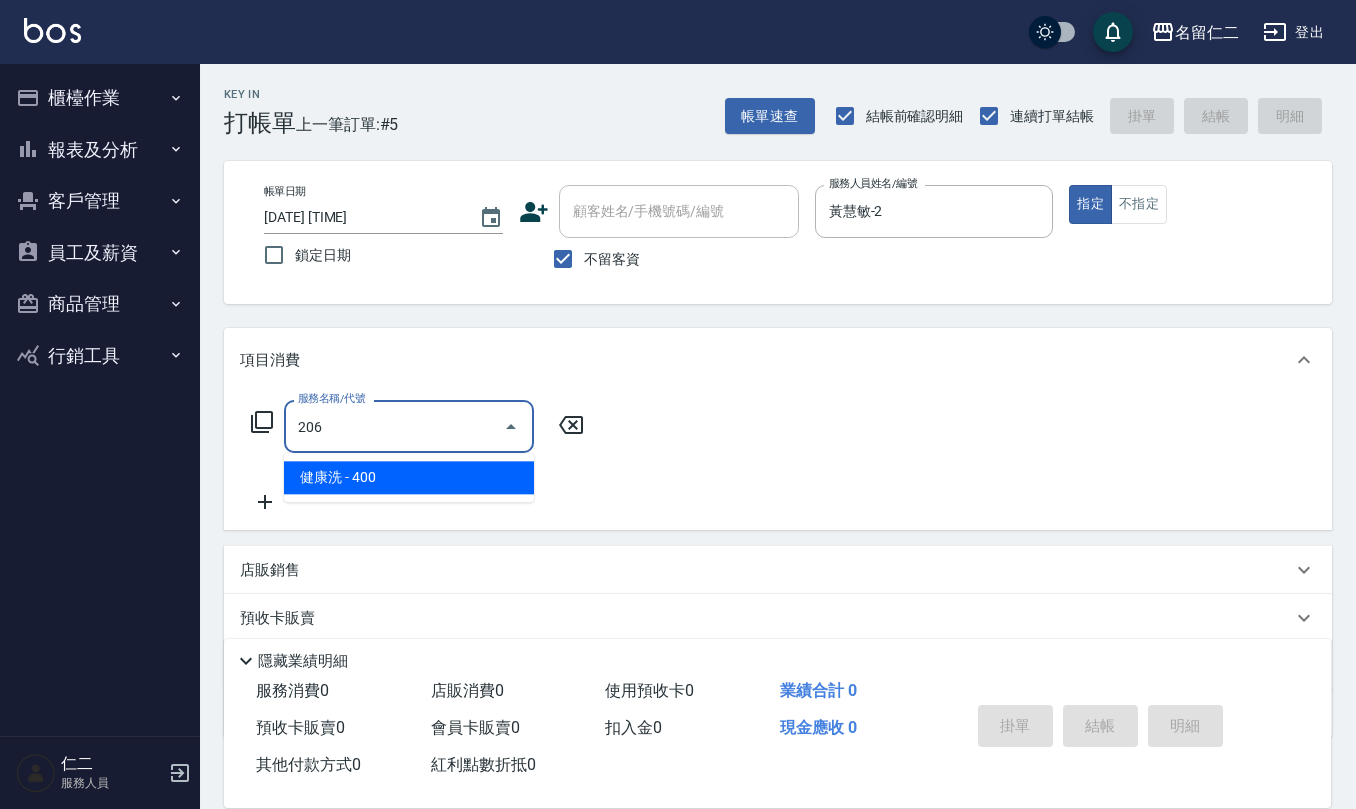 type on "健康洗(206)" 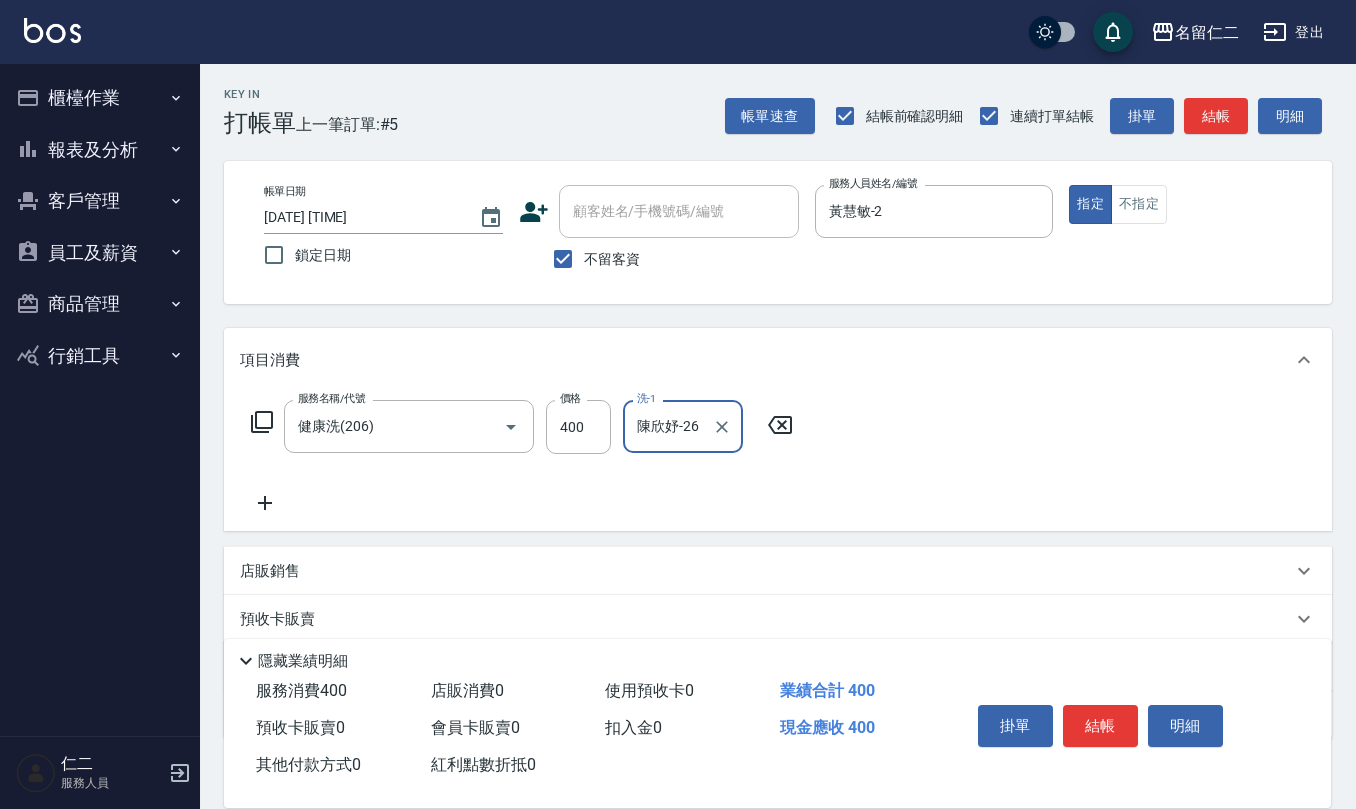 type on "陳欣妤-26" 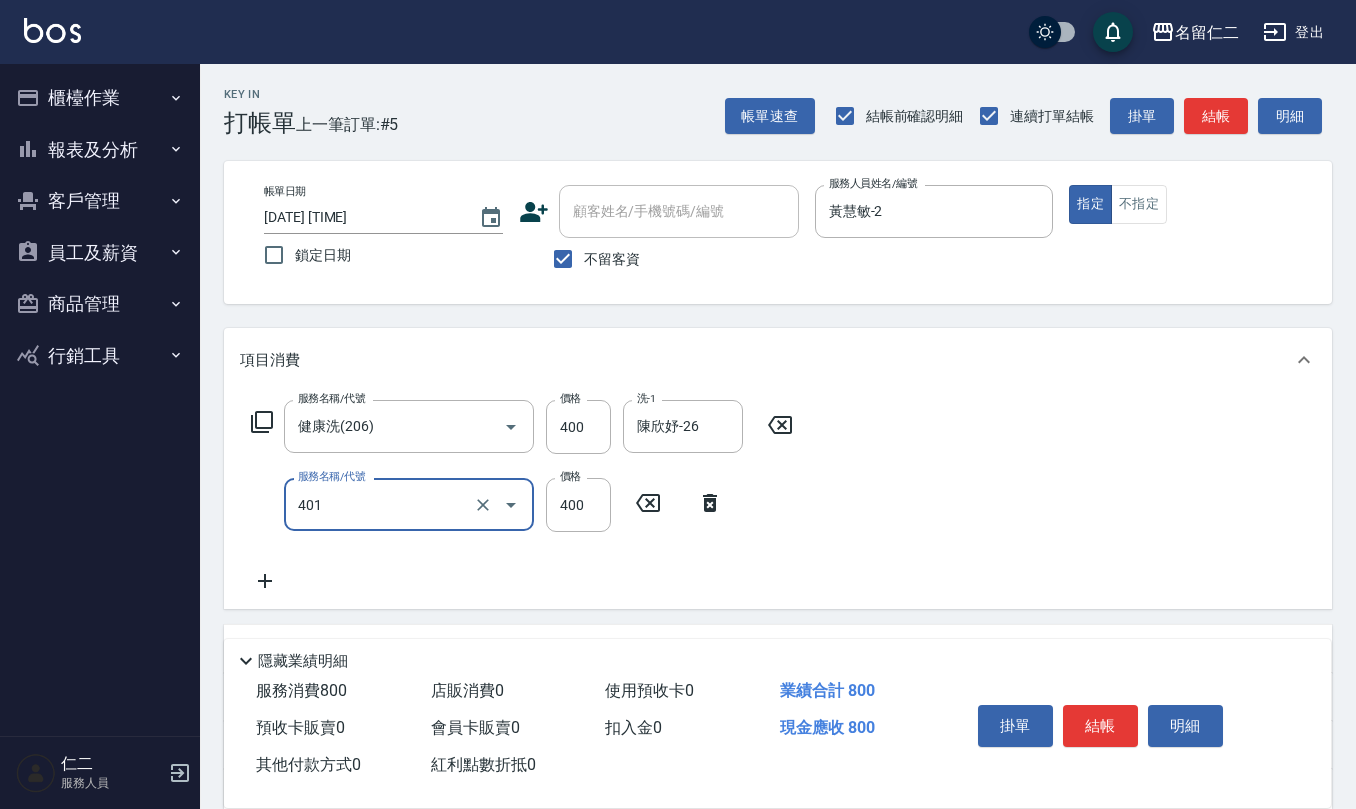 type on "剪髮(401)" 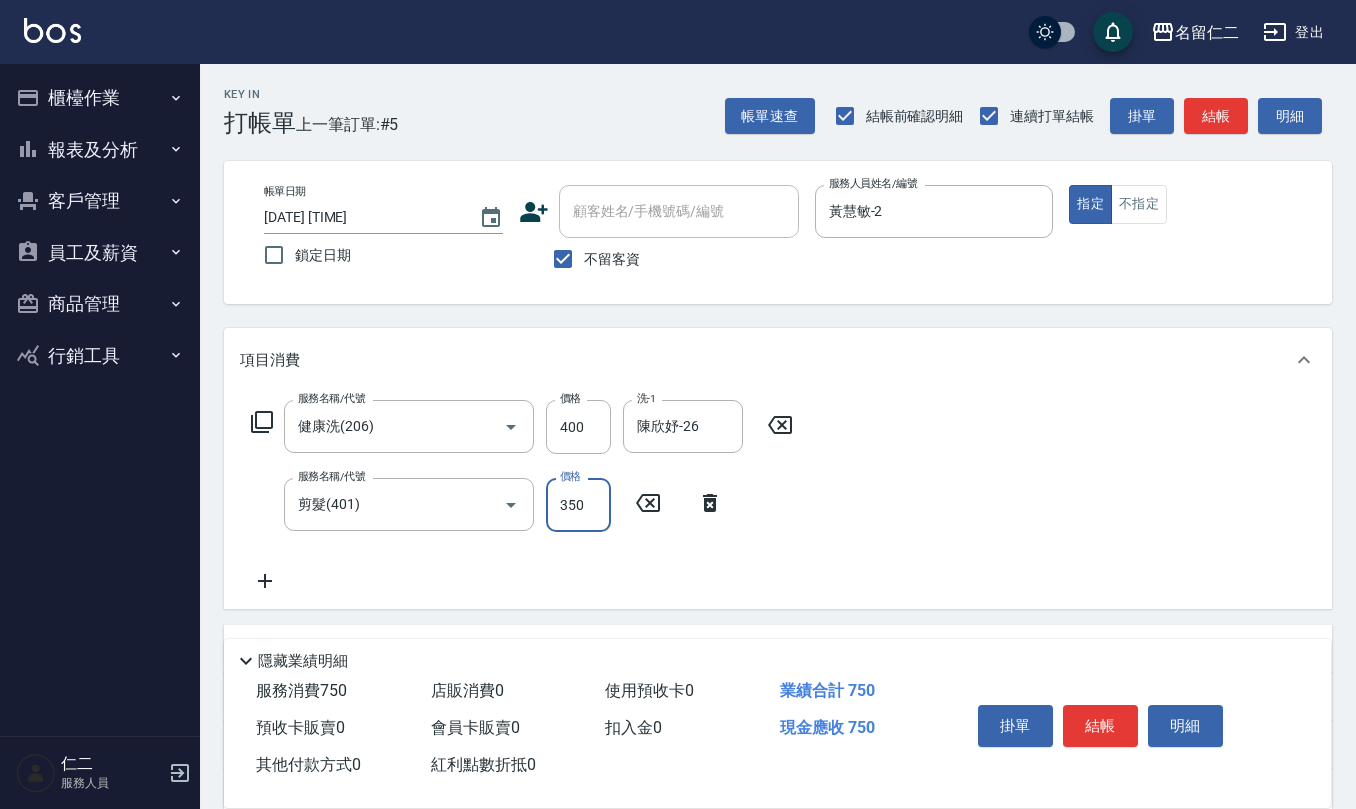 type on "350" 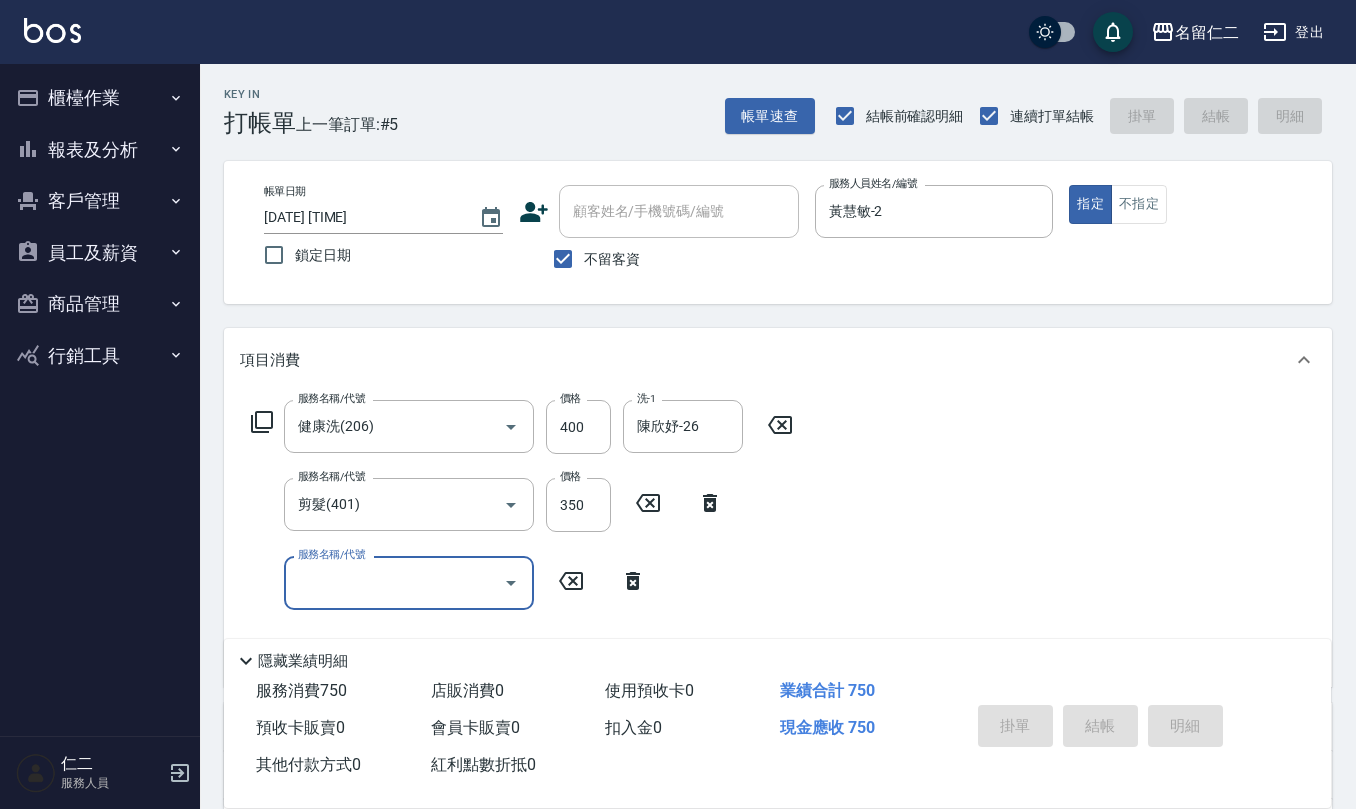 type 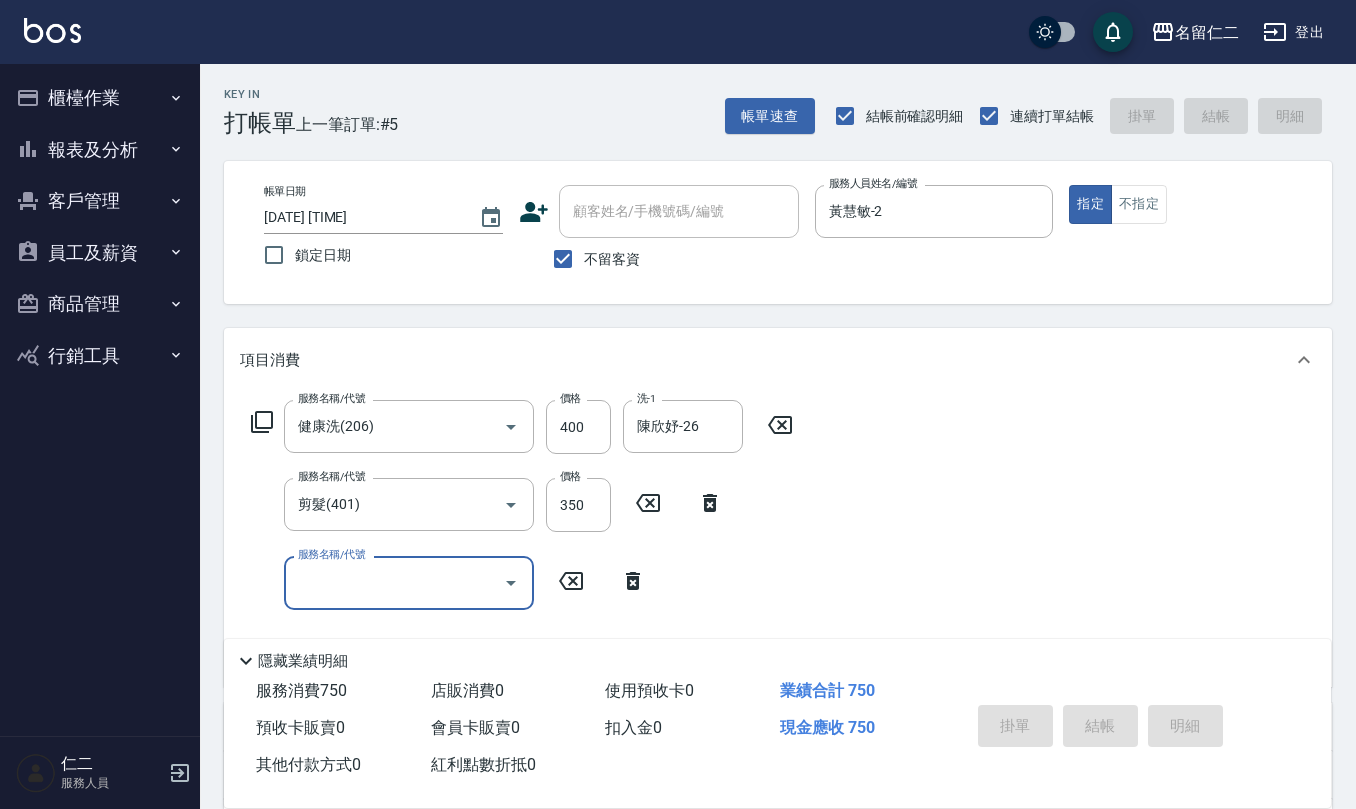 type 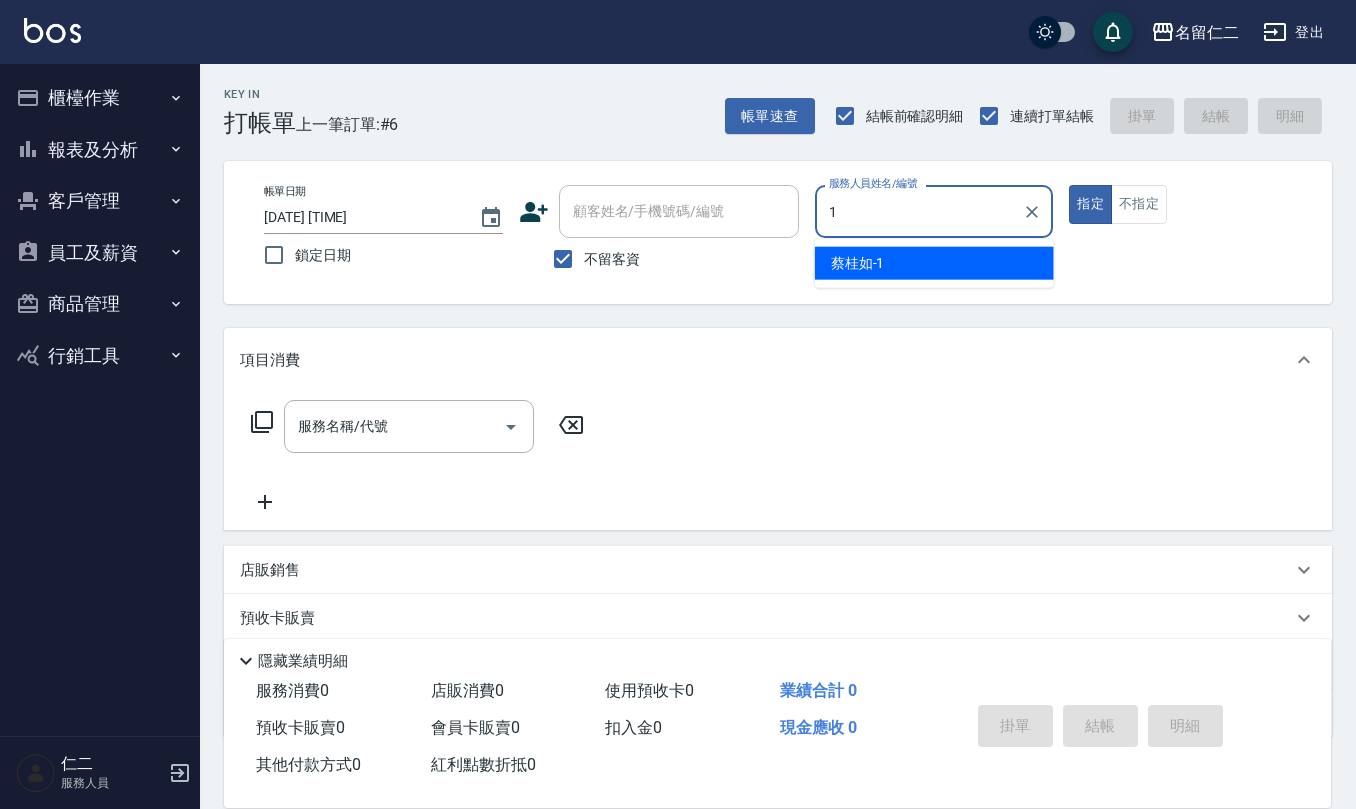 type on "蔡桂如-1" 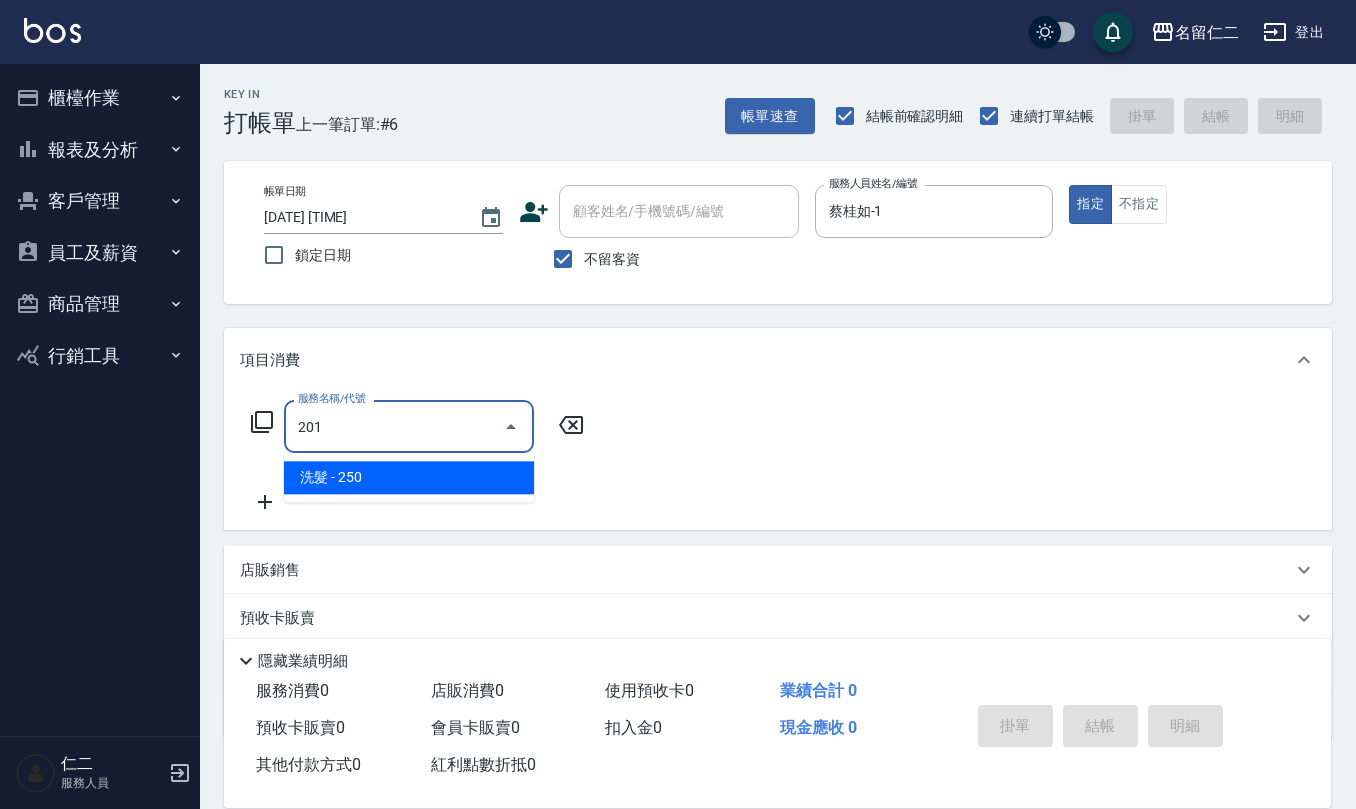 type on "洗髮(201)" 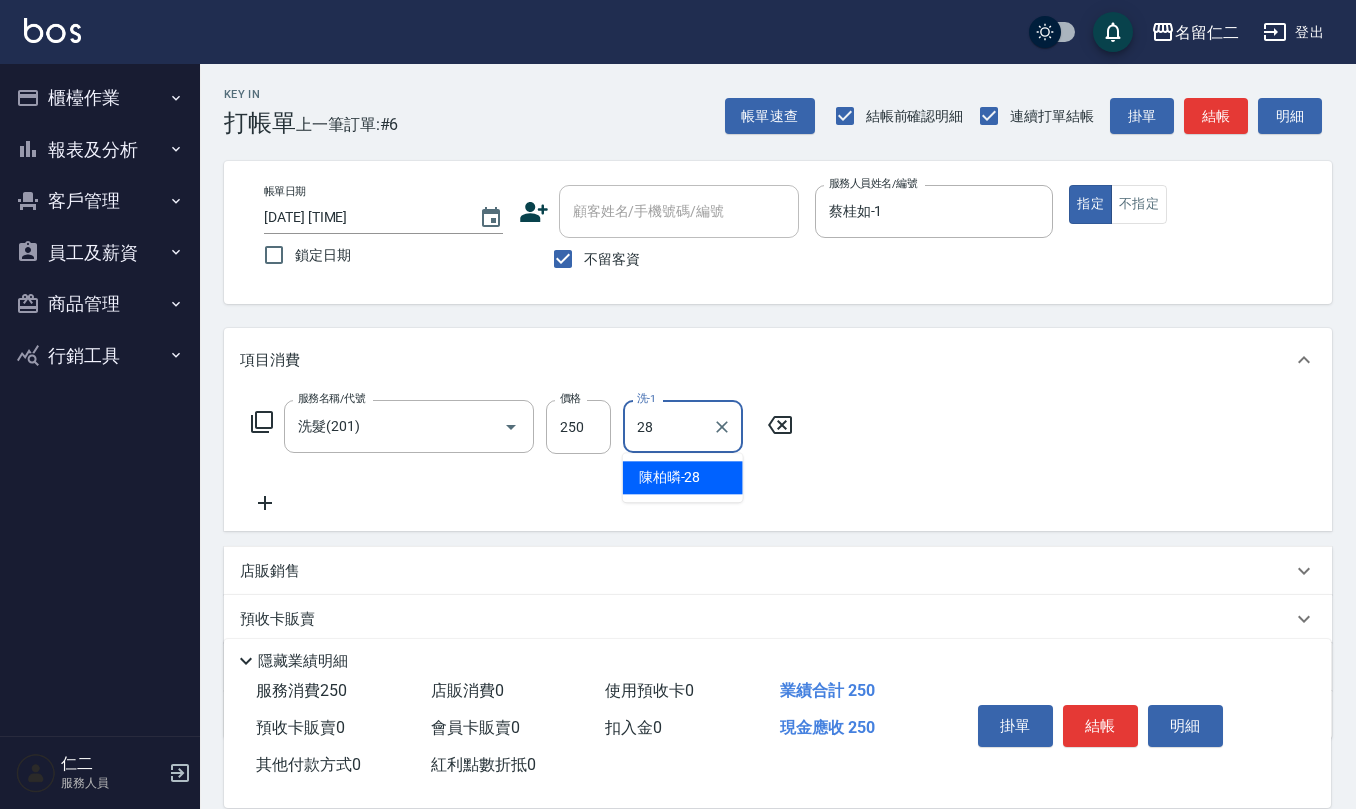 type on "陳柏暽-28" 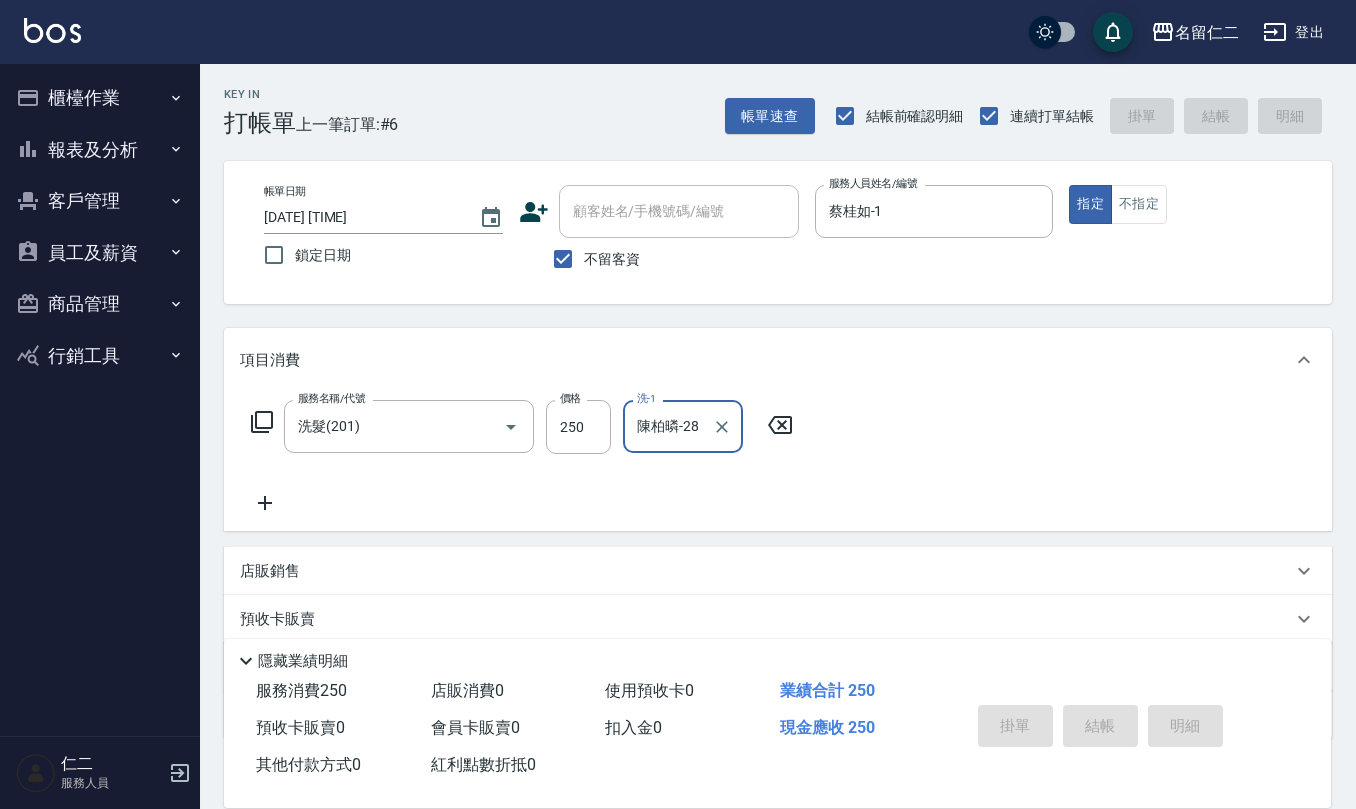 type 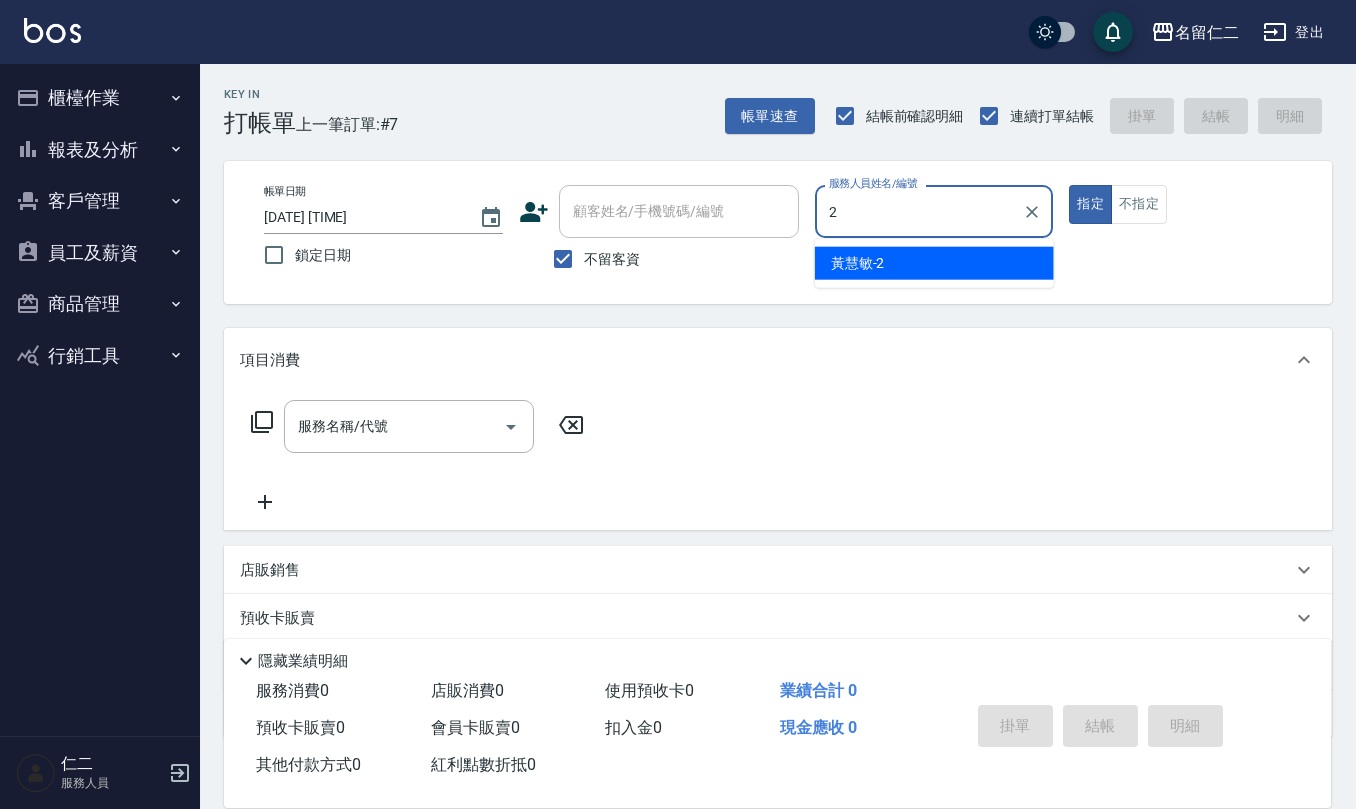 type on "黃慧敏-2" 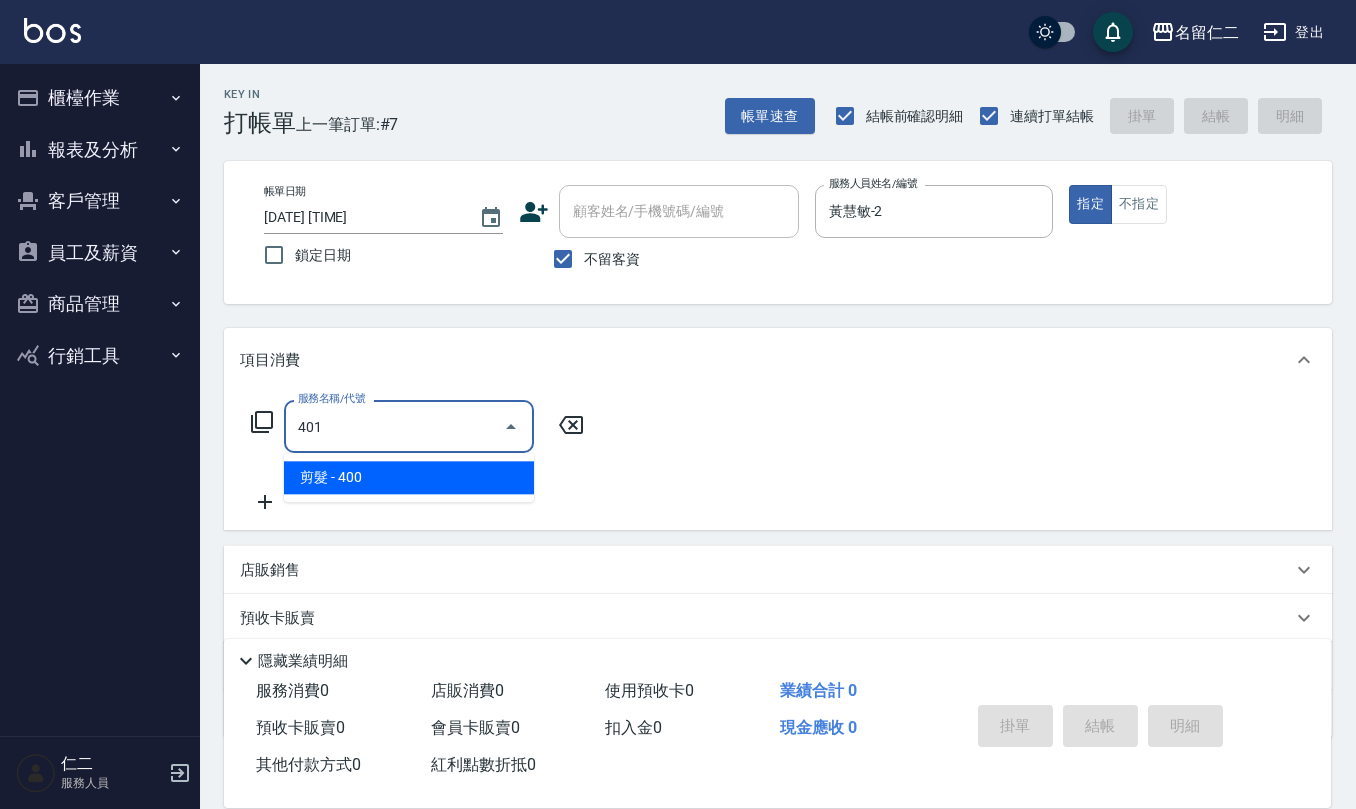 type on "剪髮(401)" 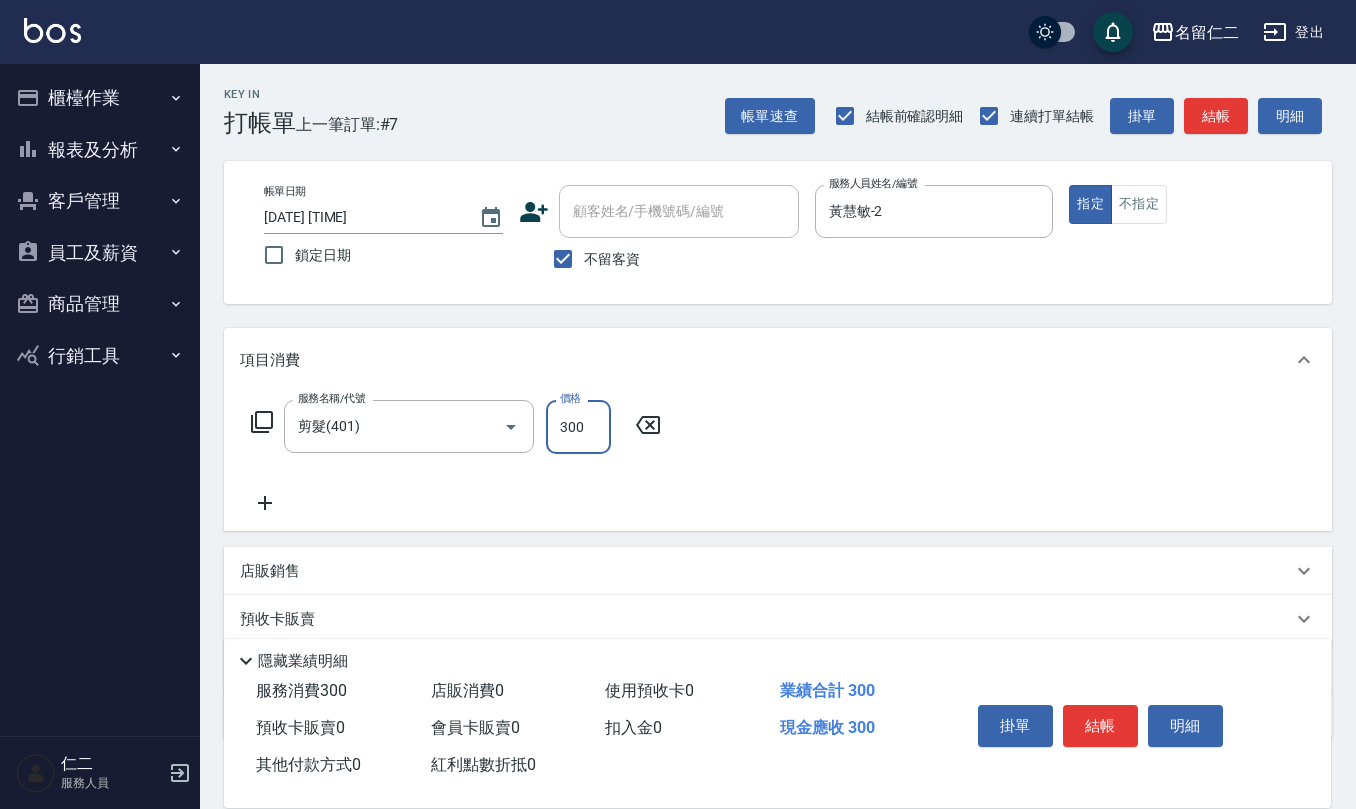 type on "300" 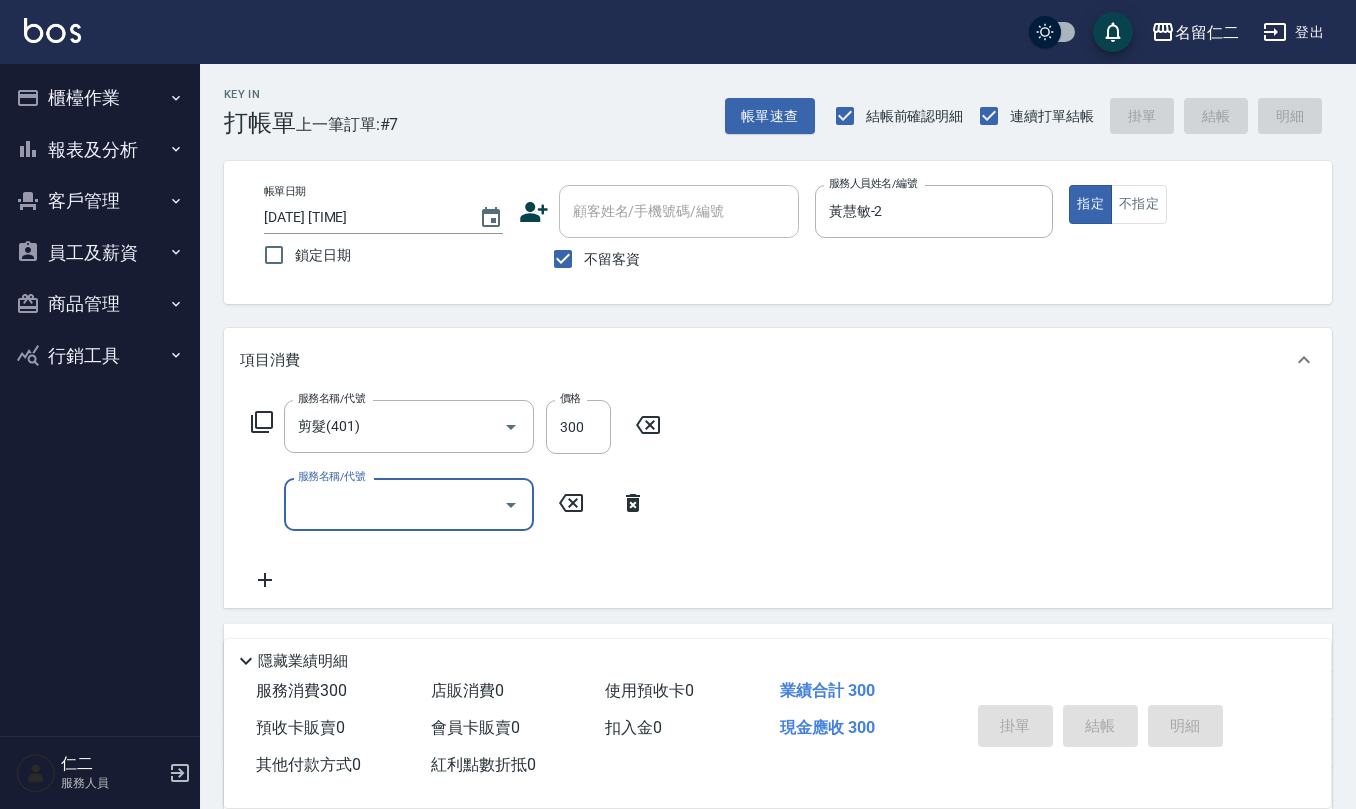 type on "[DATE] [TIME]" 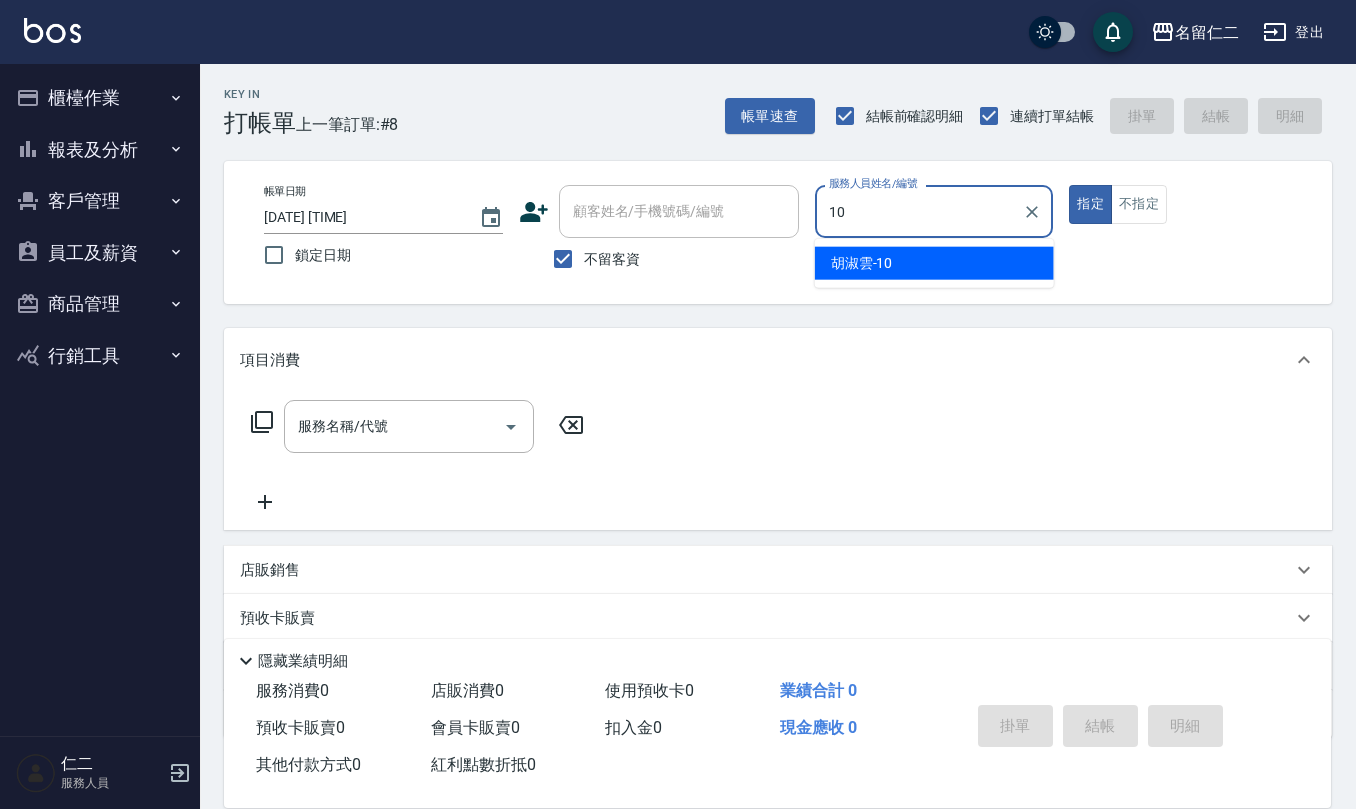 type on "胡淑雲-10" 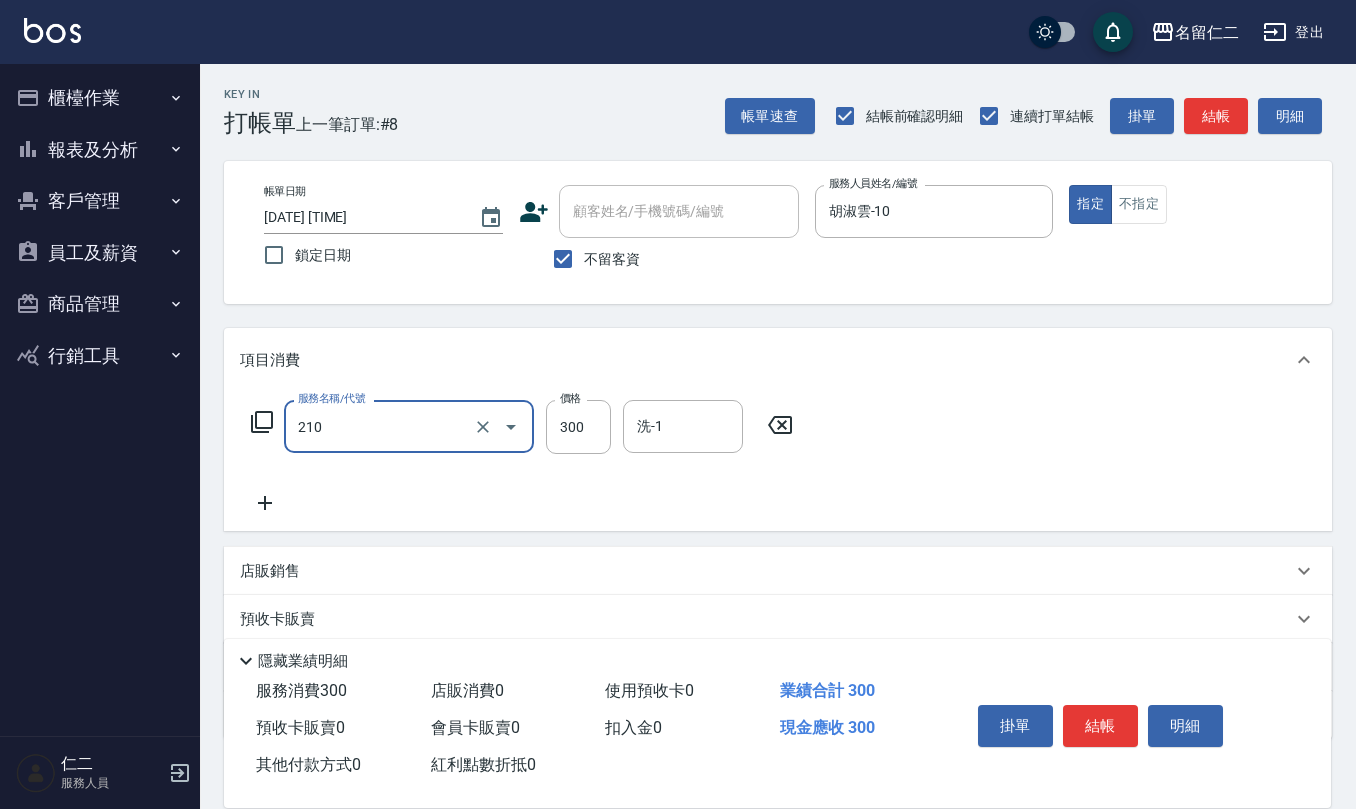 type on "歐娜洗髮精(210)" 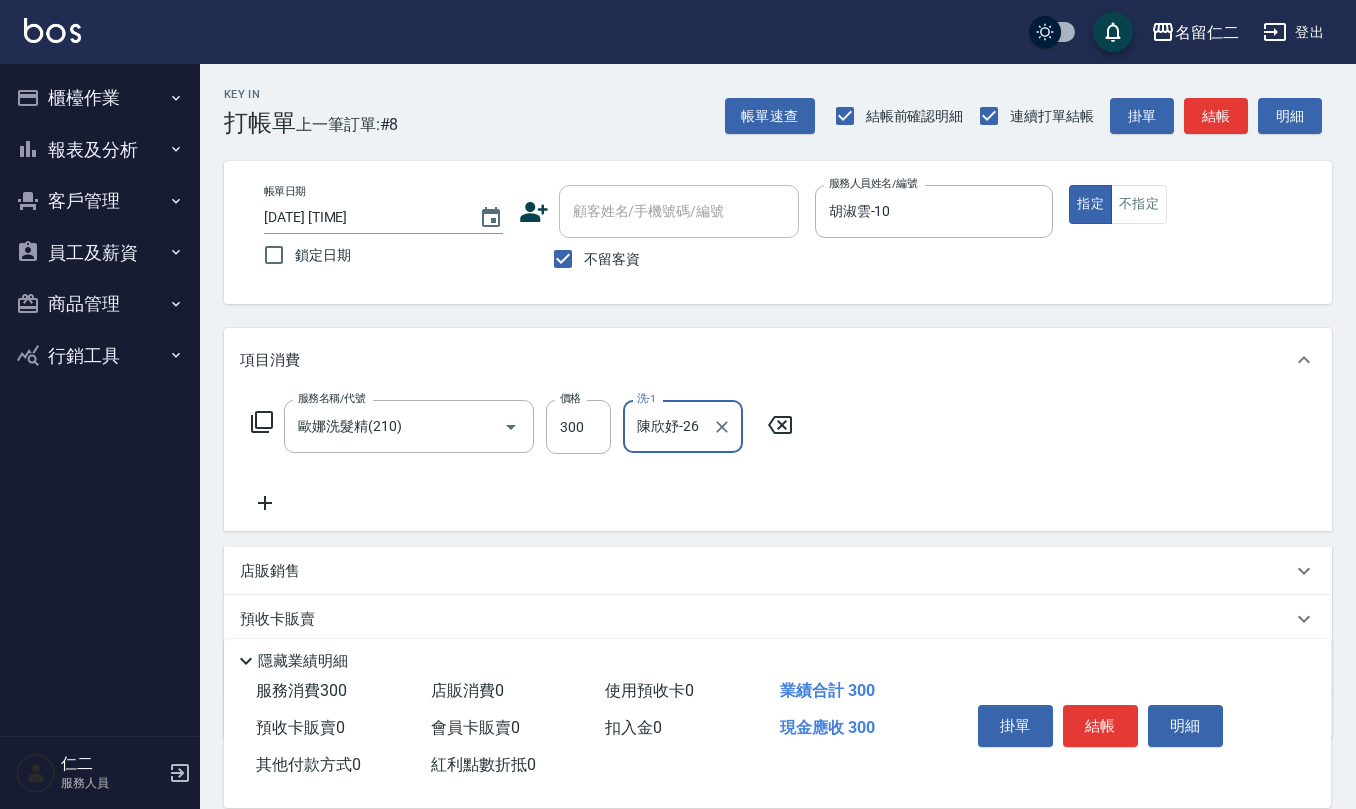 type on "陳欣妤-26" 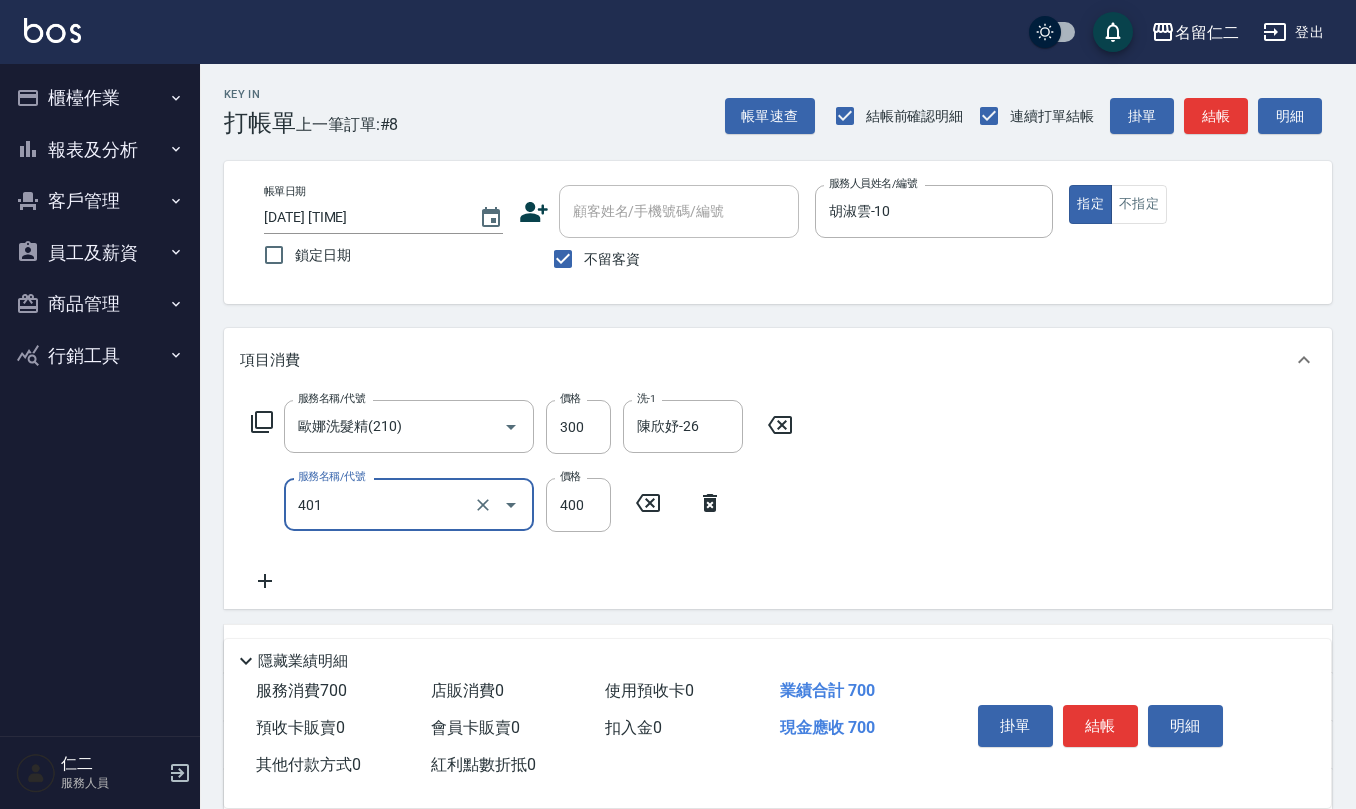 type on "剪髮(401)" 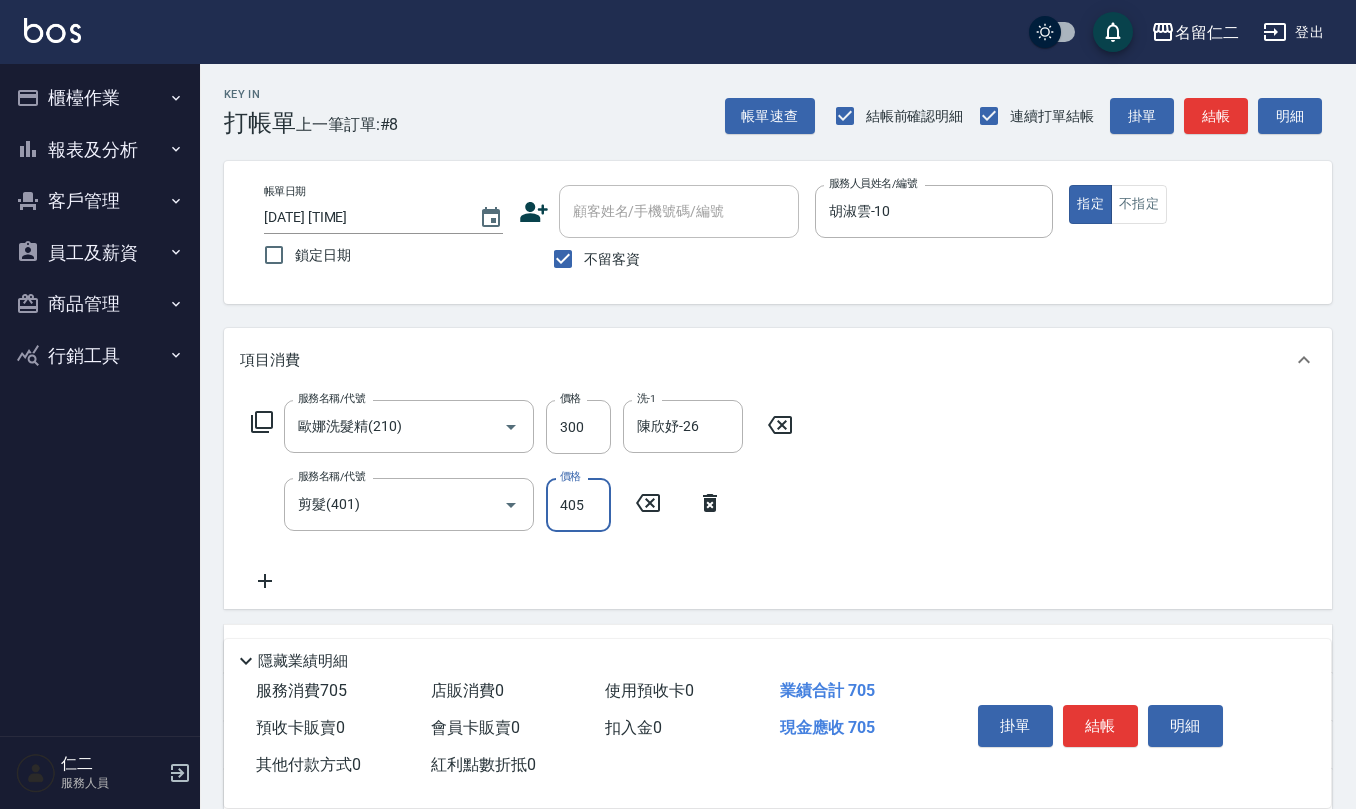 type on "405" 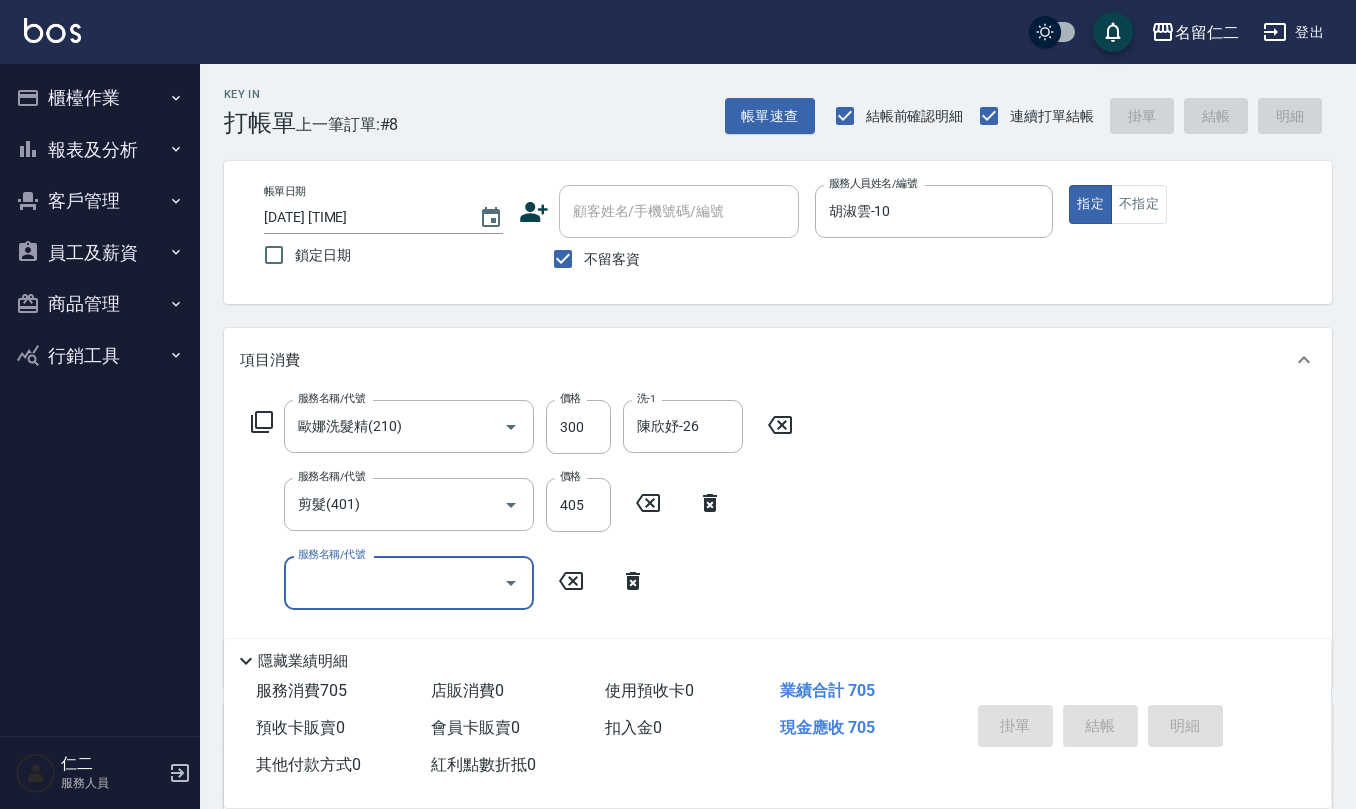 type 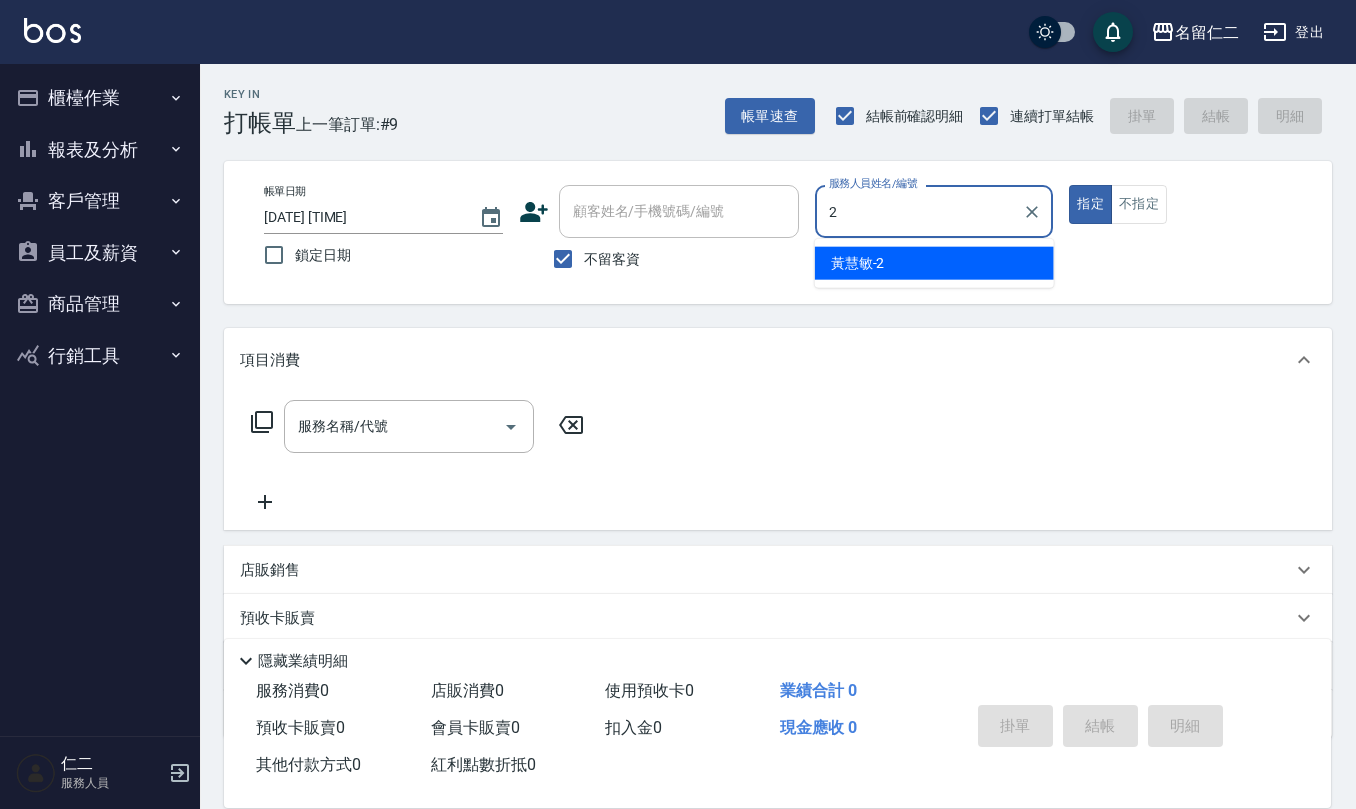 type on "黃慧敏-2" 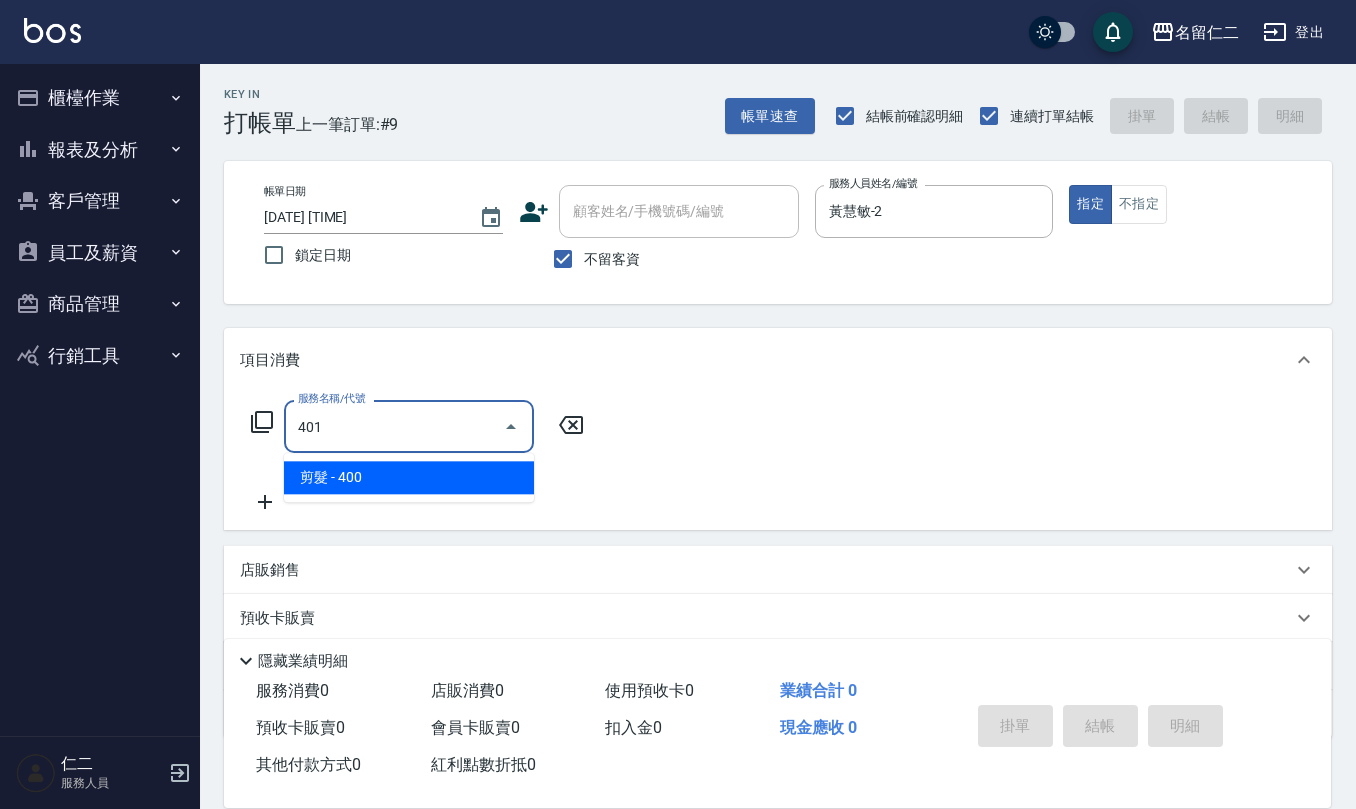 type on "剪髮(401)" 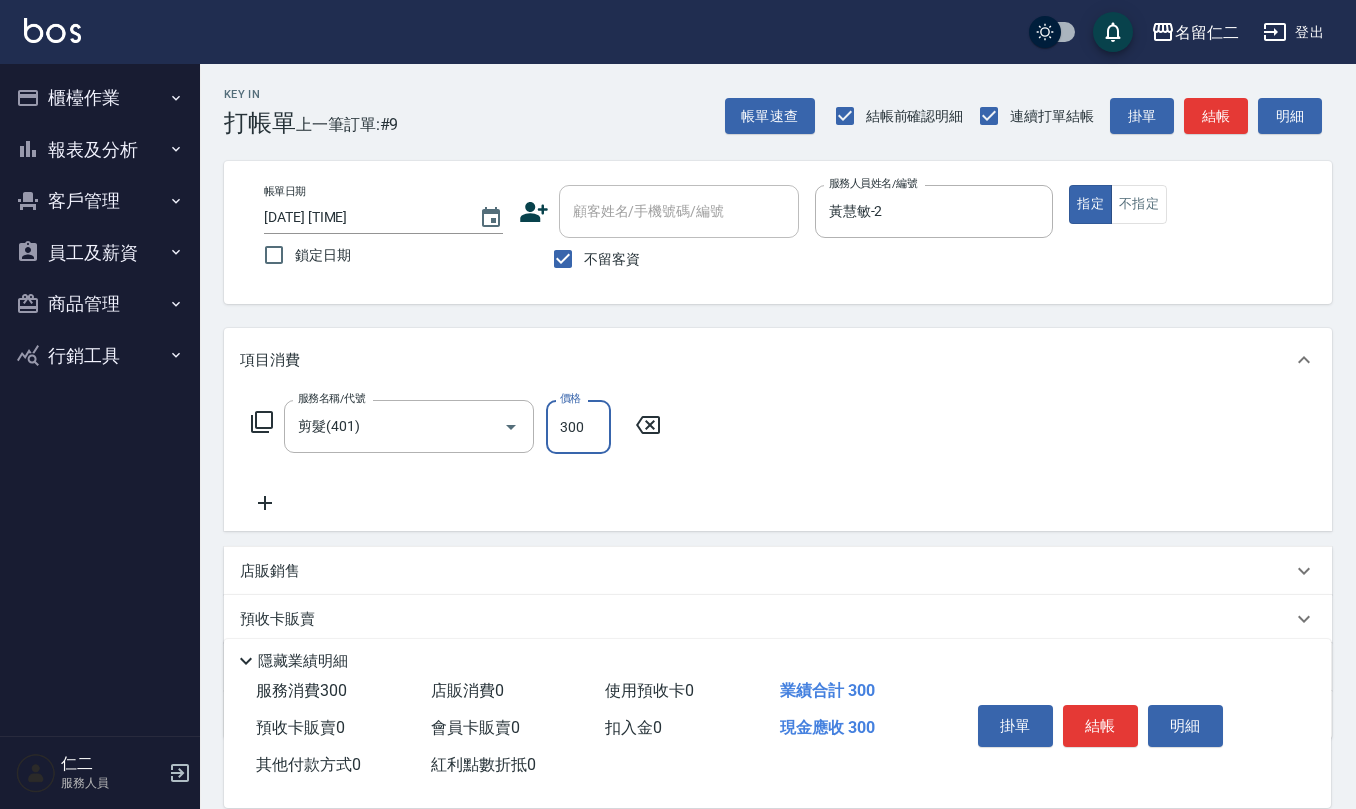 type on "300" 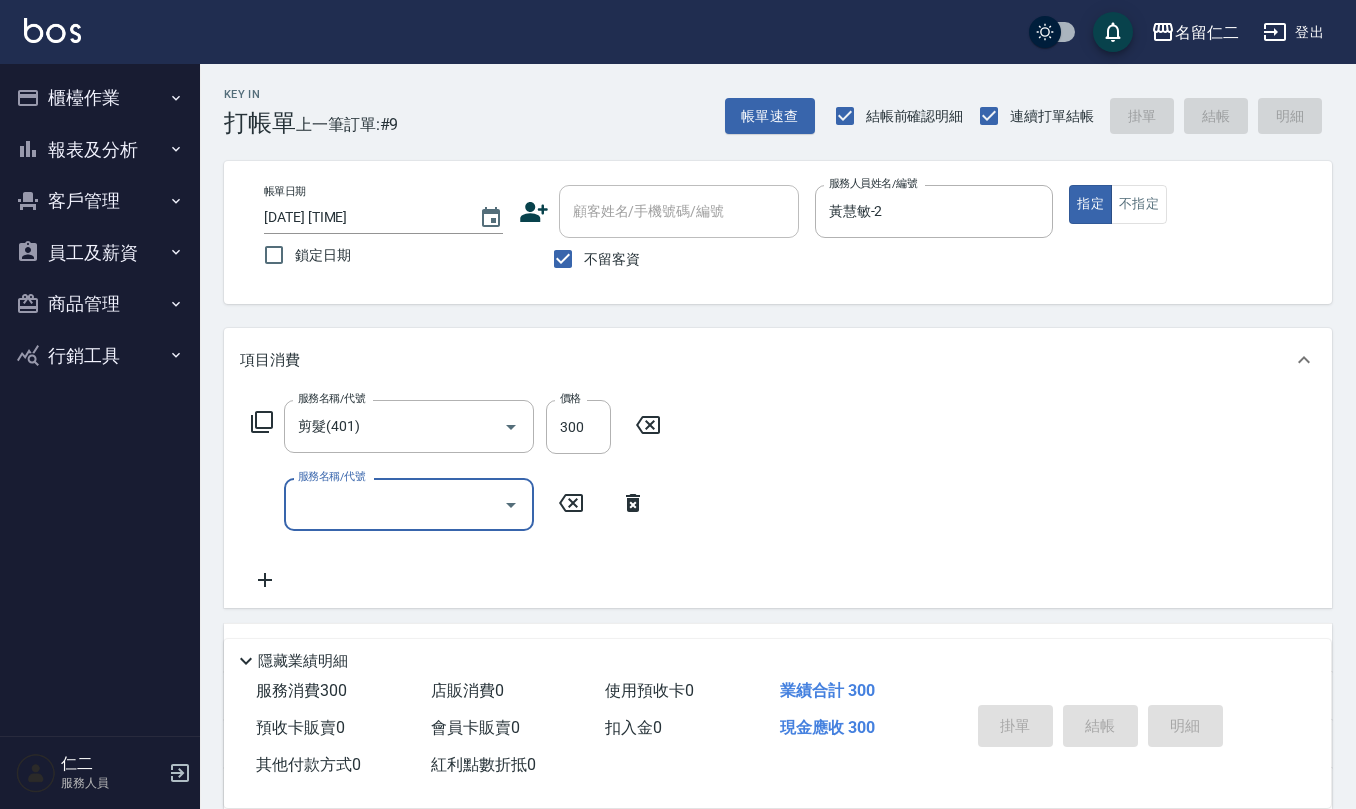 type on "[DATE] [TIME]" 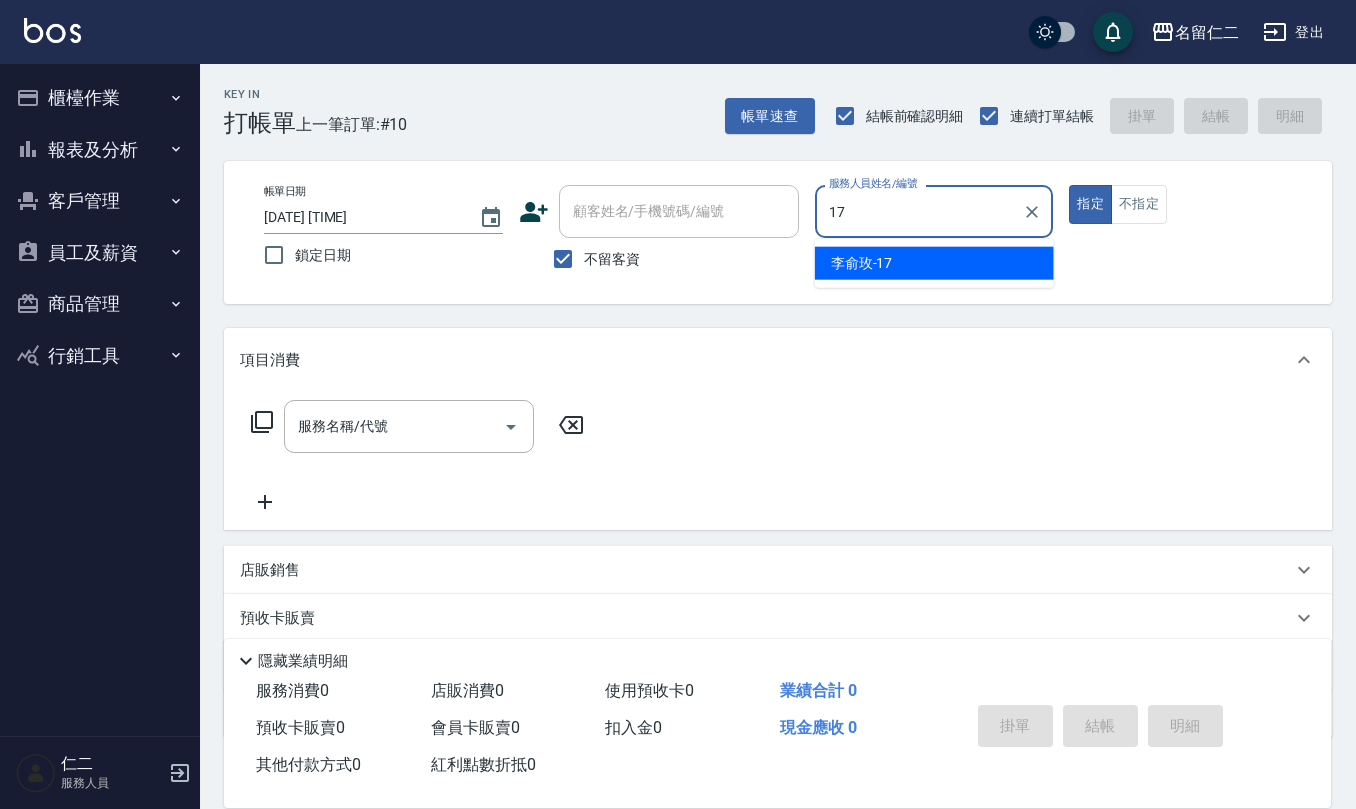 type on "李俞玫-17" 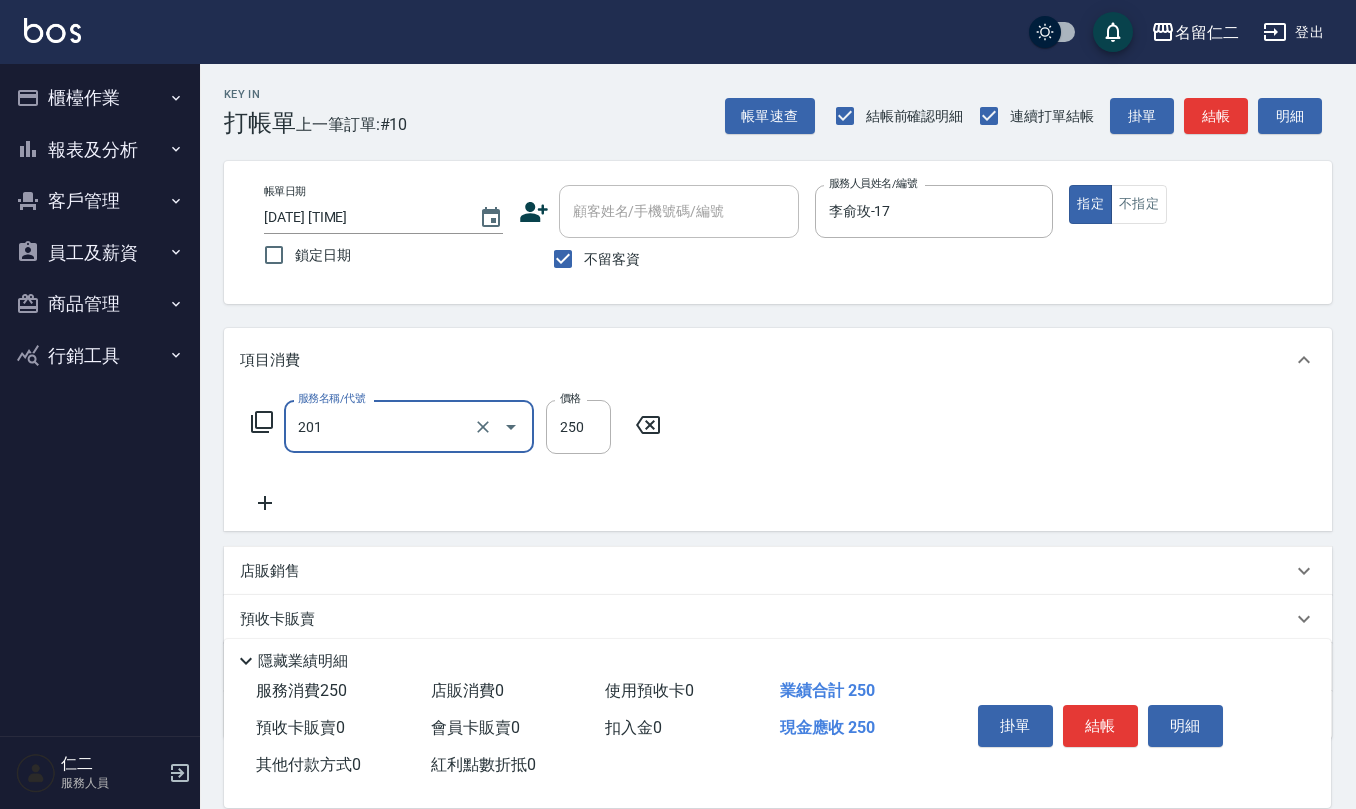 type on "洗髮(201)" 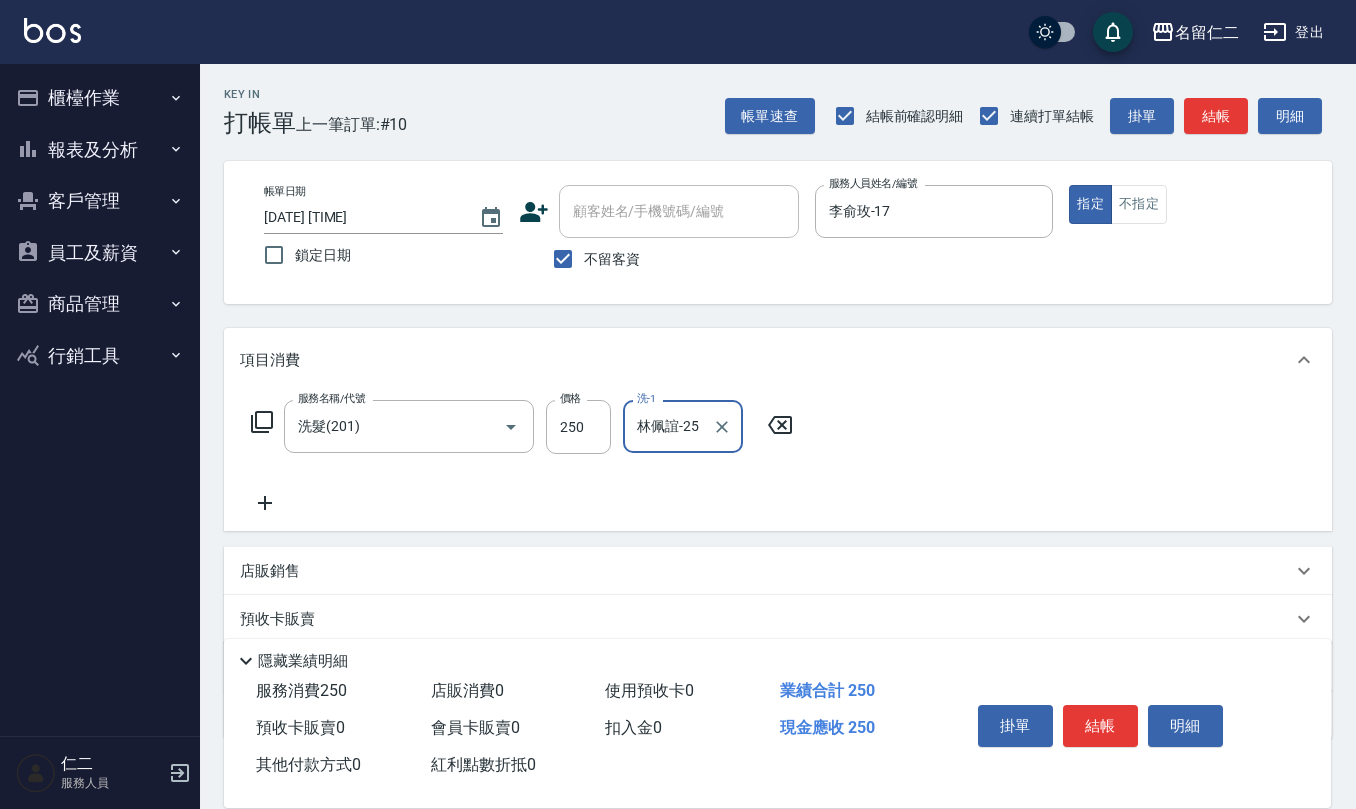 type on "林佩誼-25" 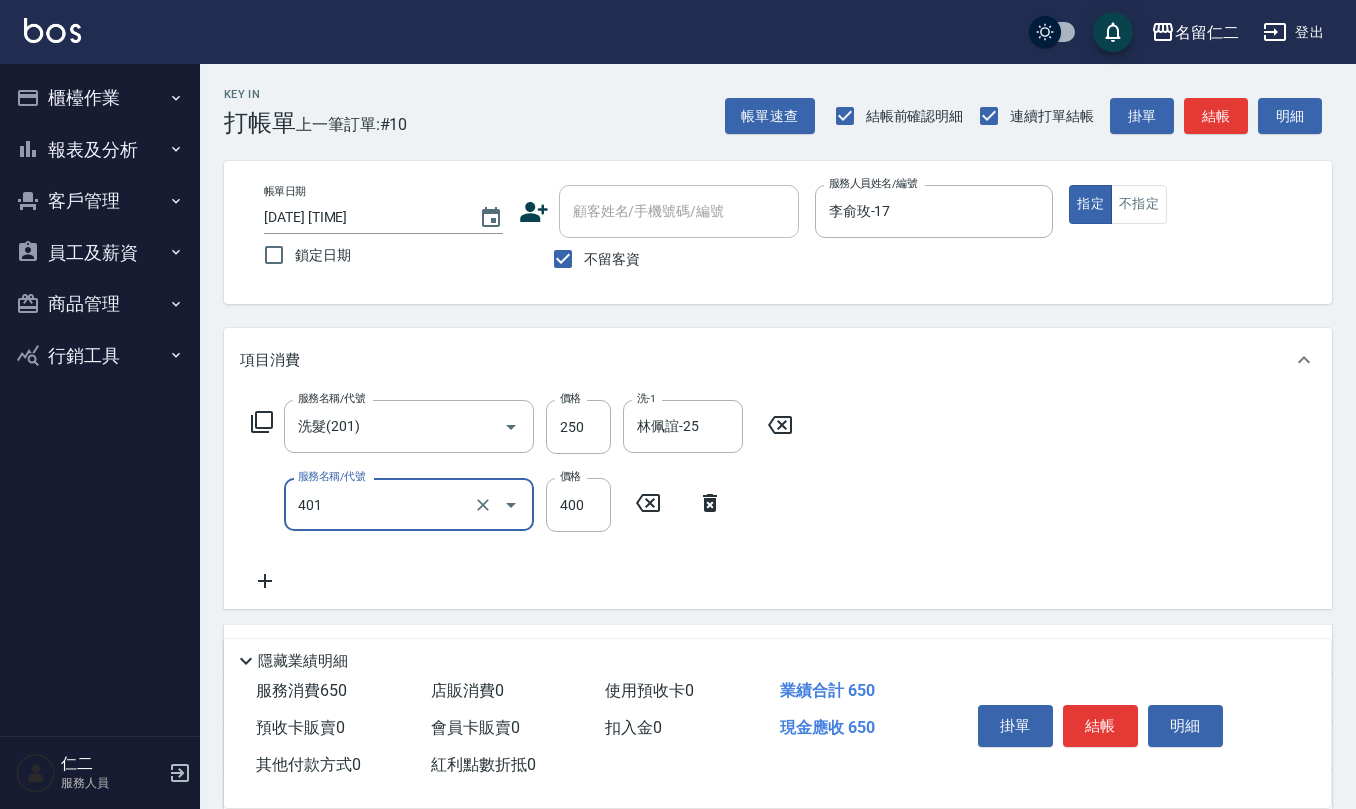 type on "剪髮(401)" 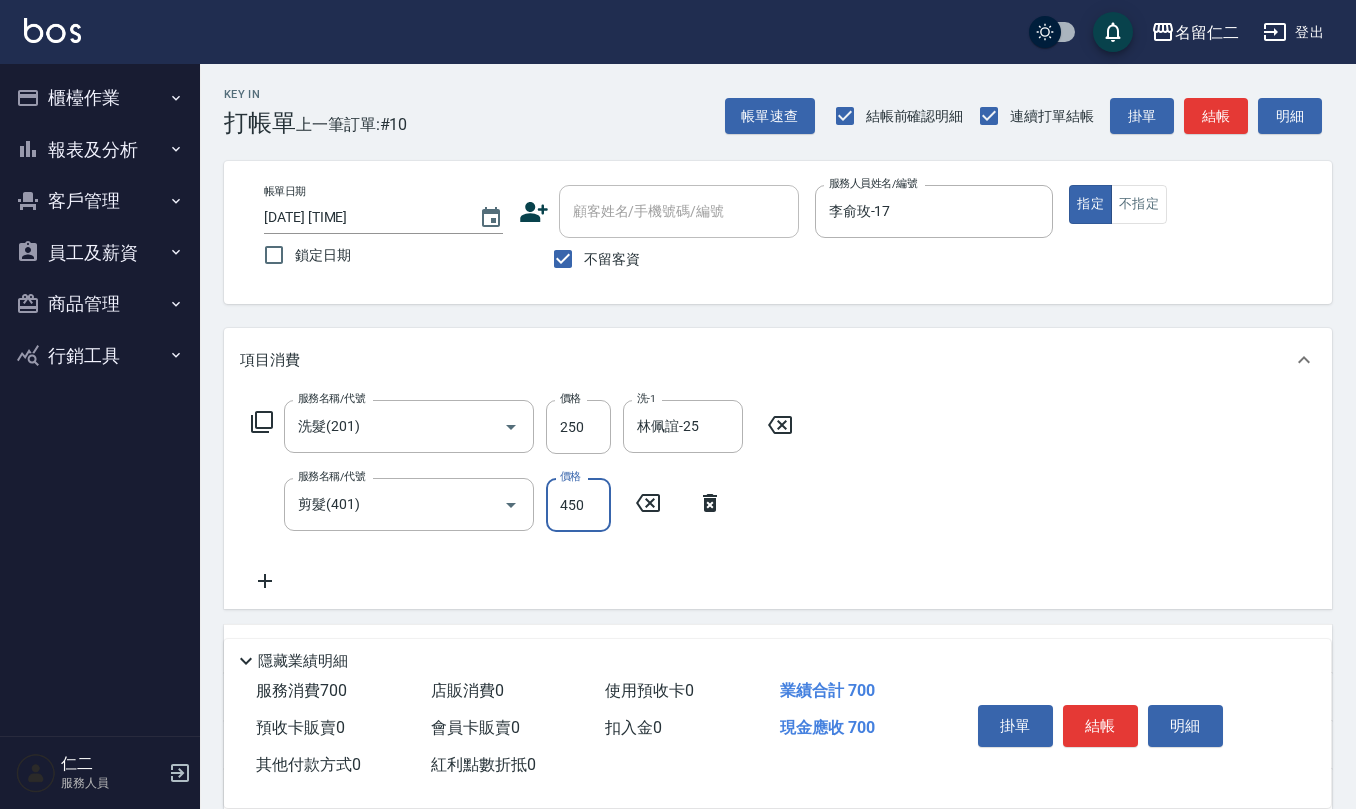 type on "450" 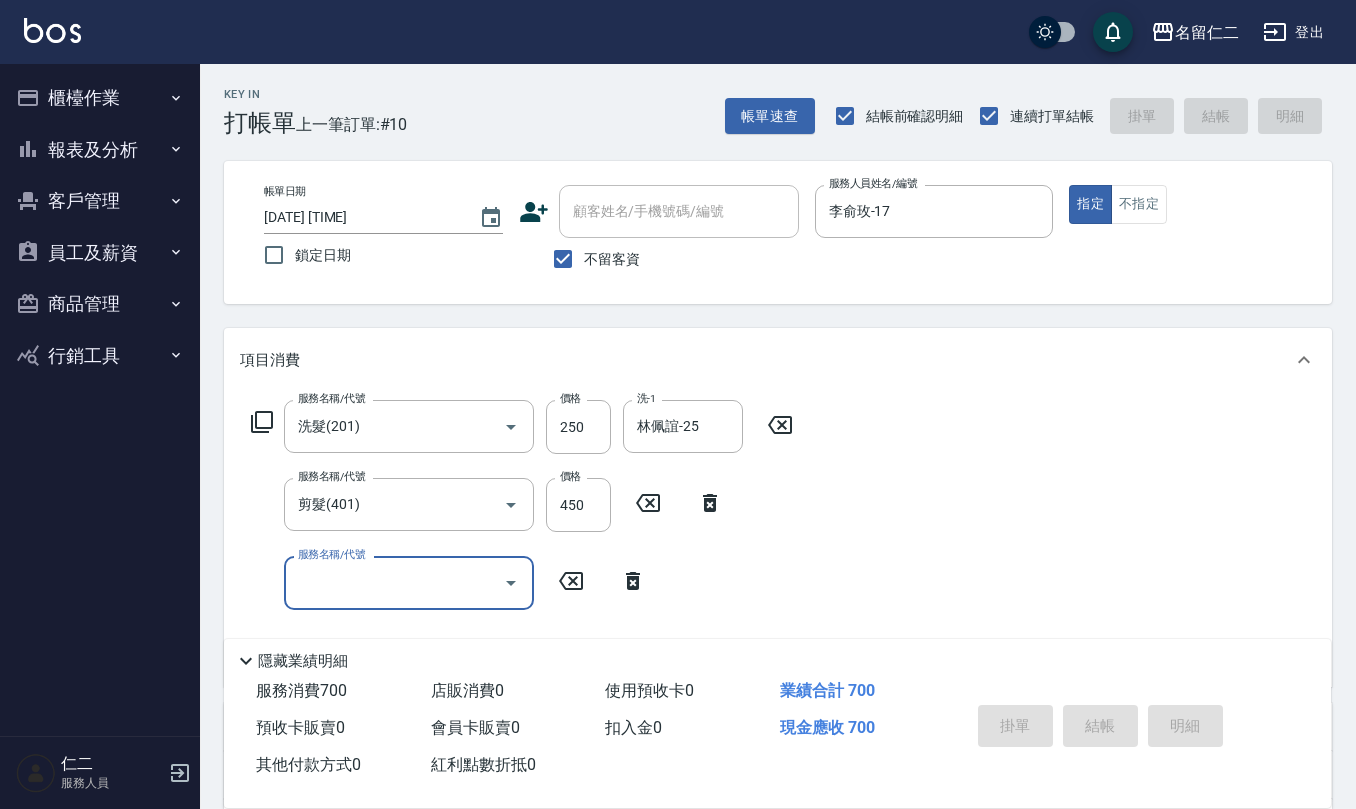 type 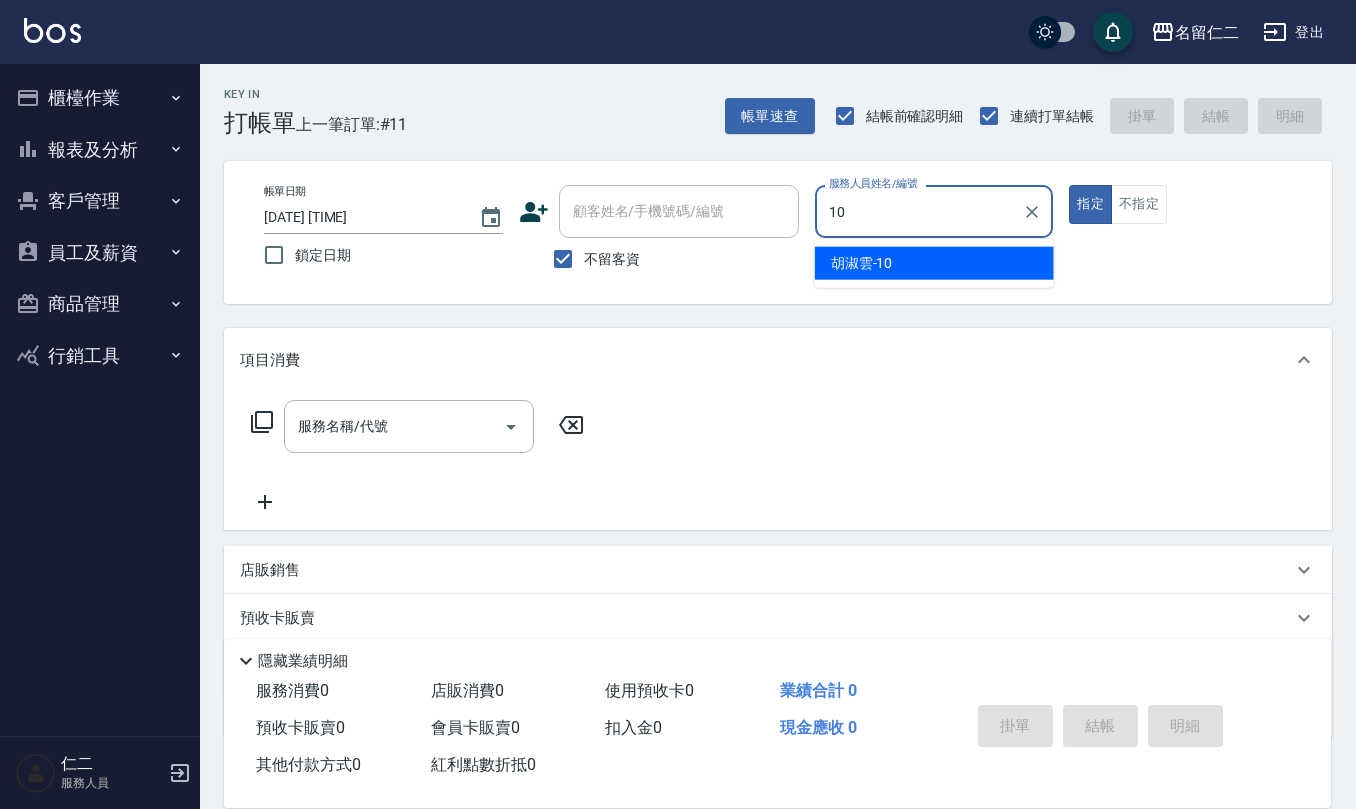 type on "胡淑雲-10" 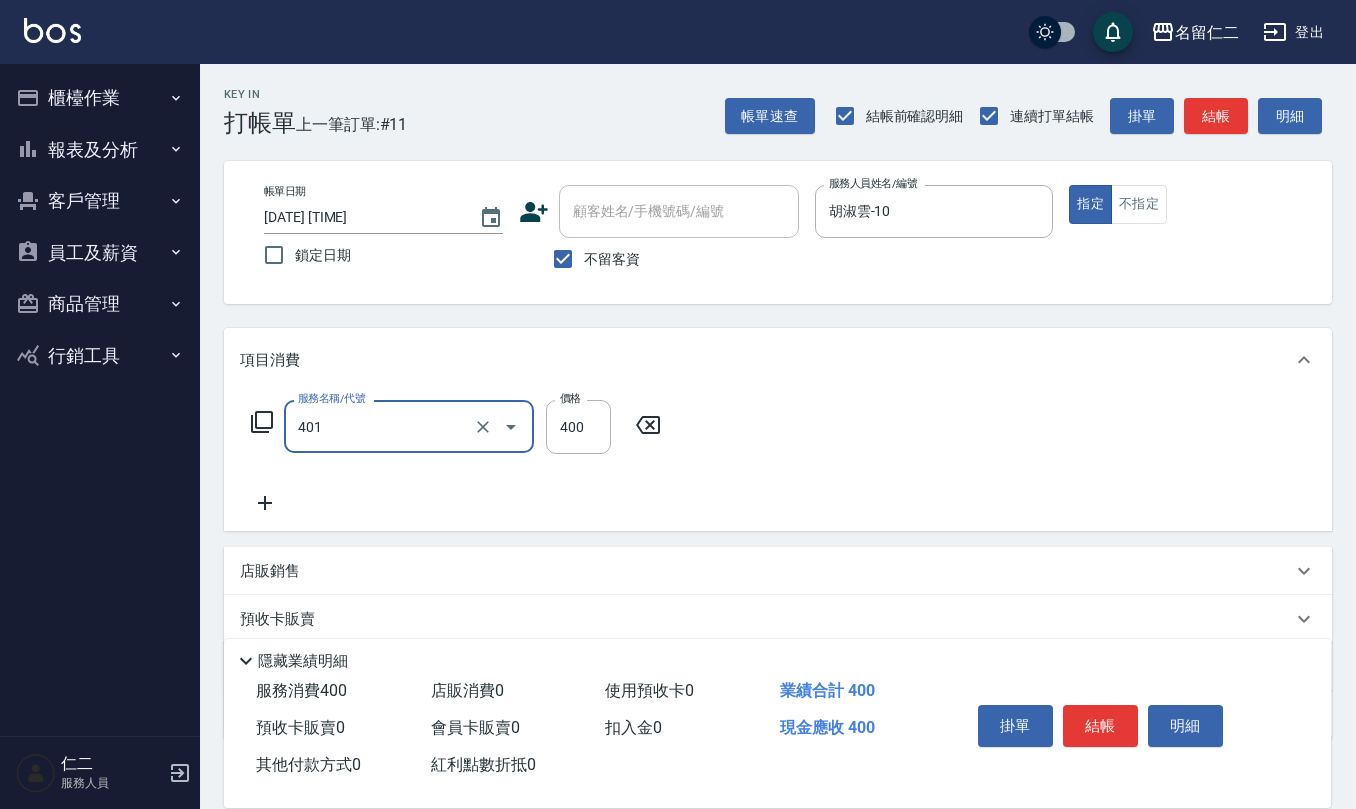 type on "剪髮(401)" 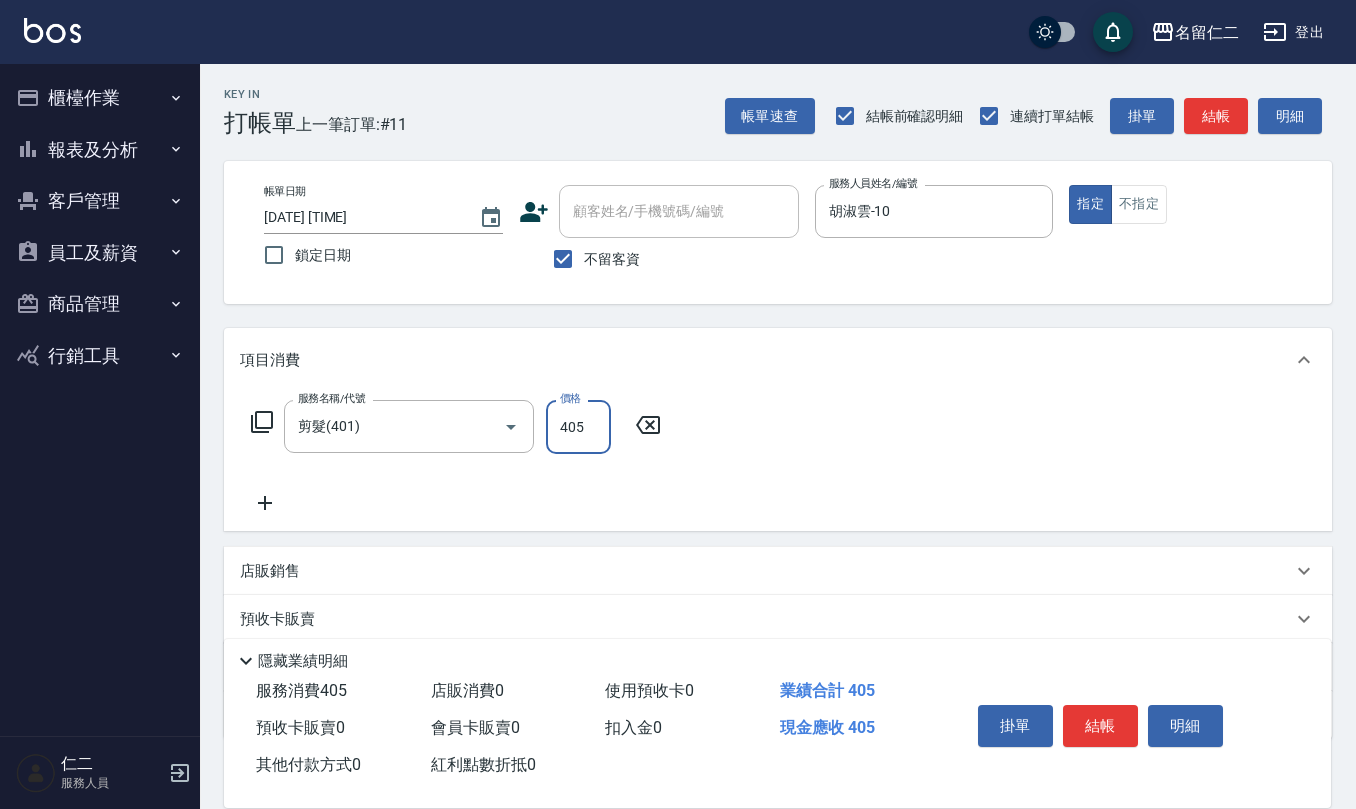 type on "405" 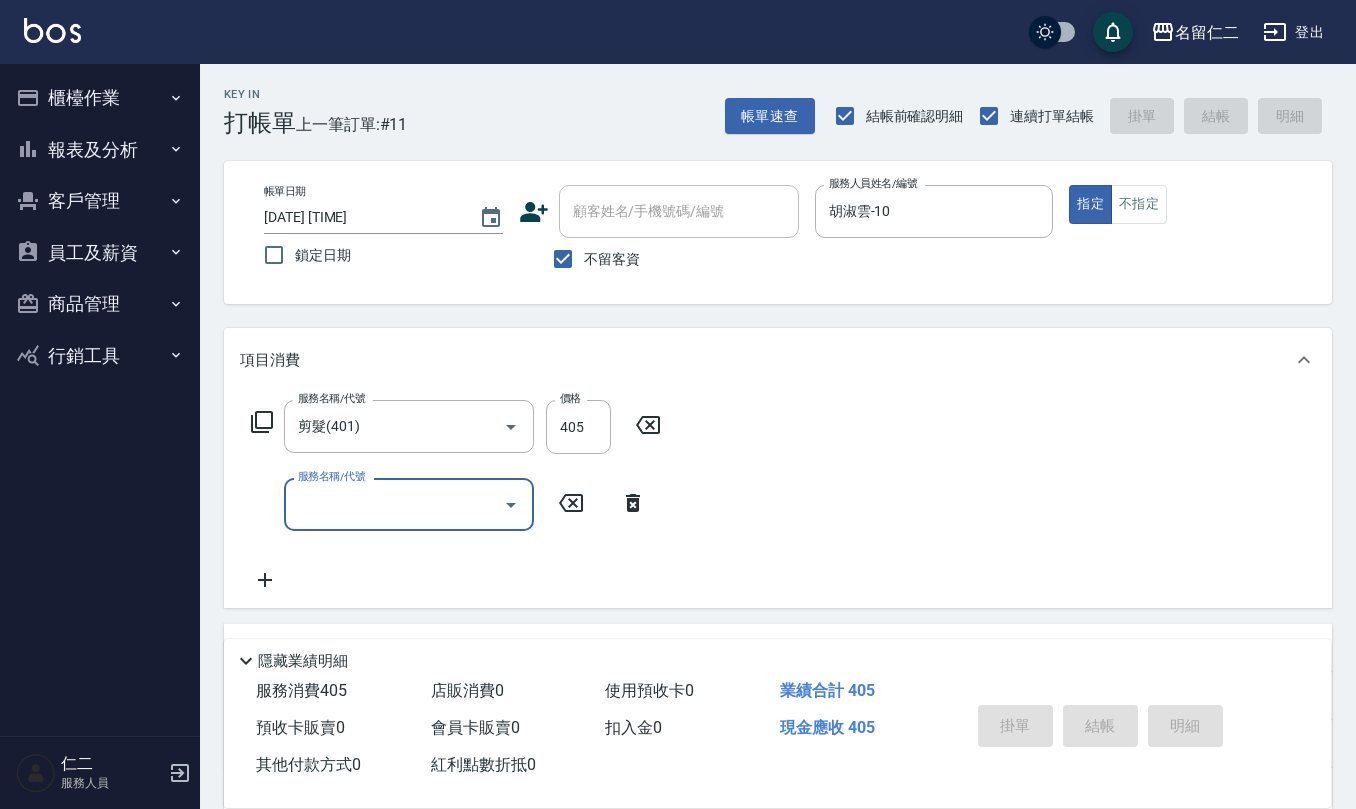 type 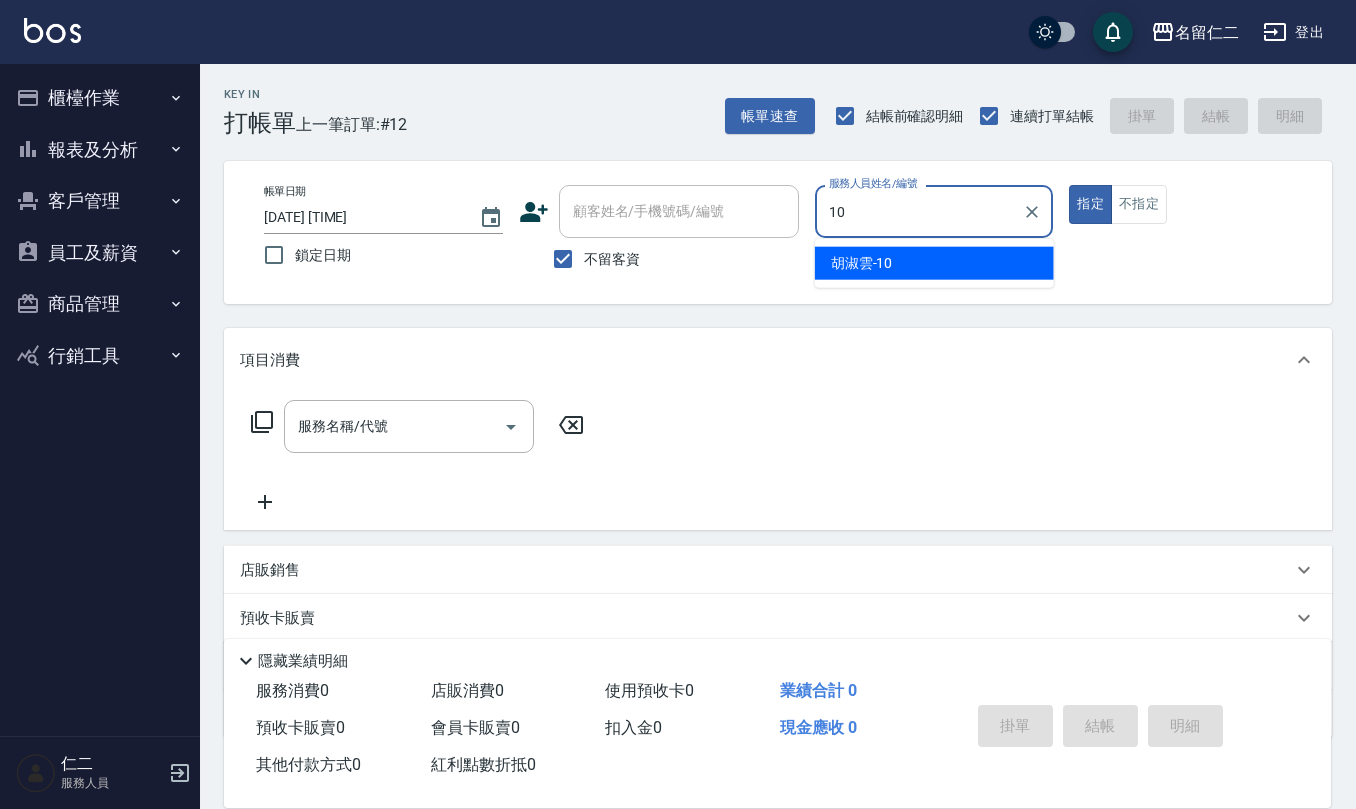type on "胡淑雲-10" 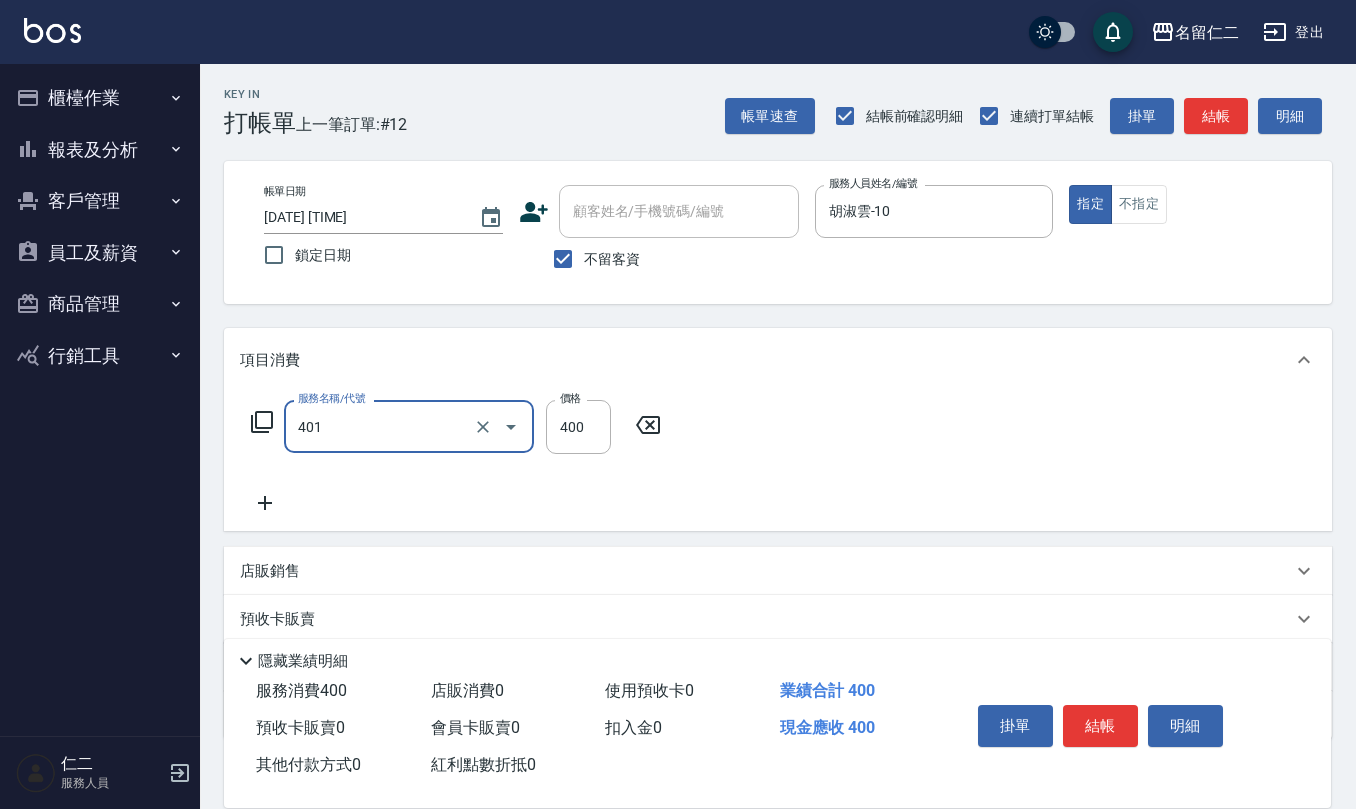 type on "剪髮(401)" 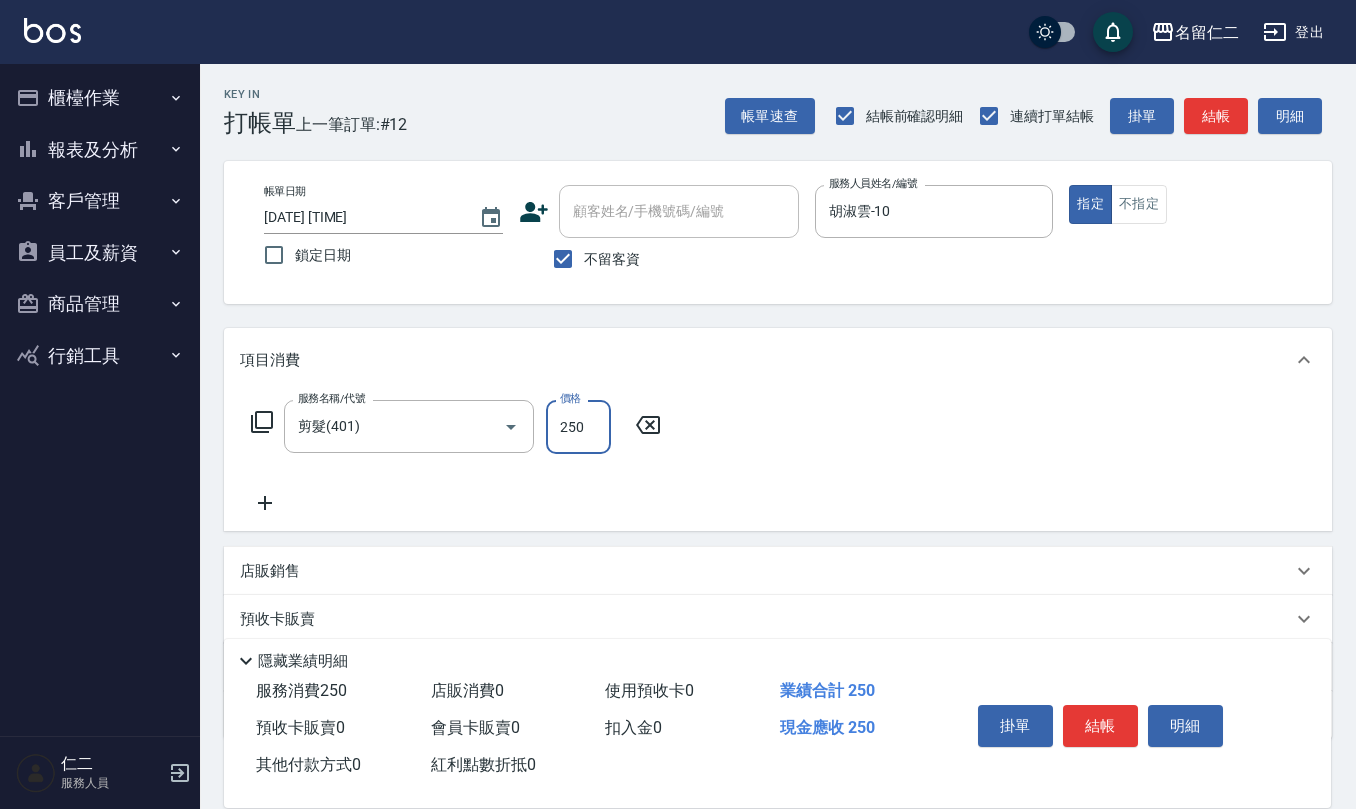 type on "250" 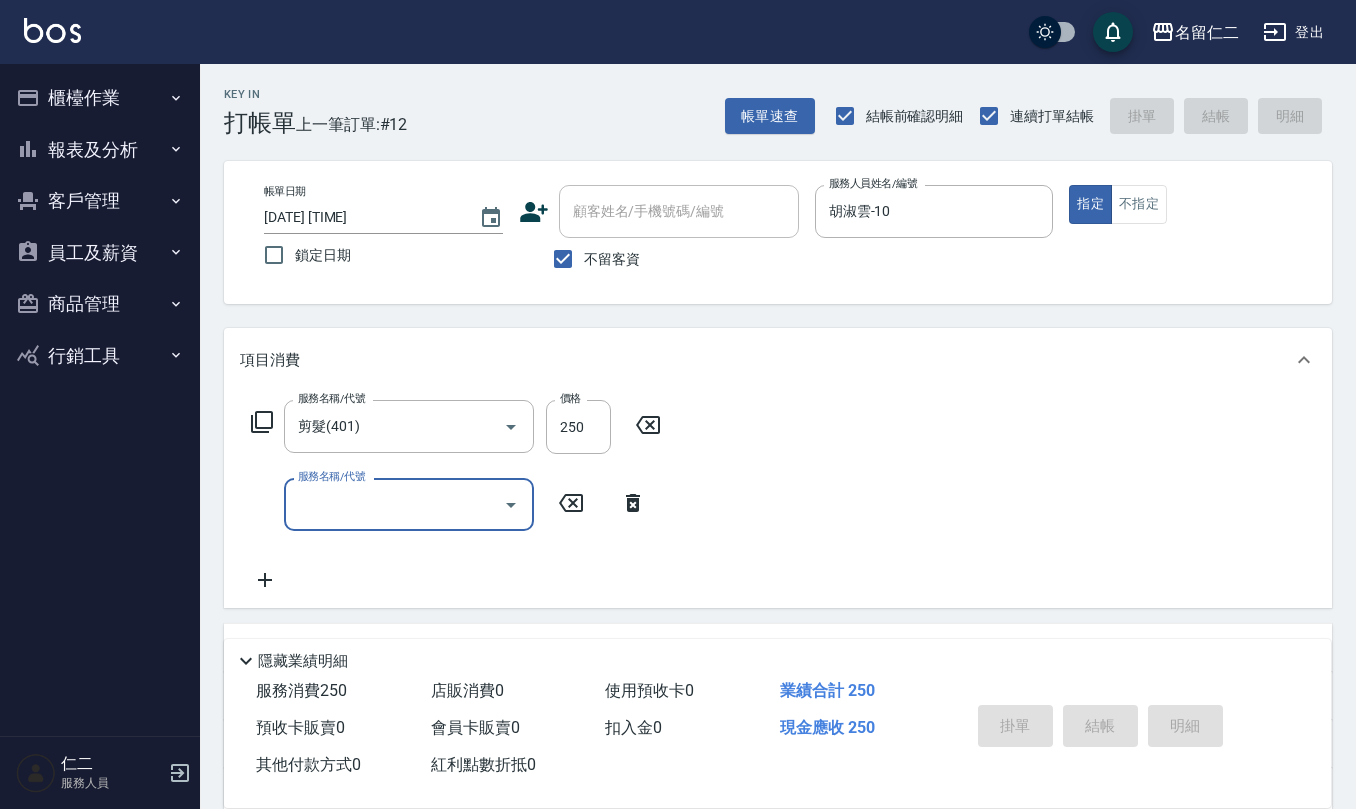 type 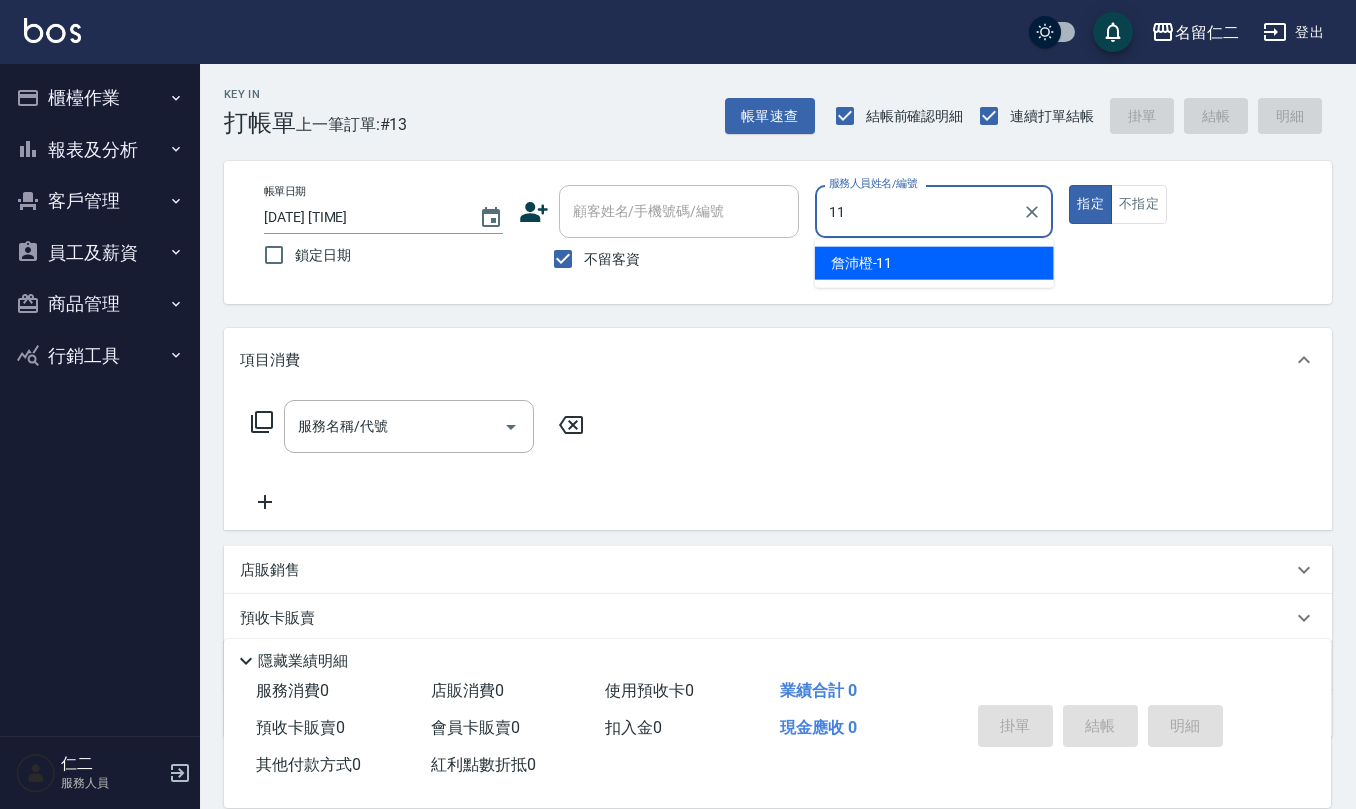 type on "詹沛橙-11" 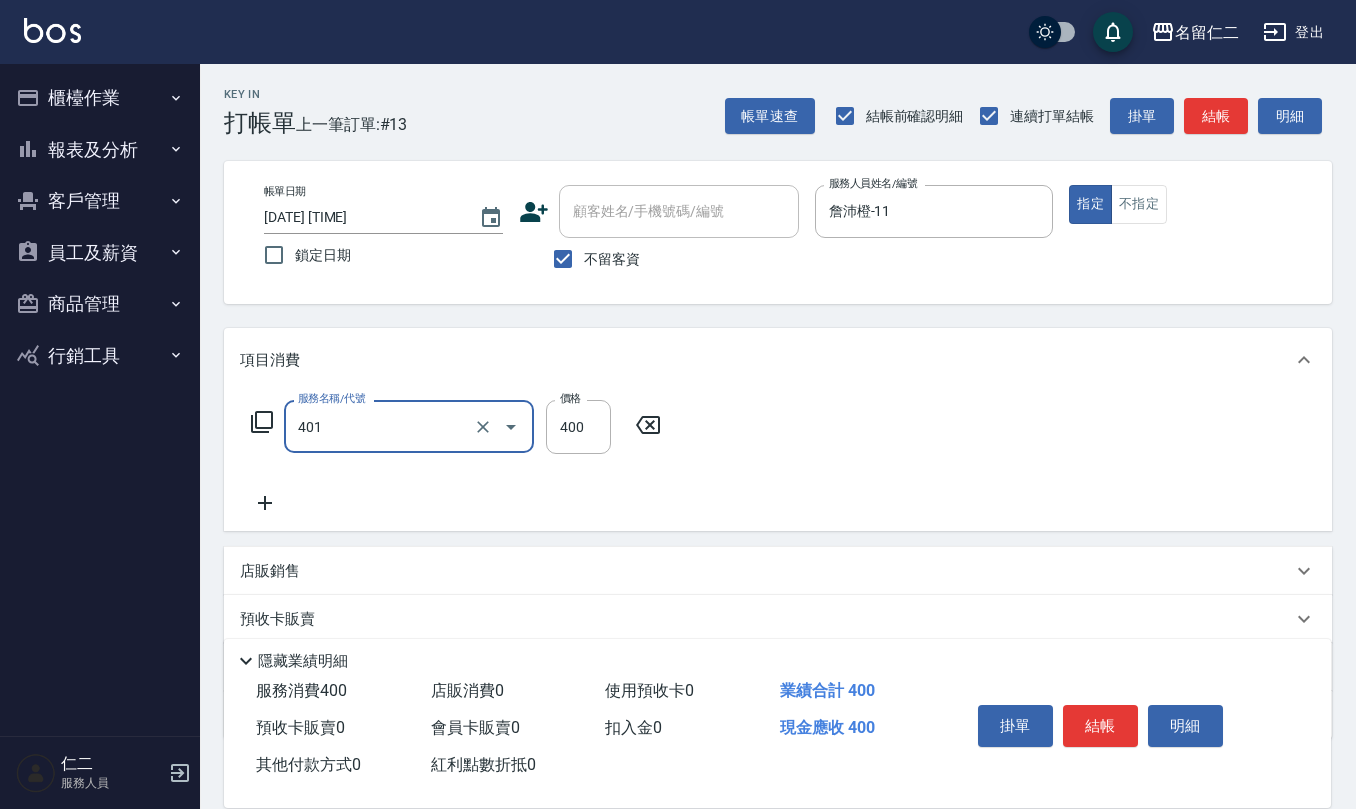 type on "剪髮(401)" 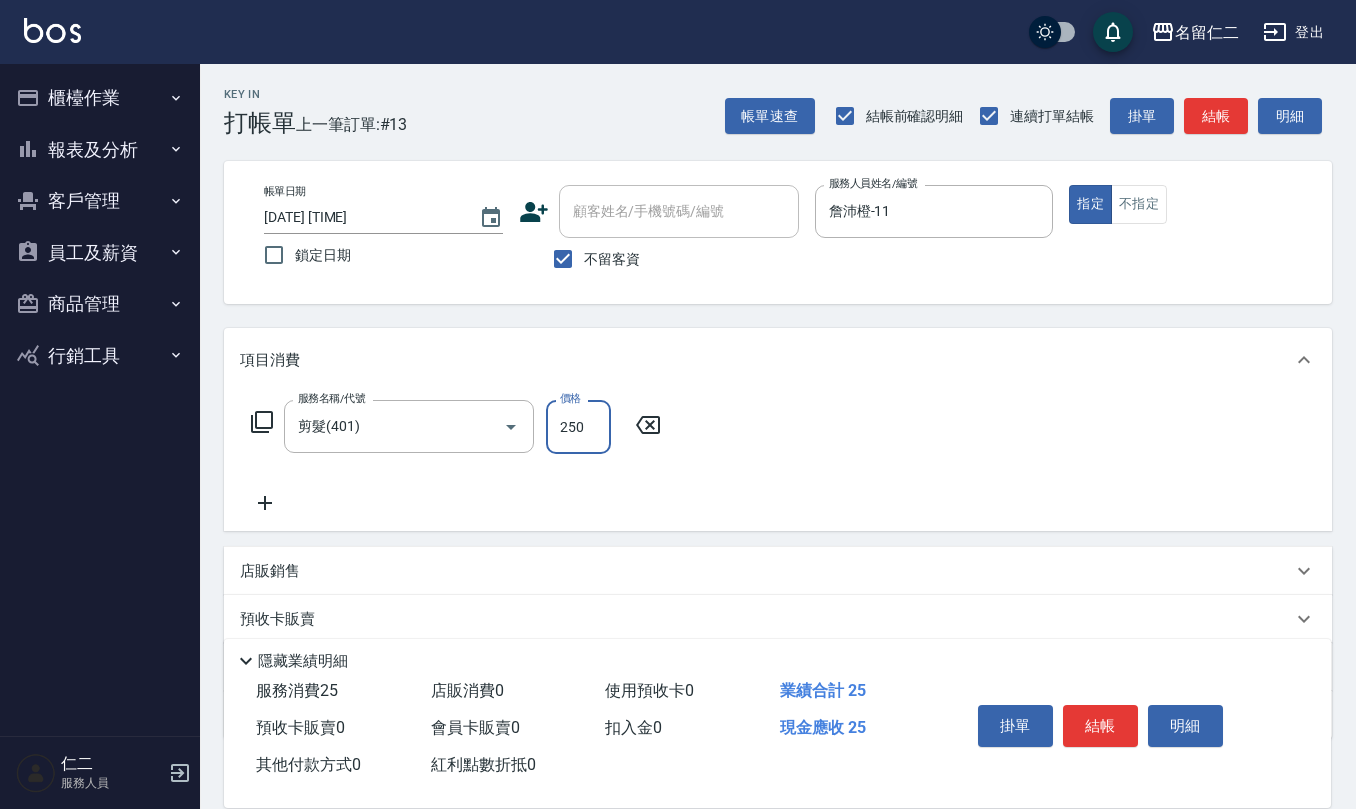 type on "250" 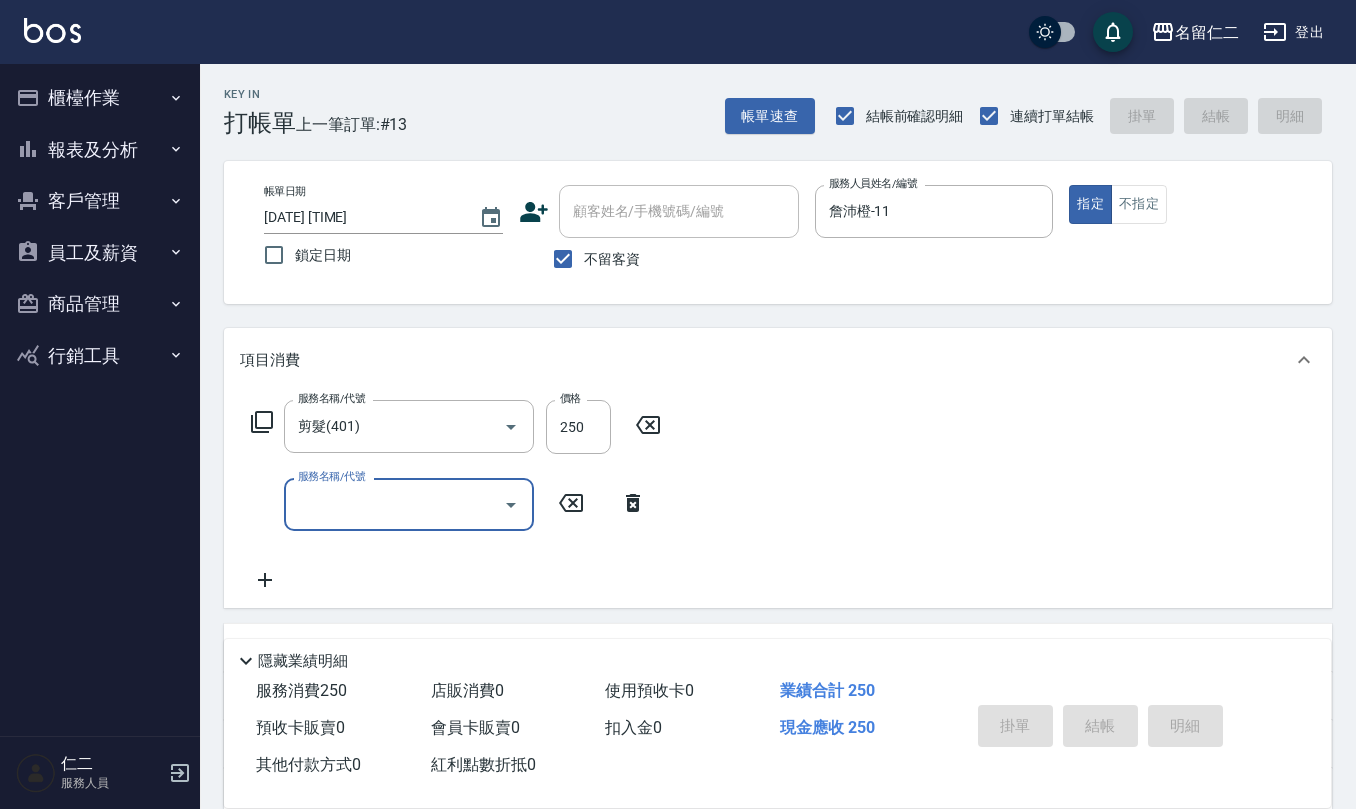 type 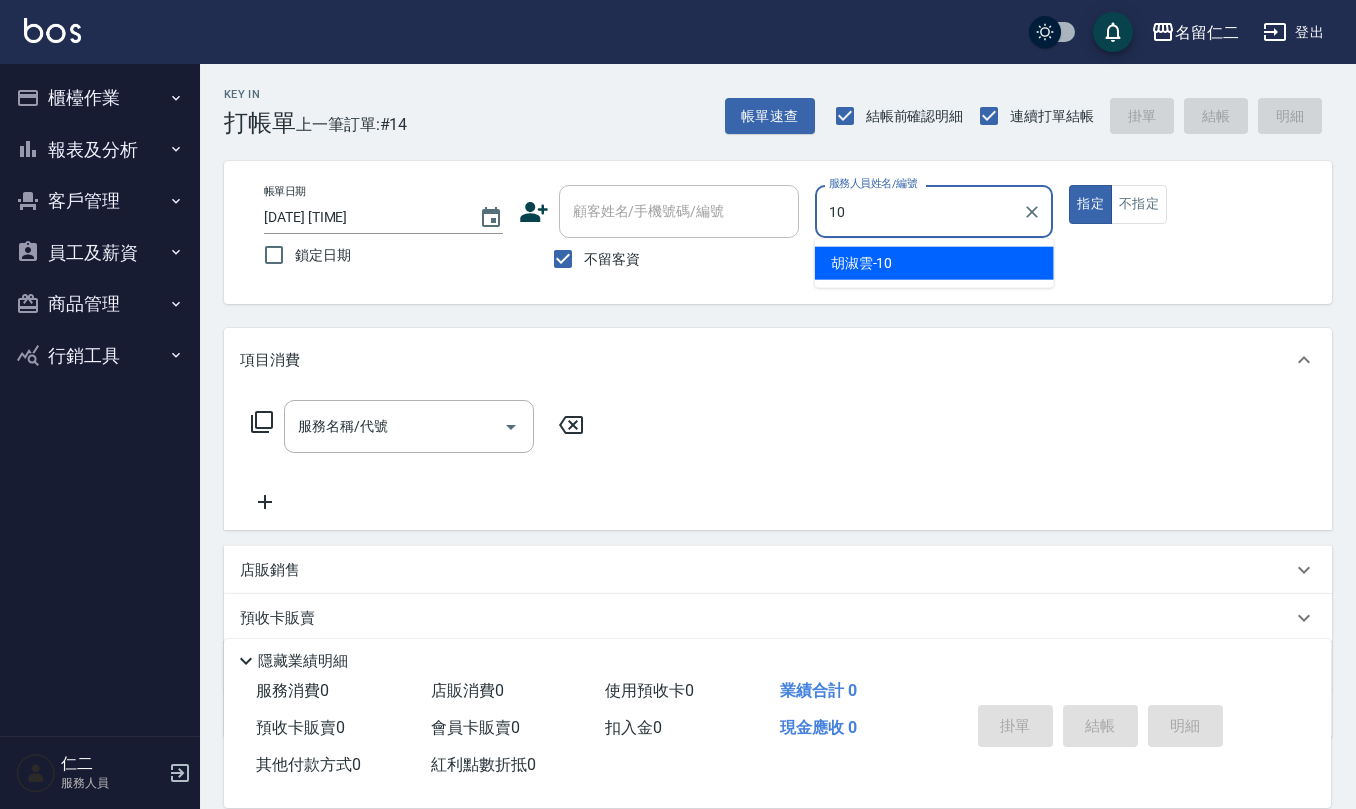 type on "胡淑雲-10" 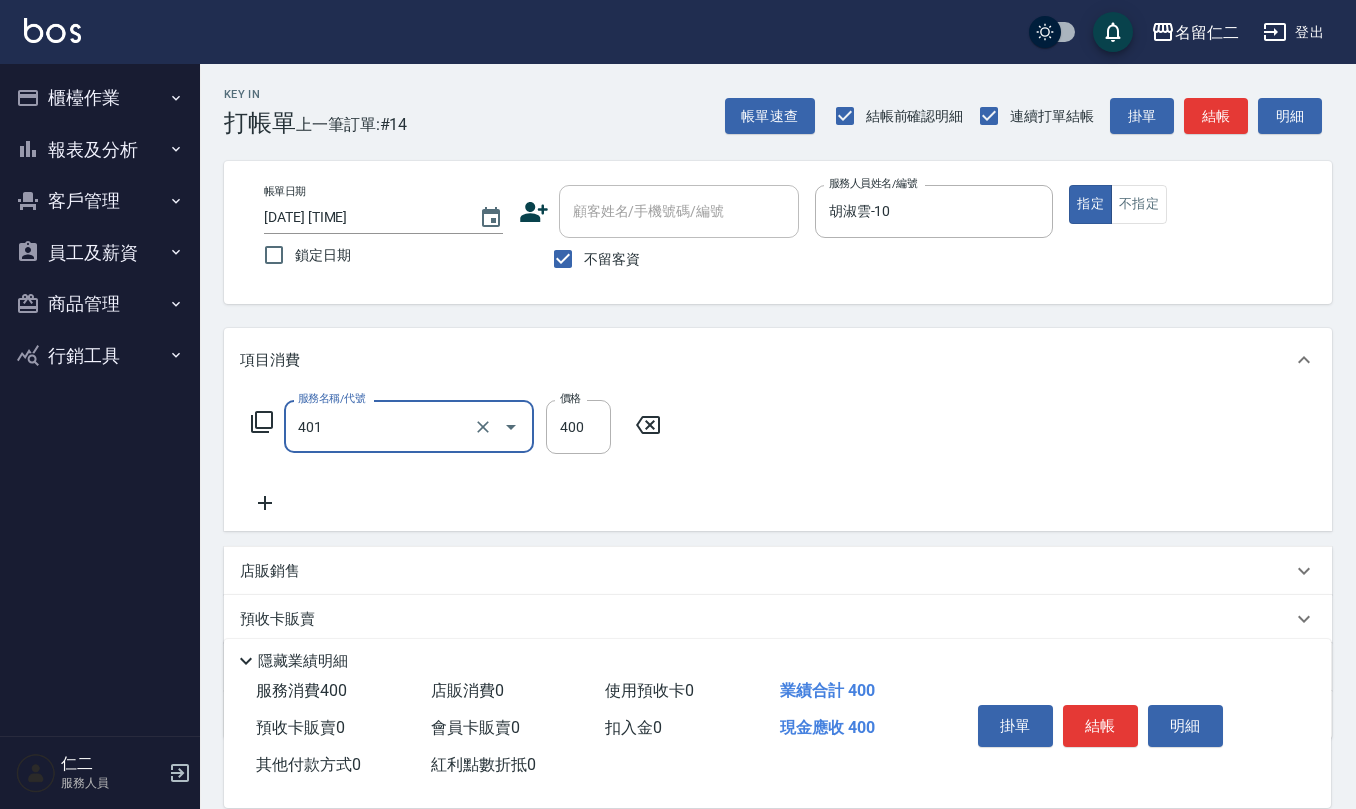 type on "剪髮(401)" 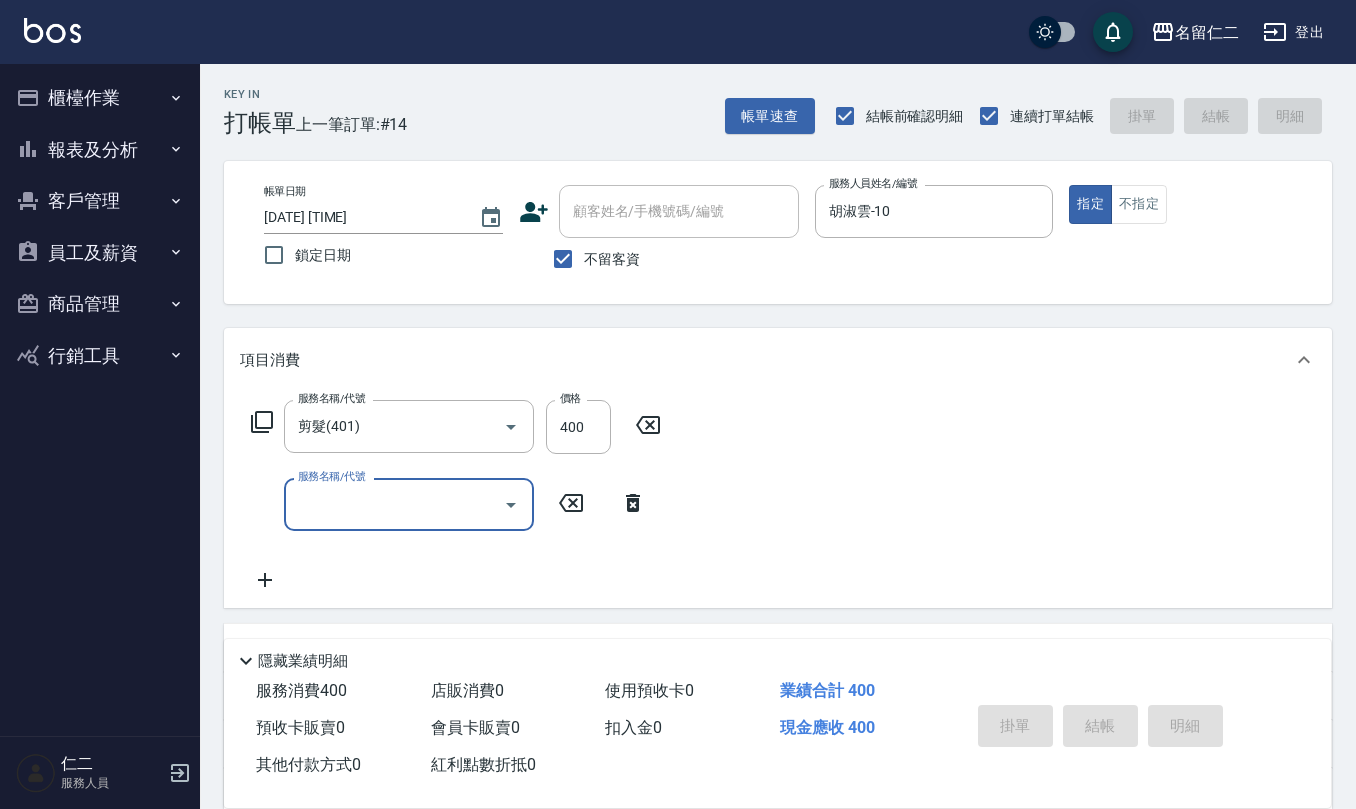 type 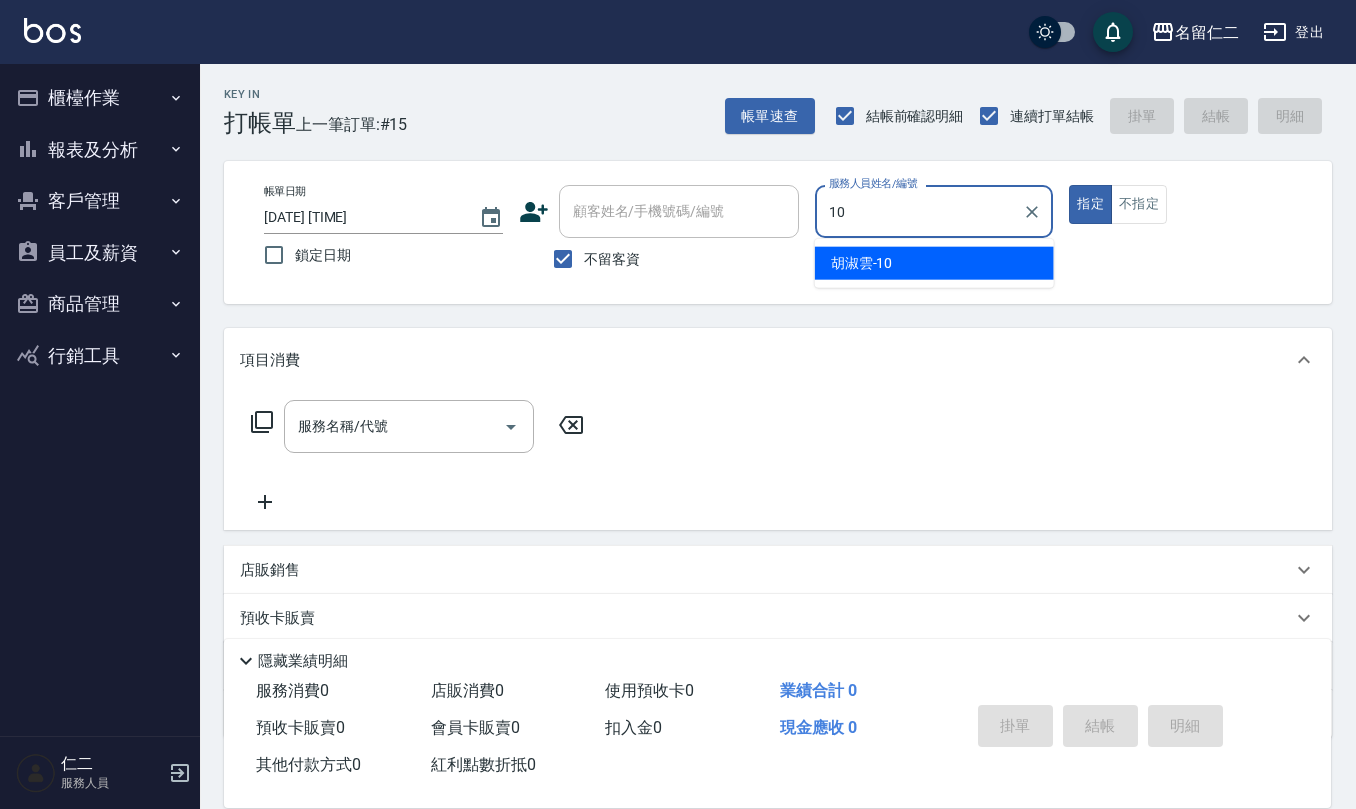 type on "胡淑雲-10" 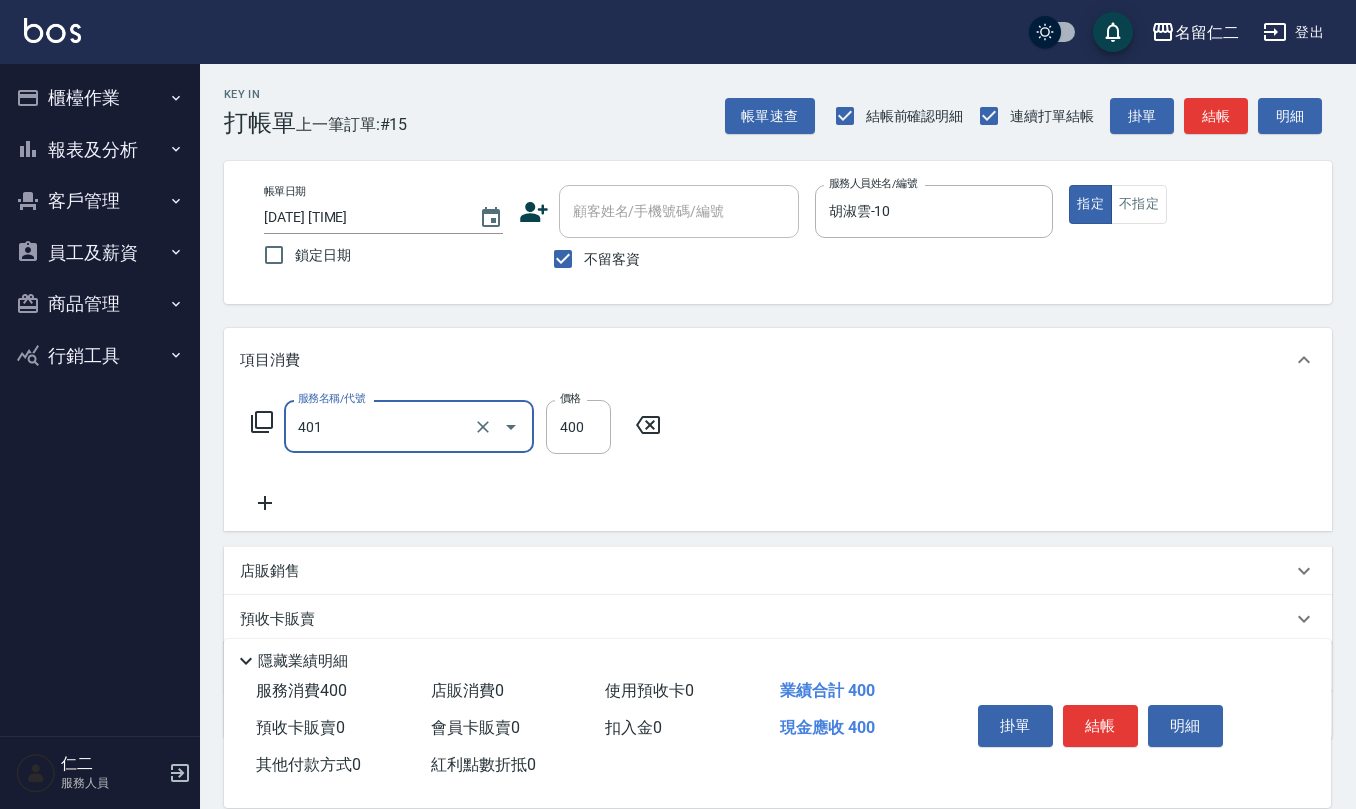 type on "剪髮(401)" 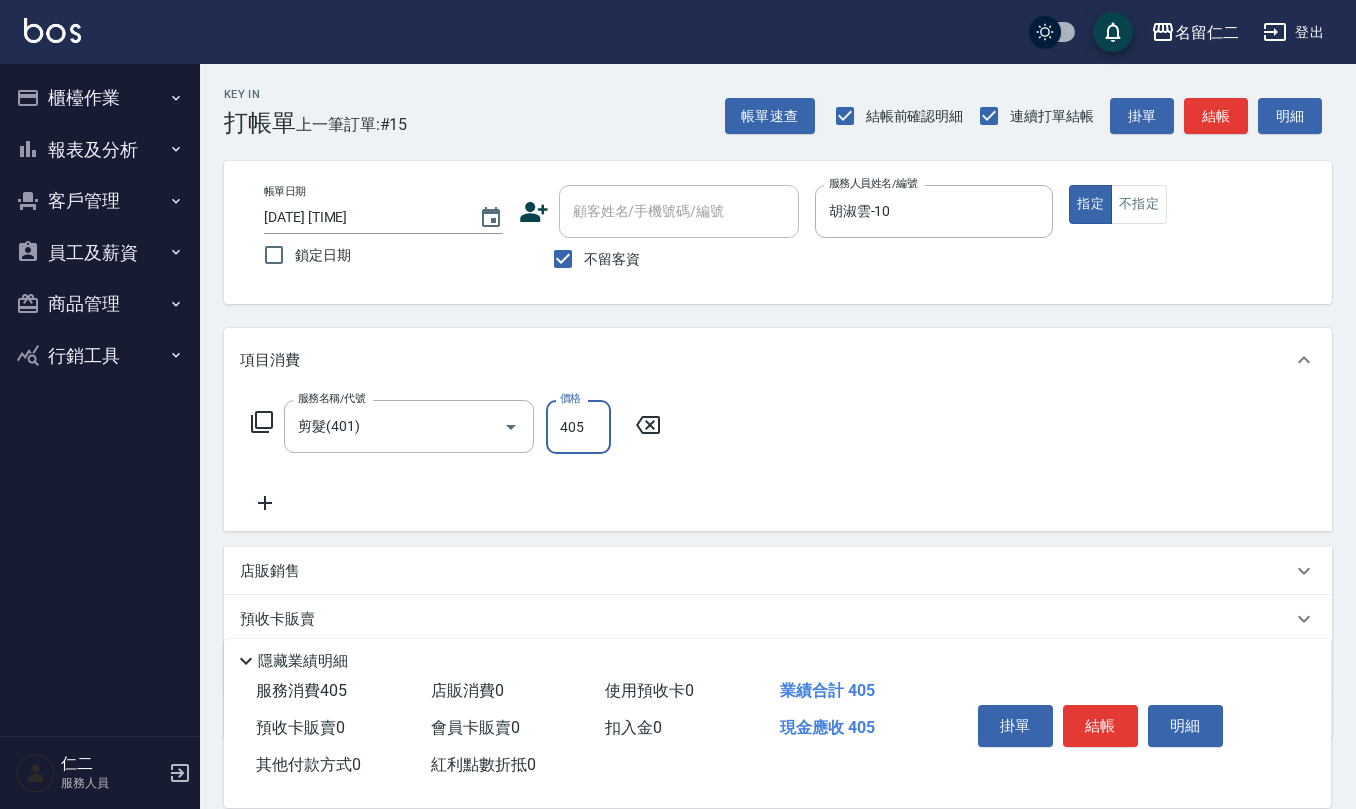 type on "405" 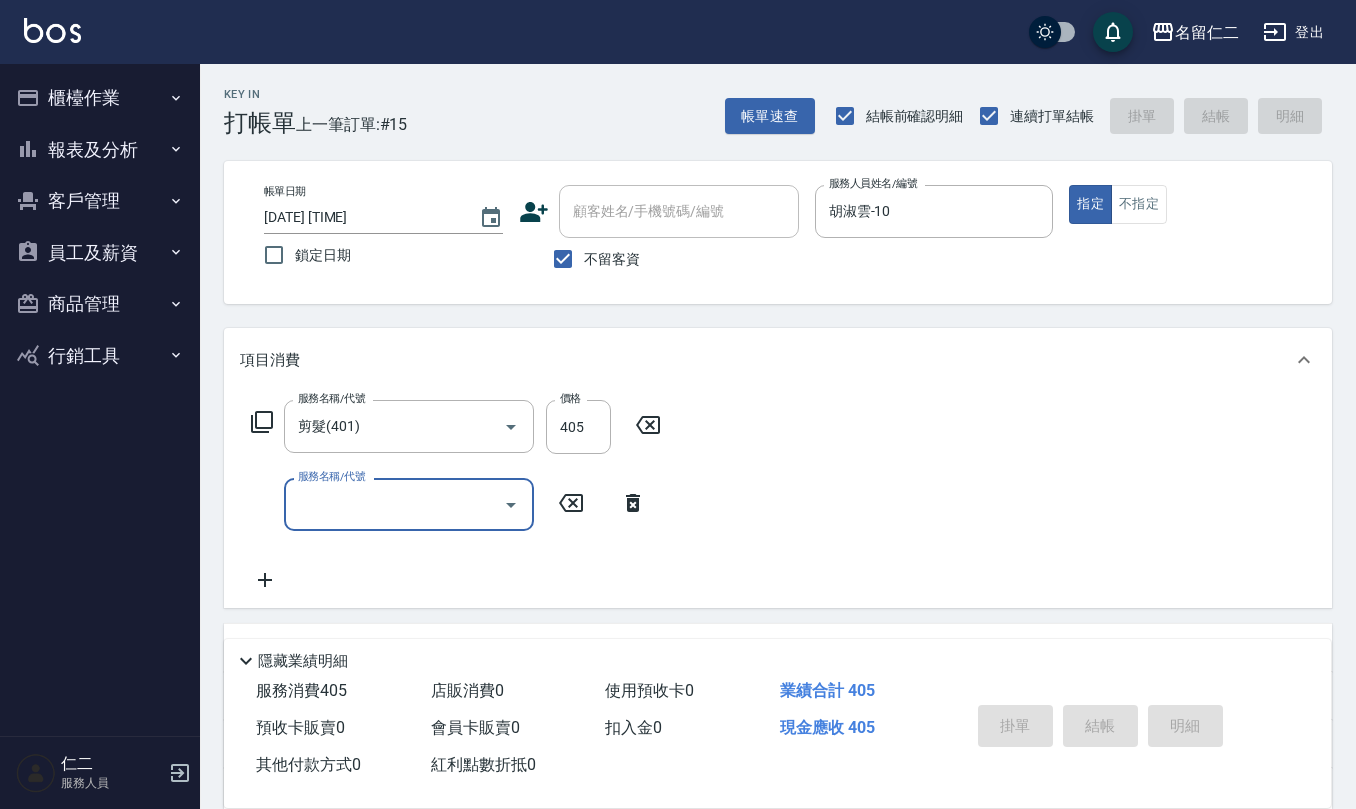 type on "2025/08/02 13:07" 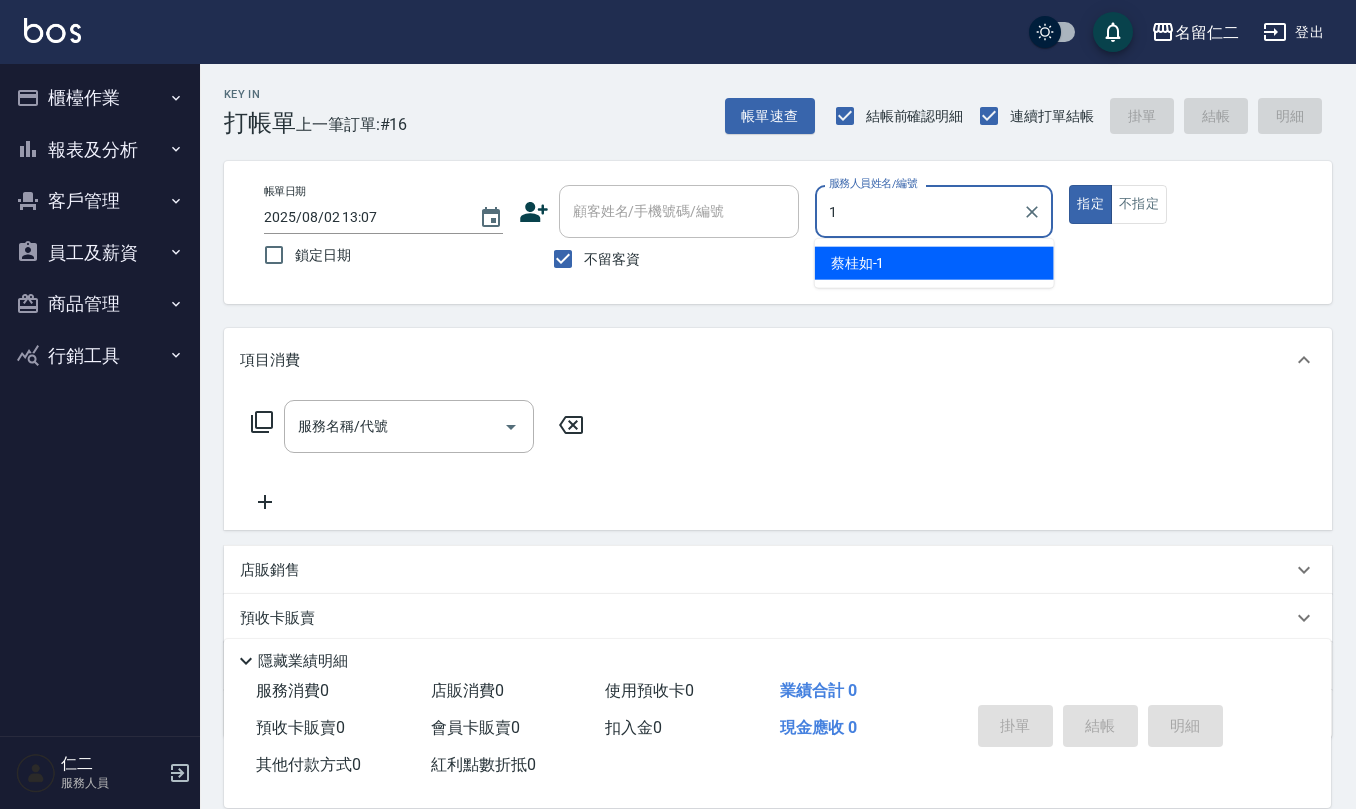 type on "蔡桂如-1" 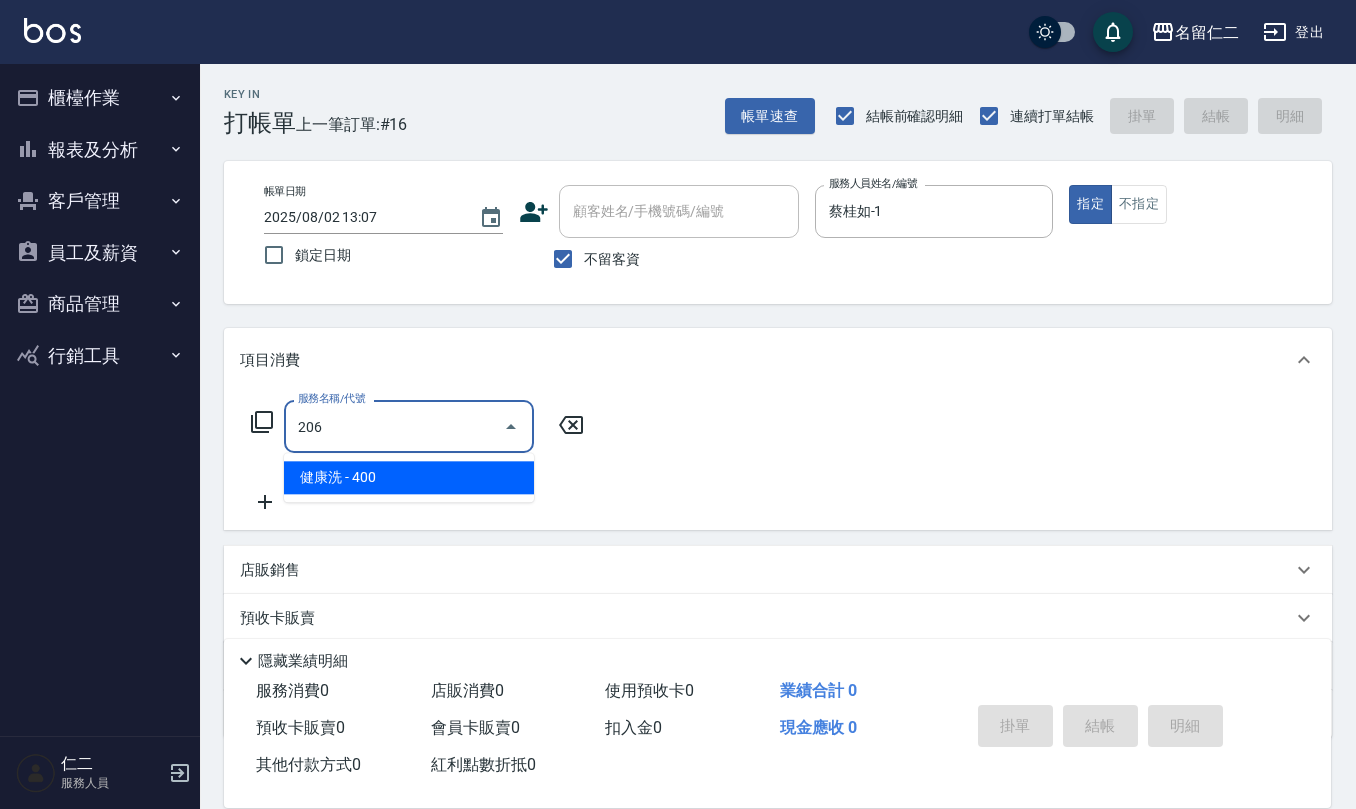 type on "健康洗(206)" 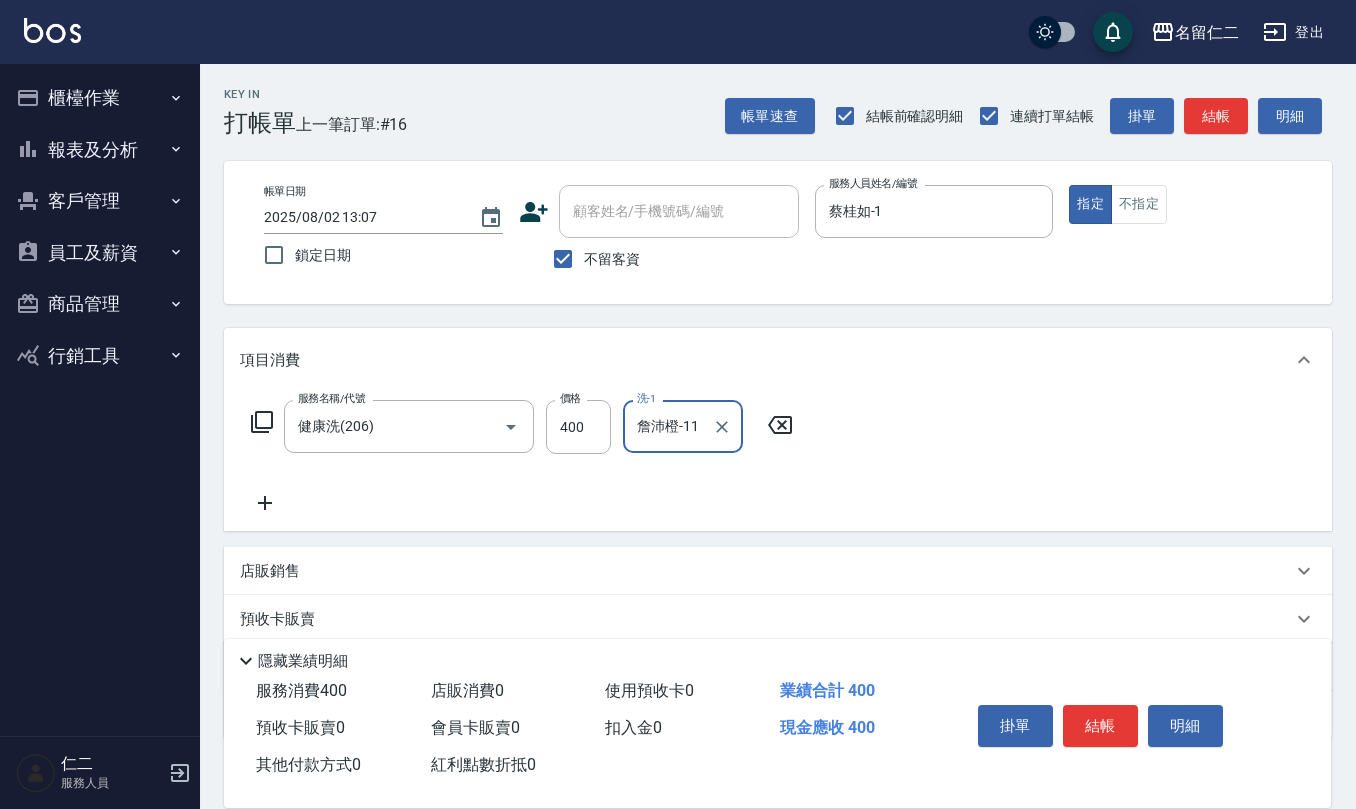 type on "詹沛橙-11" 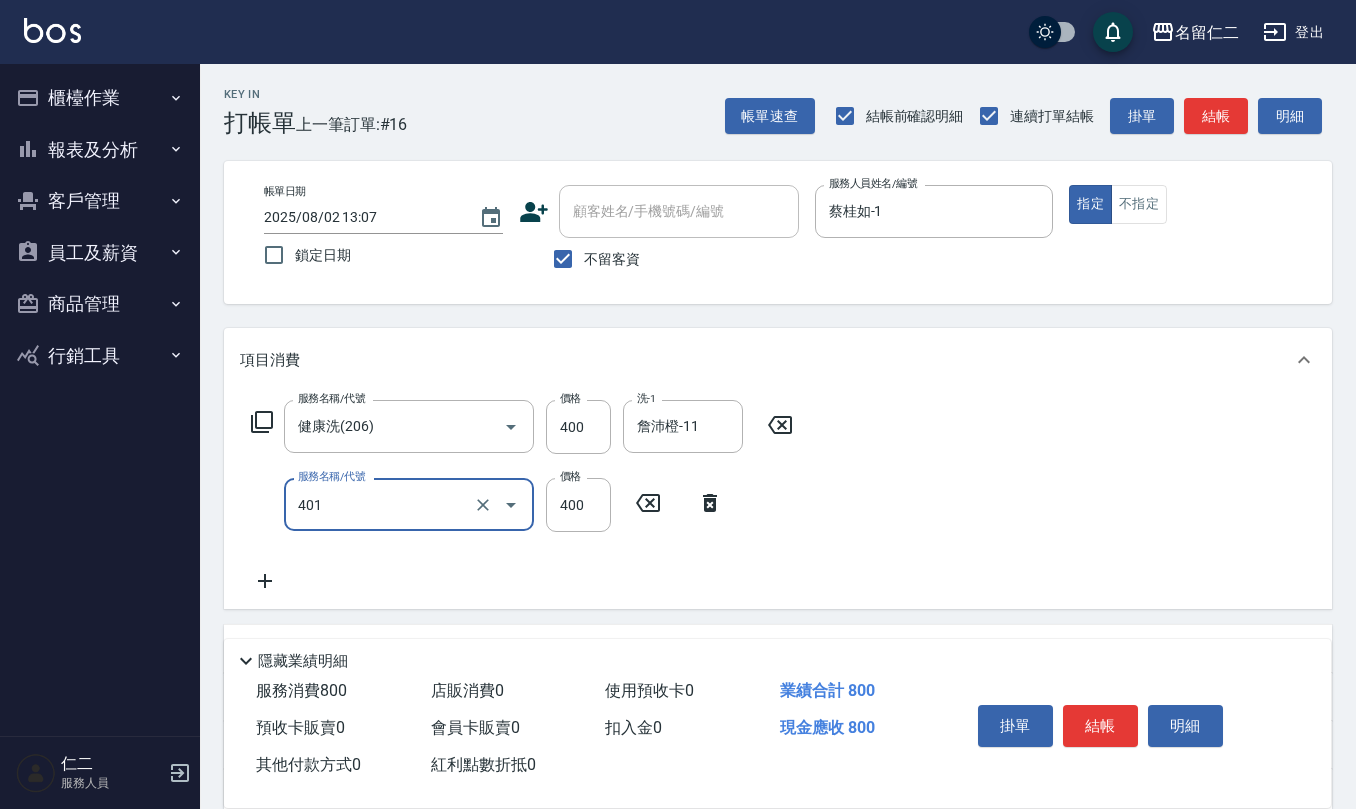 type on "剪髮(401)" 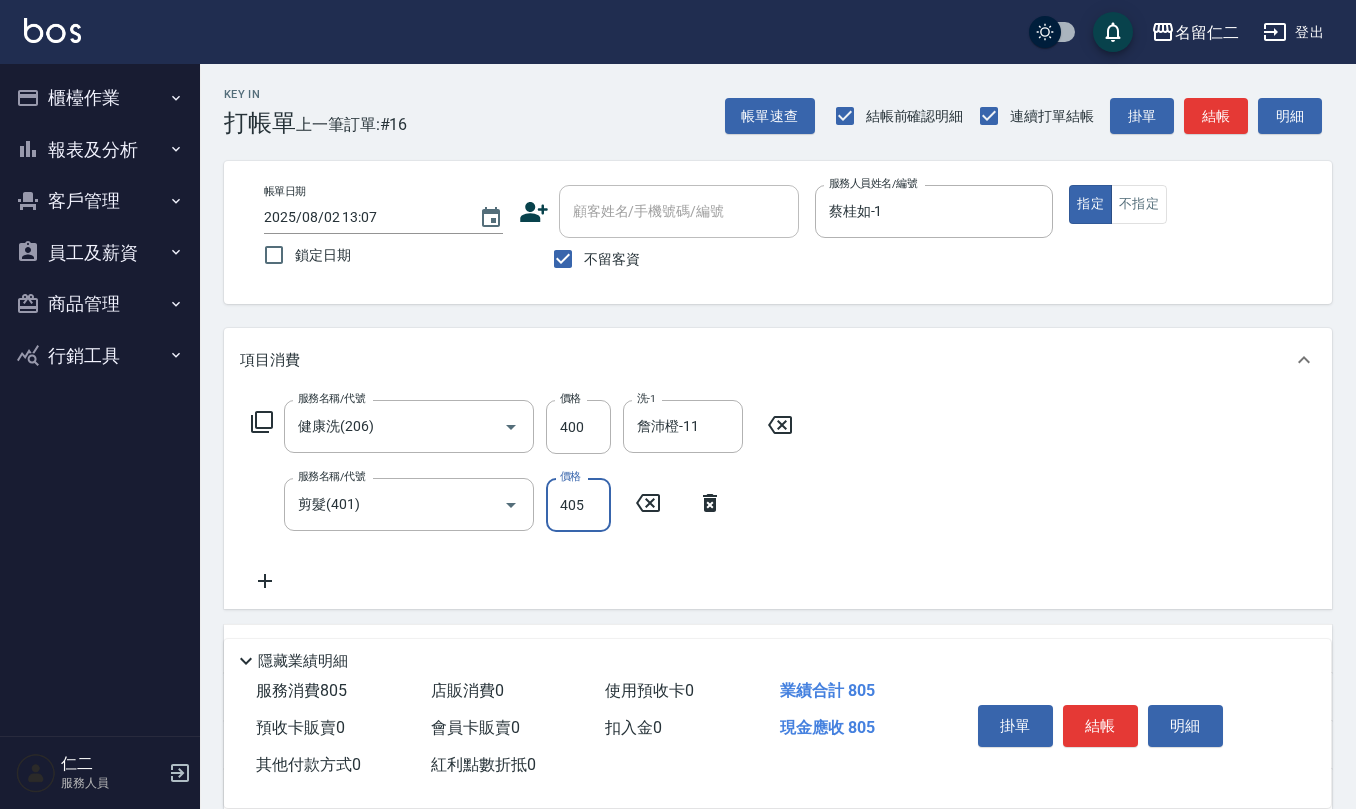 type on "405" 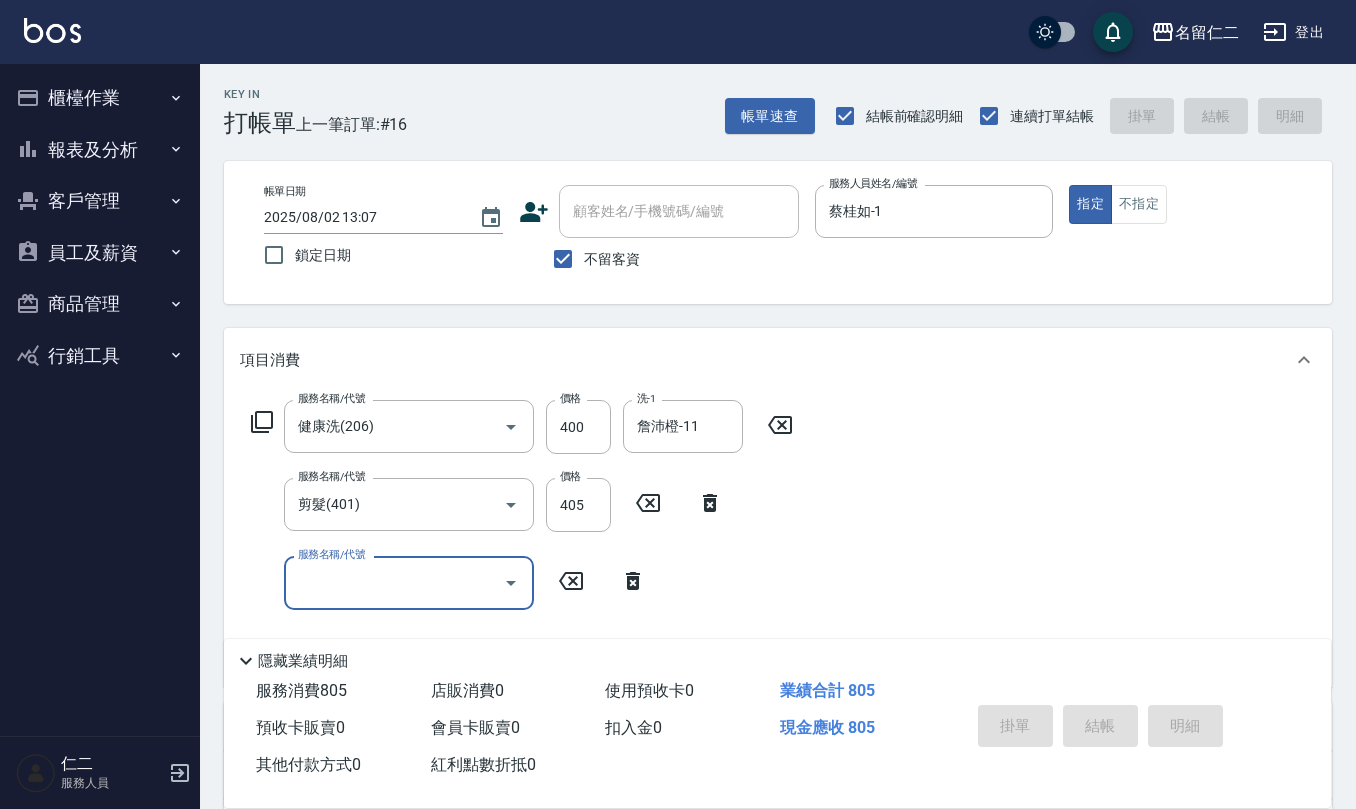type 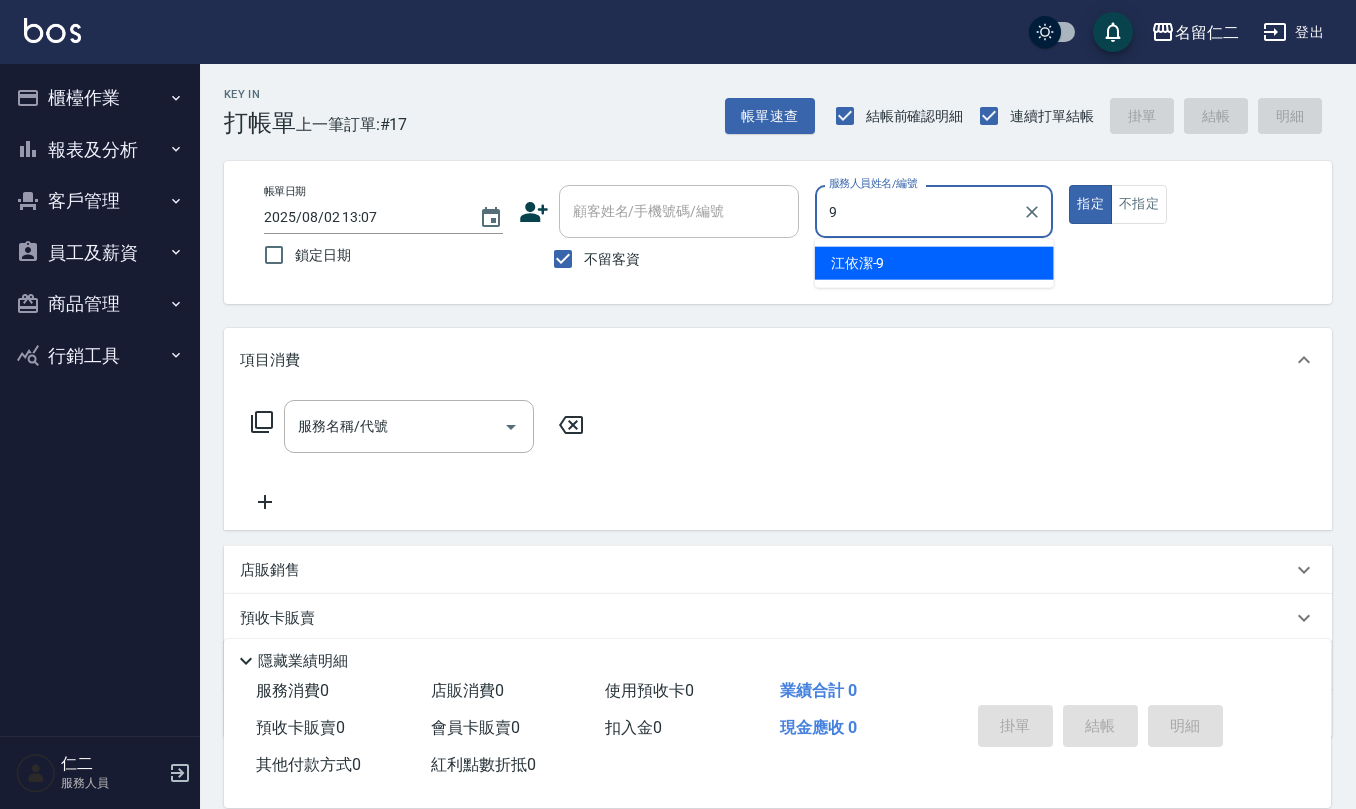 type on "江依潔-9" 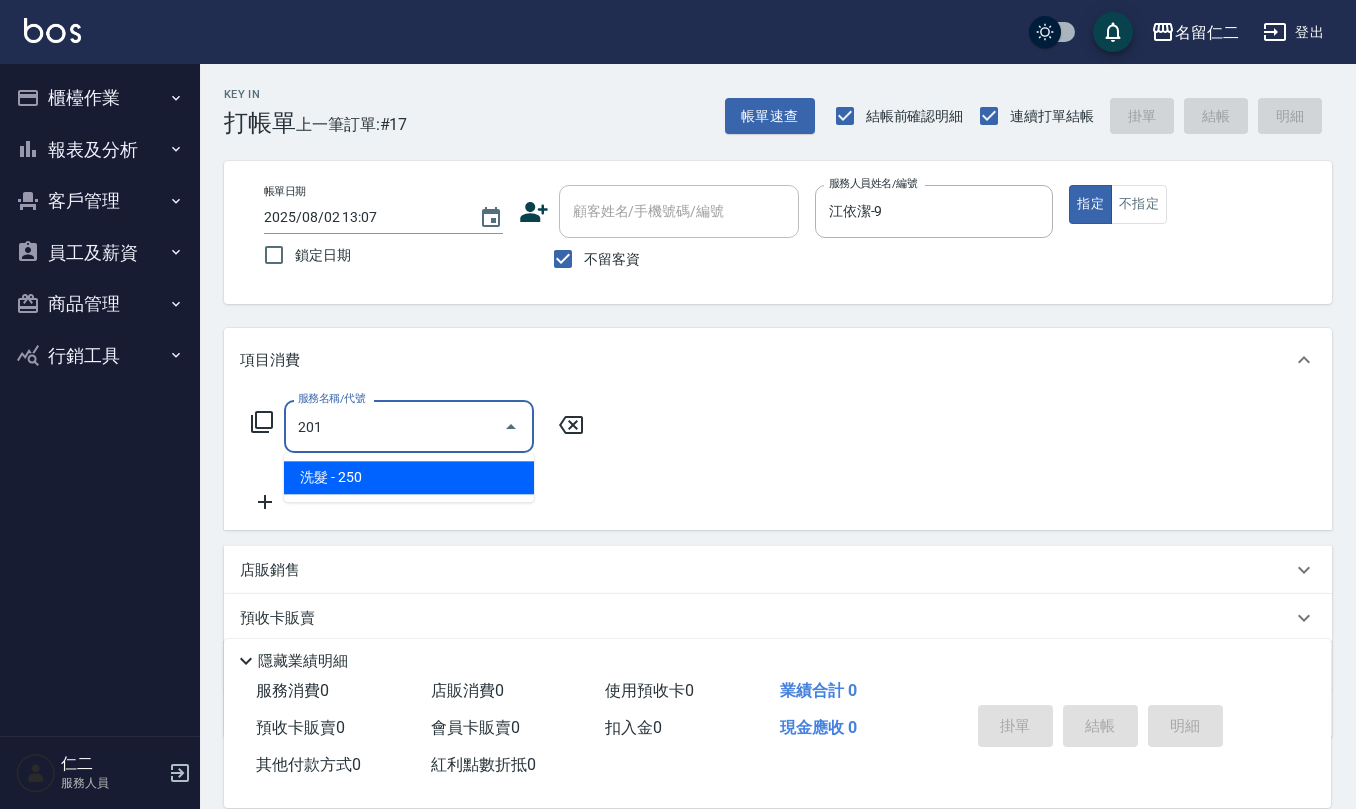 type on "洗髮(201)" 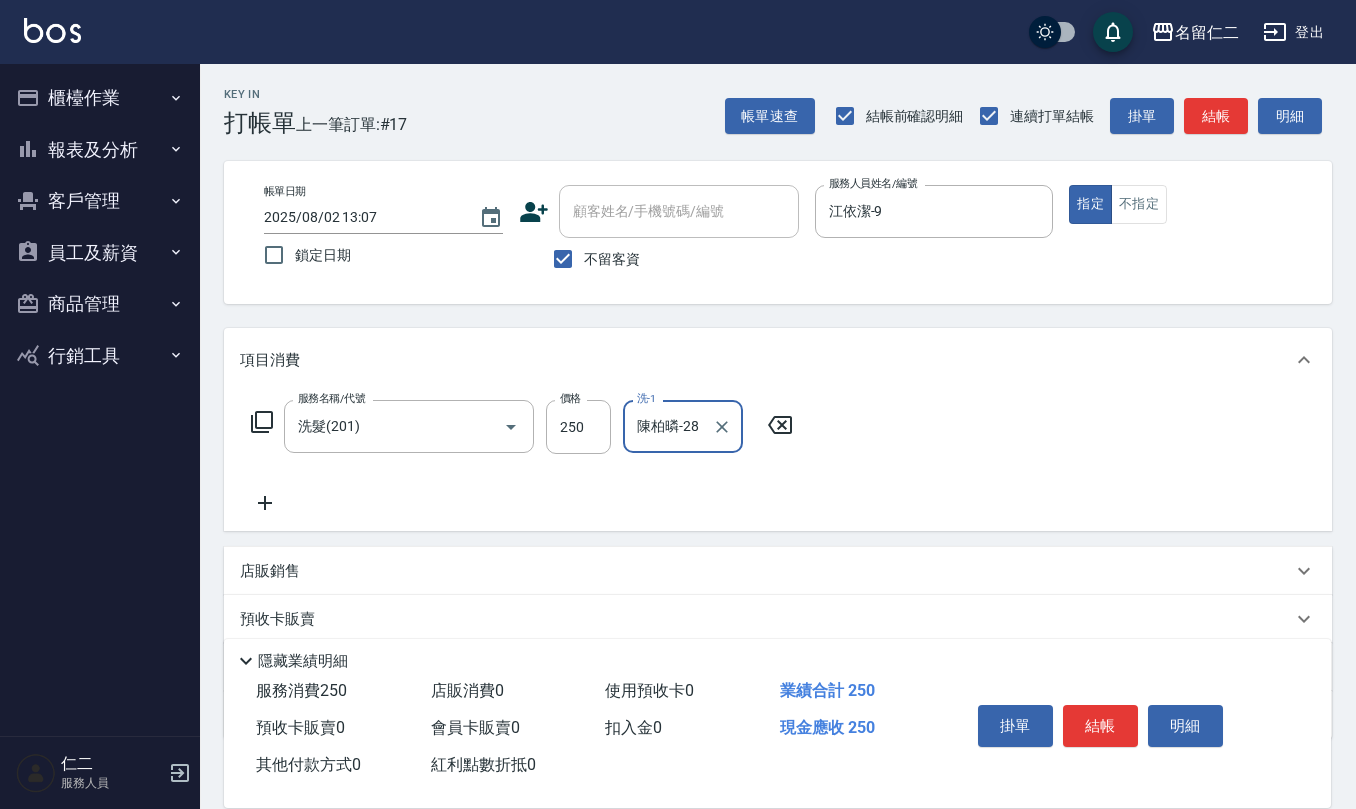 type on "陳柏暽-28" 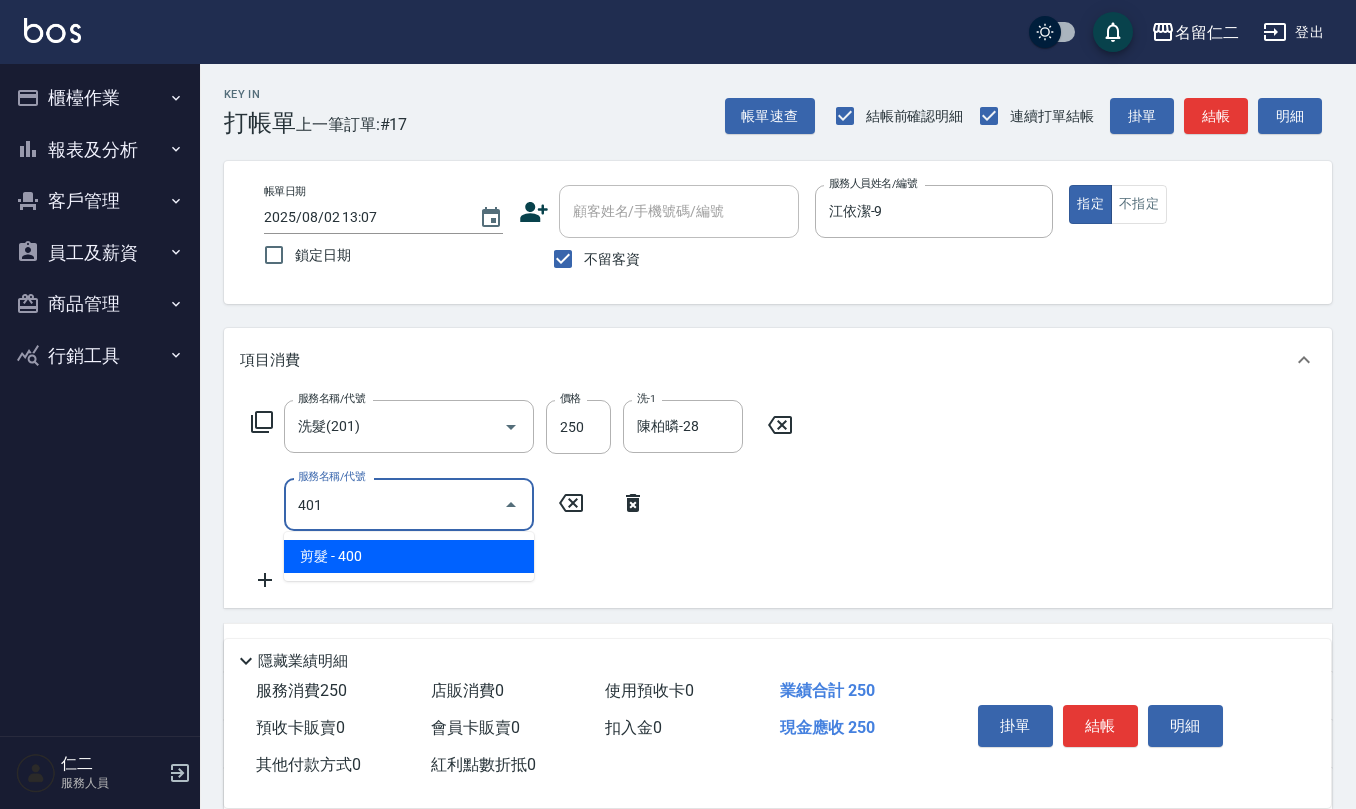type on "剪髮(401)" 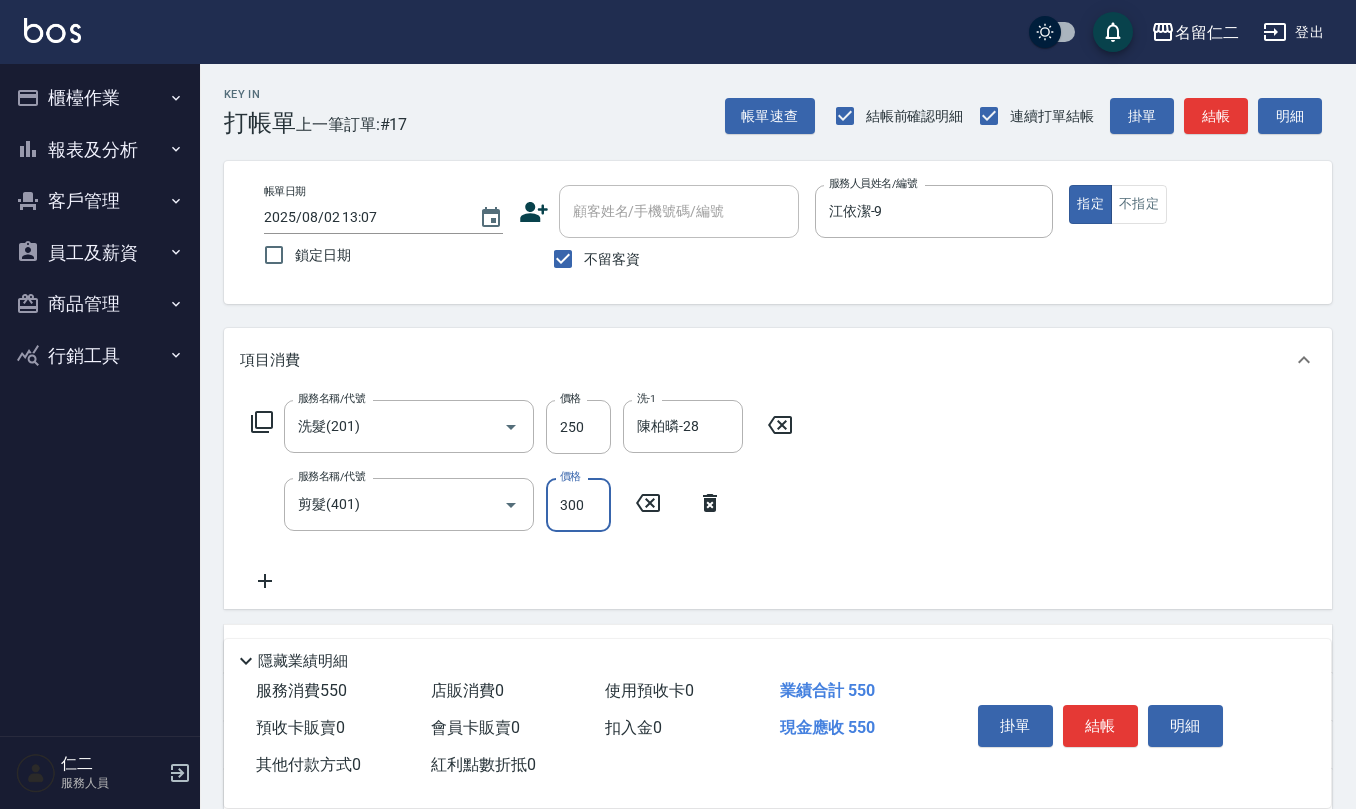 type on "300" 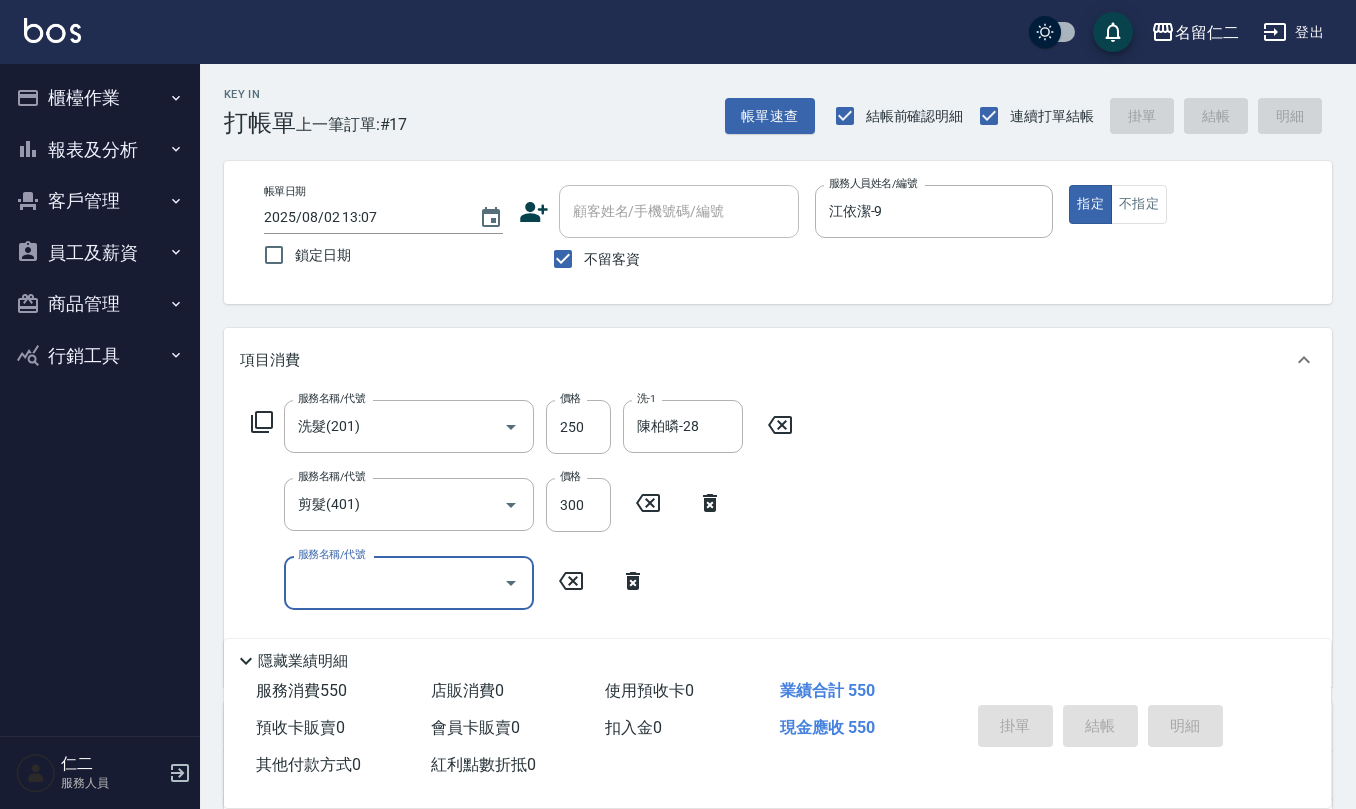type 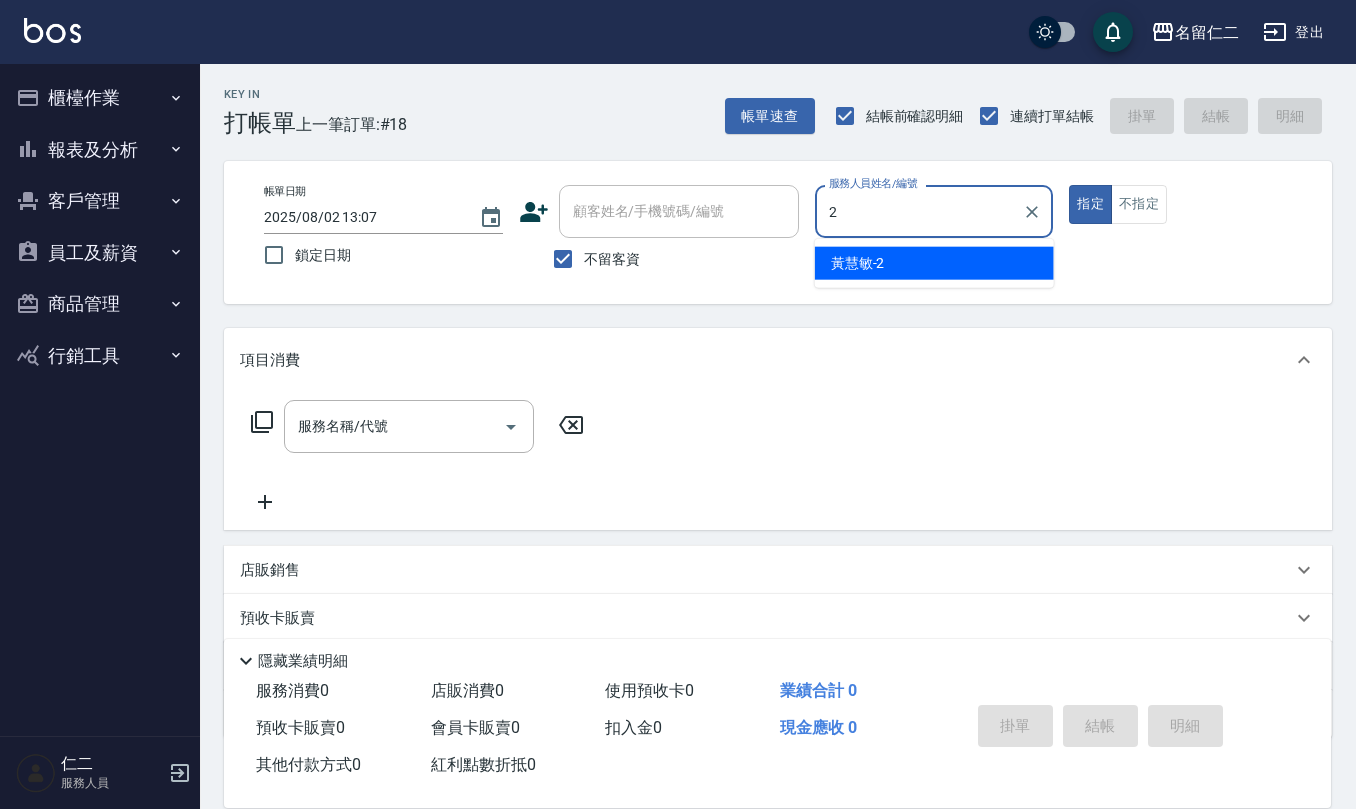 type on "黃慧敏-2" 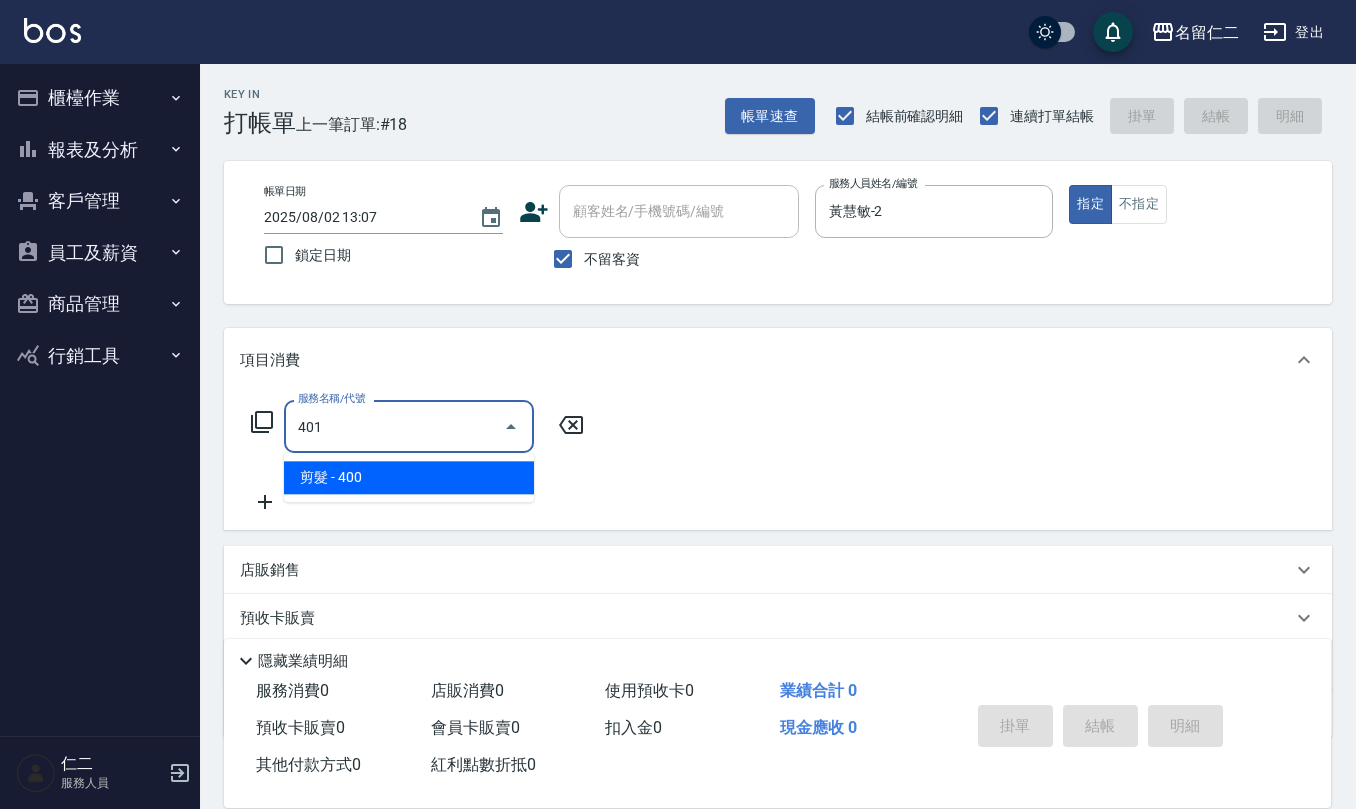 type on "剪髮(401)" 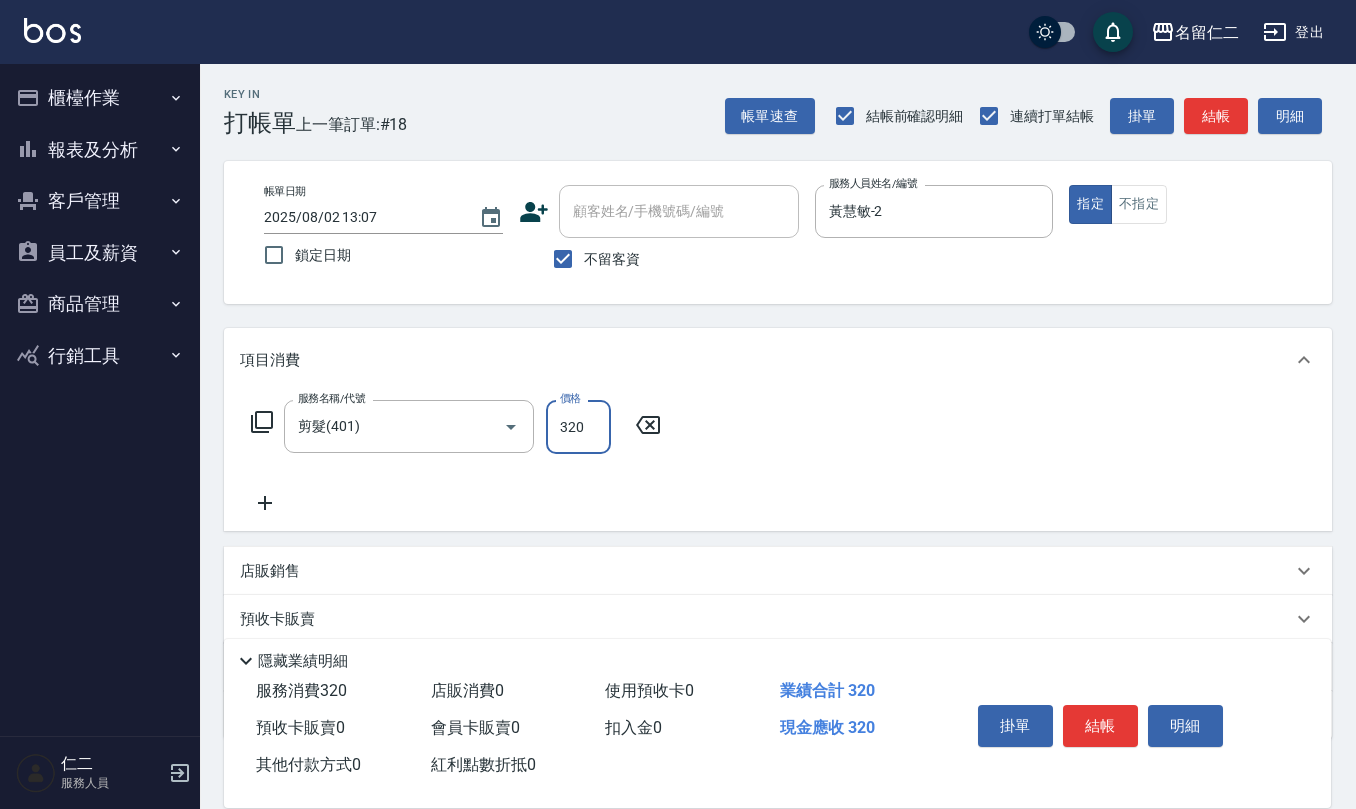 type on "320" 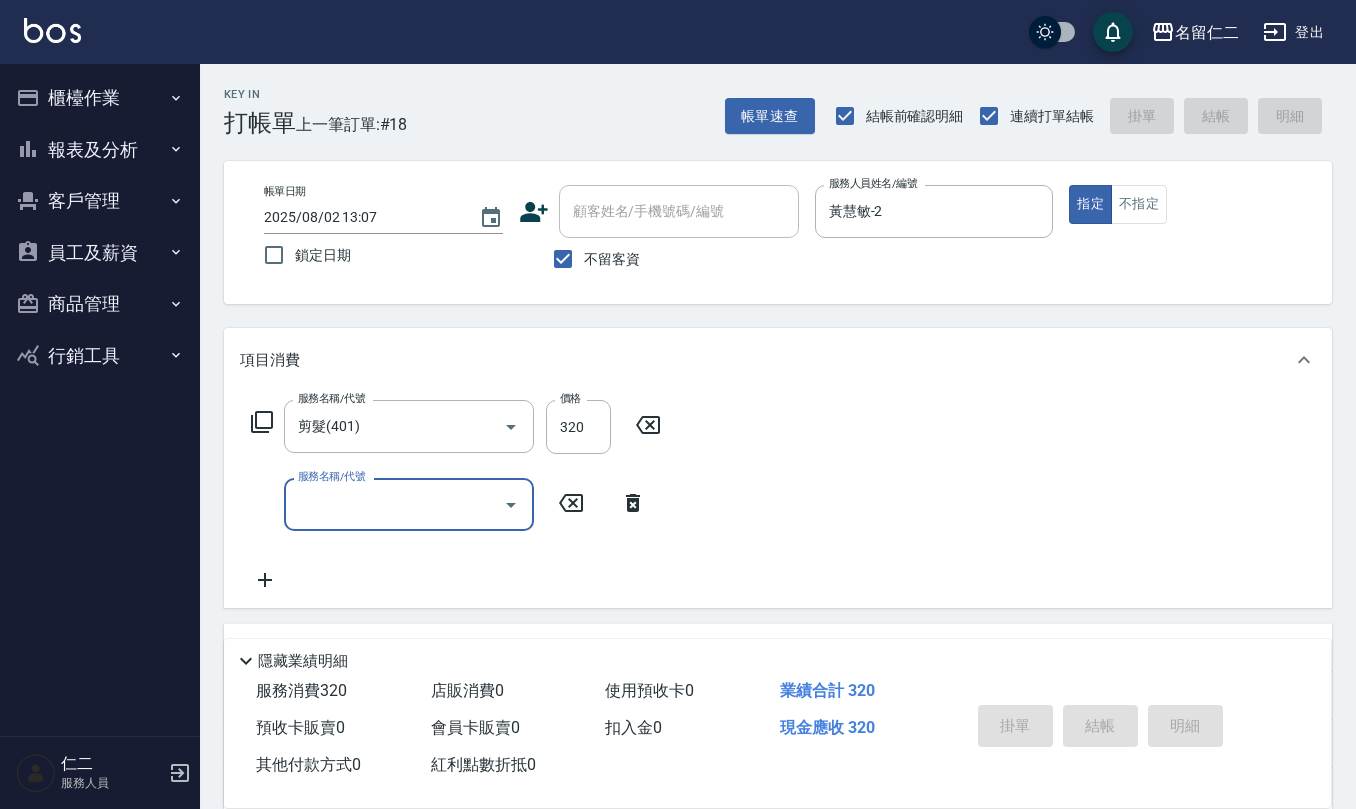 type 